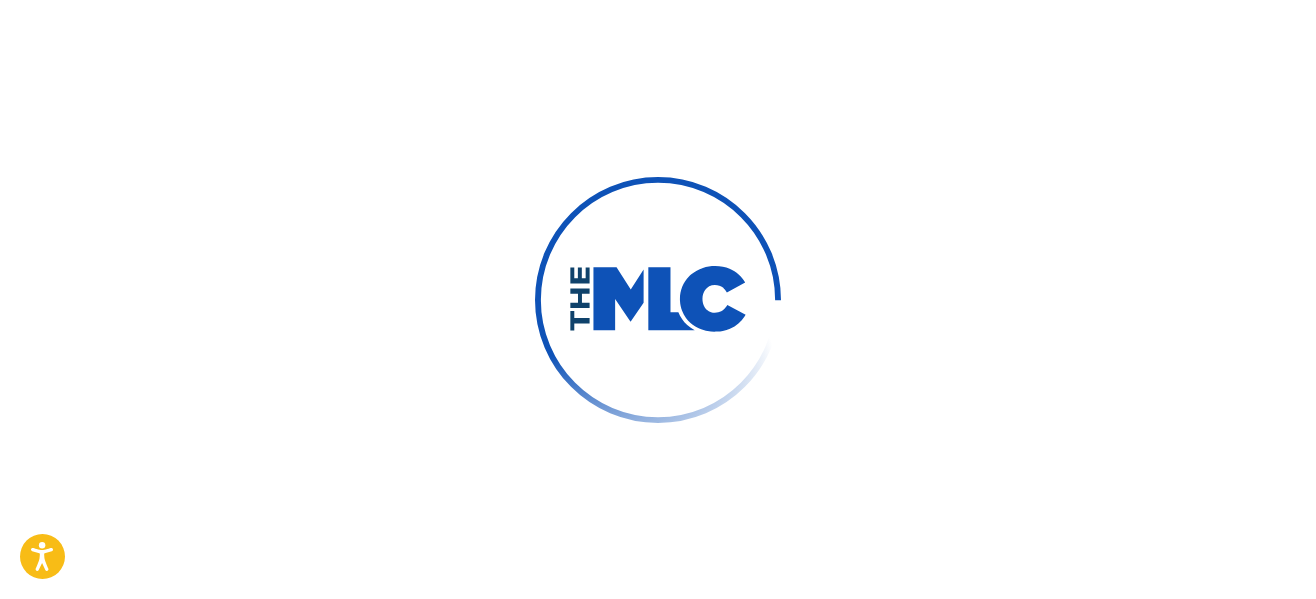 scroll, scrollTop: 0, scrollLeft: 0, axis: both 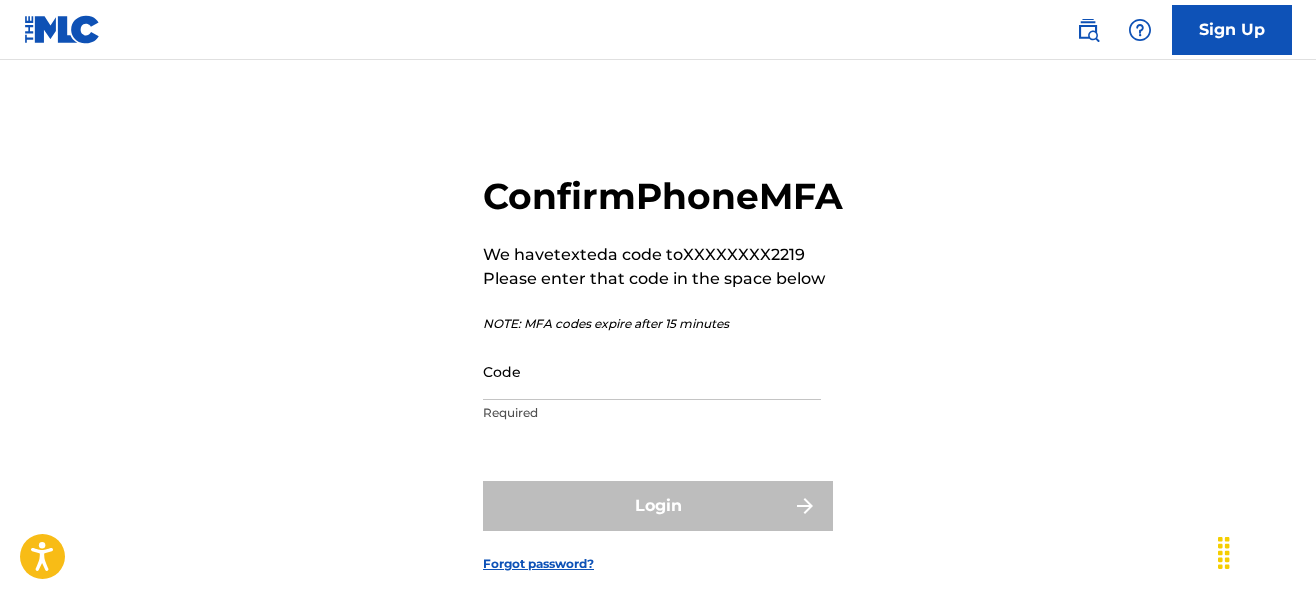 click on "Code" at bounding box center (652, 371) 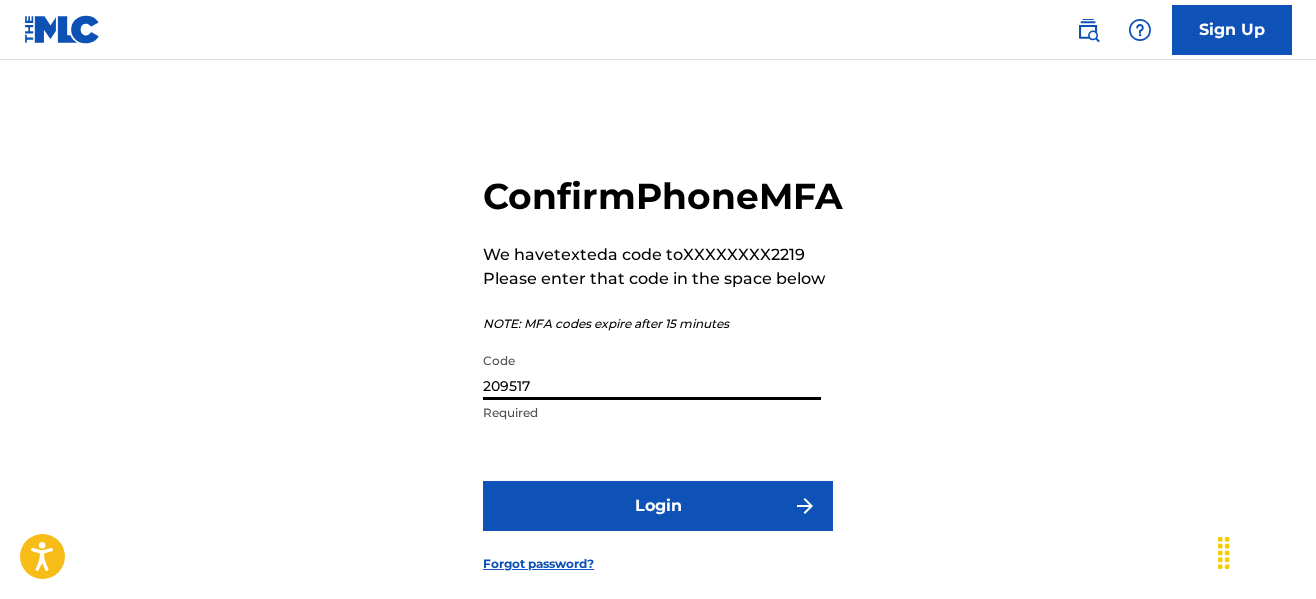 type on "209517" 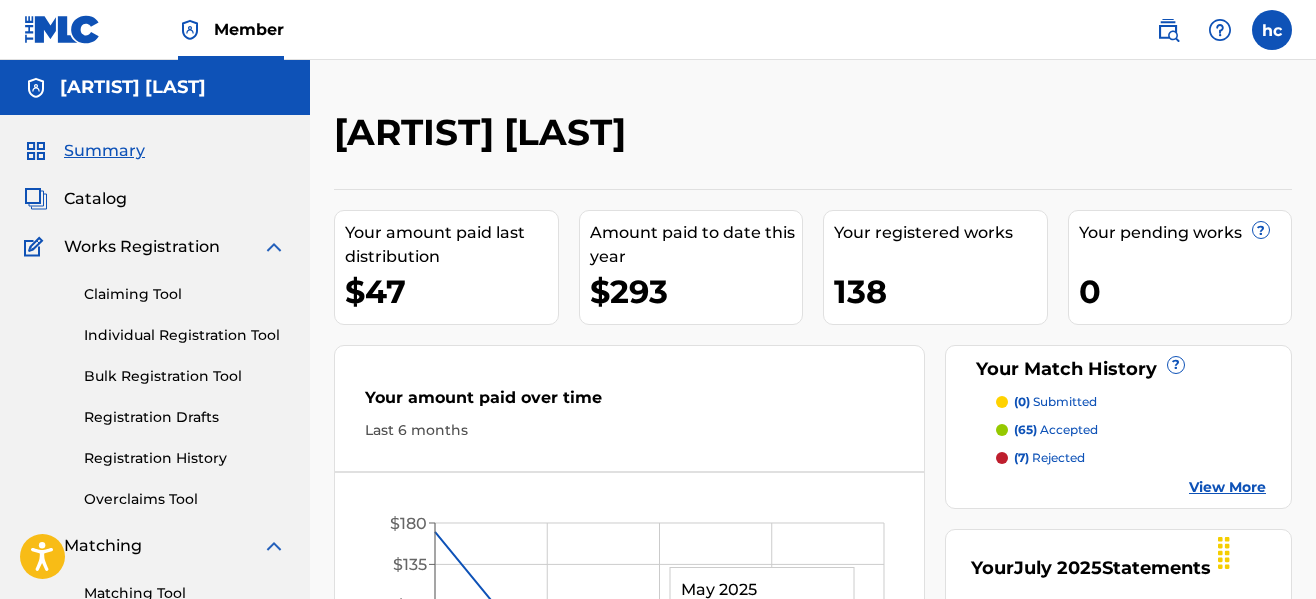 scroll, scrollTop: 0, scrollLeft: 0, axis: both 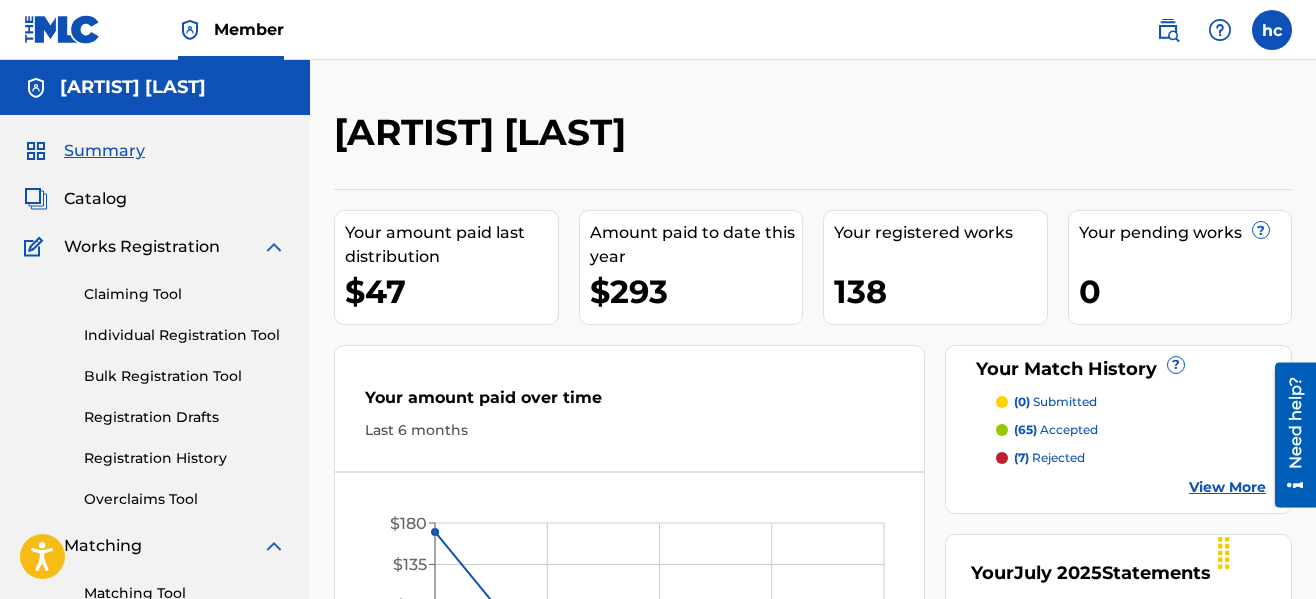 click on "[ARTIST] [LAST]" at bounding box center [703, 139] 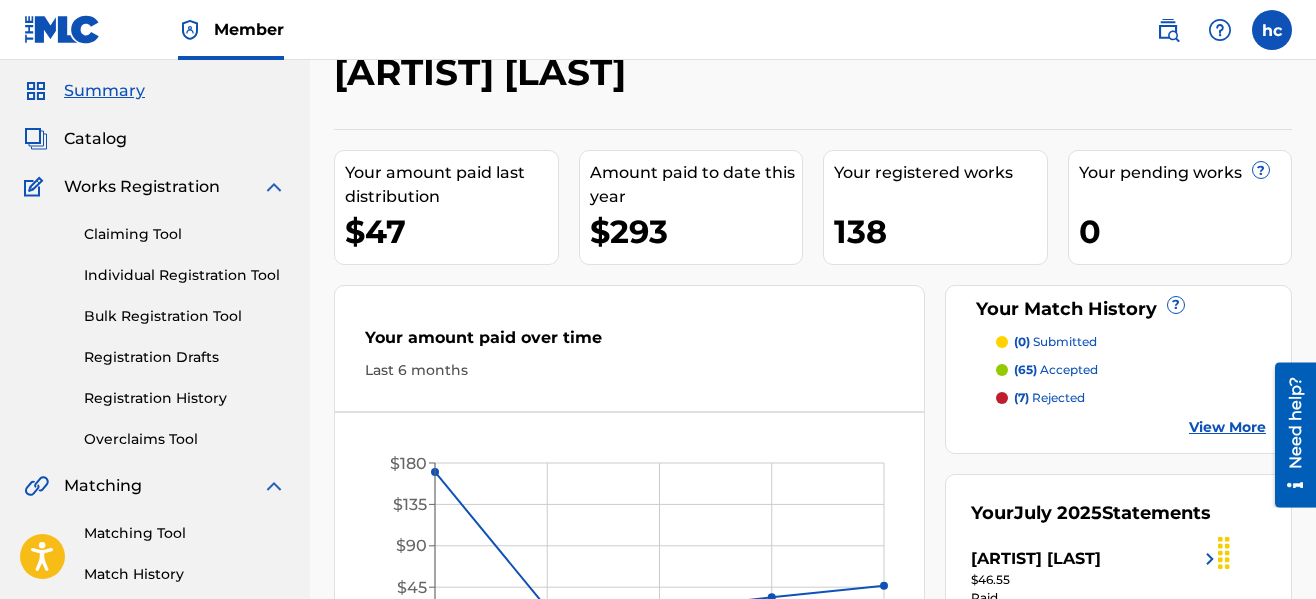 scroll, scrollTop: 0, scrollLeft: 0, axis: both 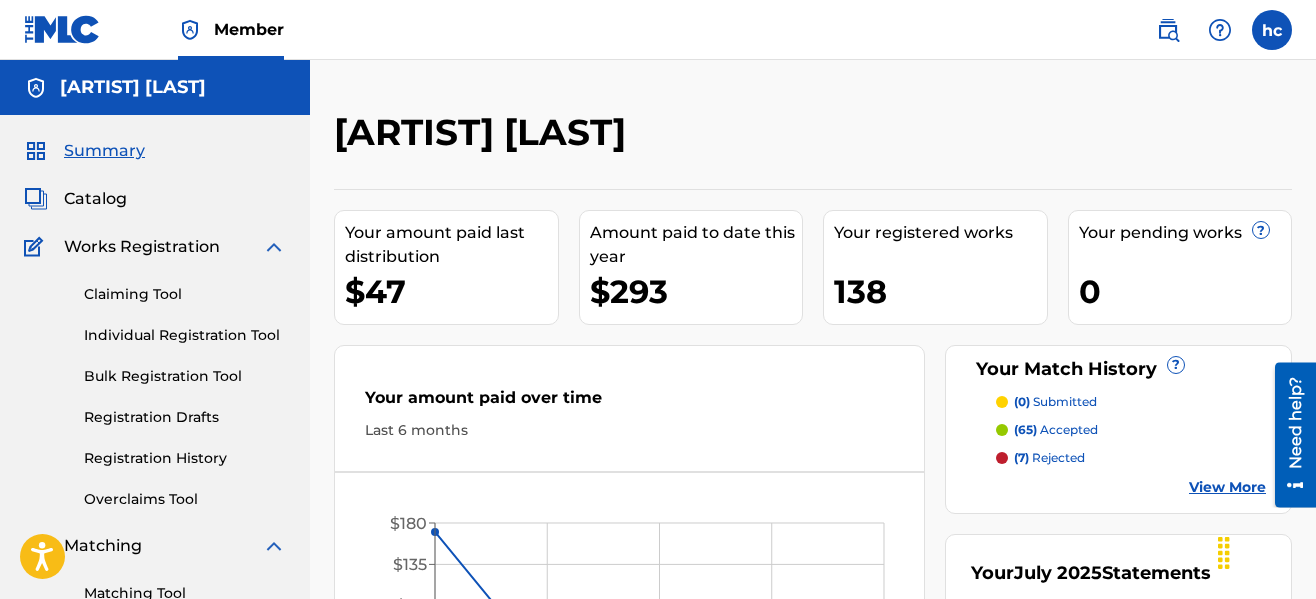 click on "Registration History" at bounding box center (185, 458) 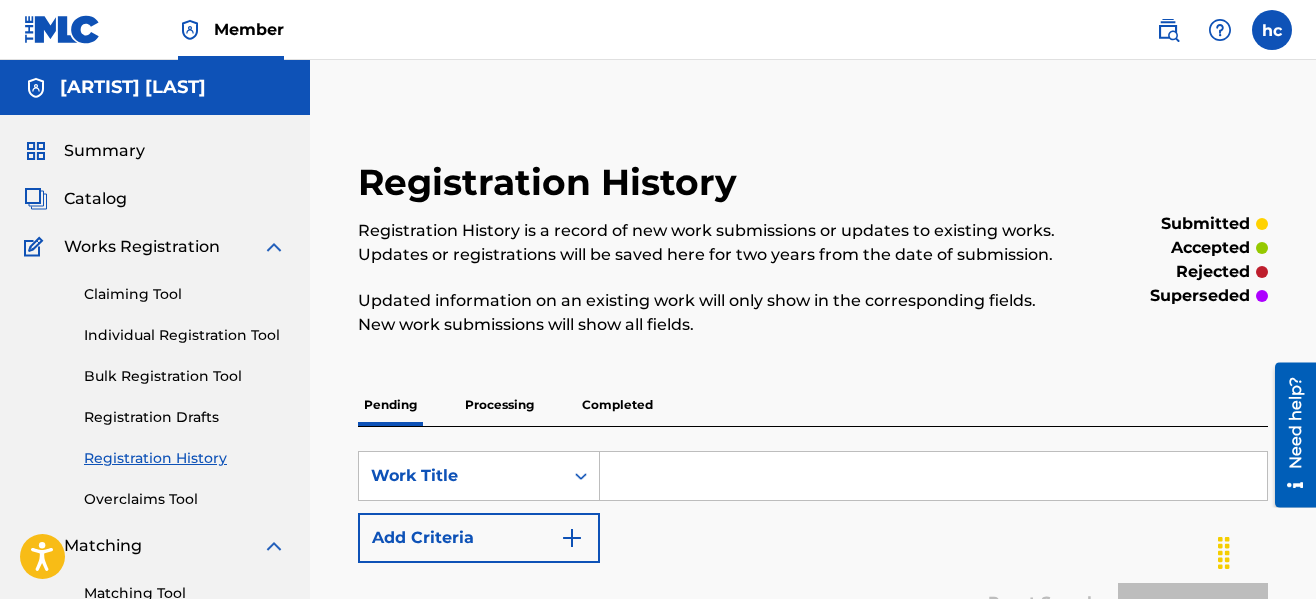 click on "Registration History Registration History is a record of new work submissions or updates to existing works. Updates or registrations will be saved here for two years from the date of submission. Updated information on an existing work will only show in the corresponding fields. New work submissions will show all fields.   submitted   accepted   rejected   superseded Pending Processing Completed SearchWithCriteriaa7d72fcc-e311-463b-bc2d-3bb7c51e152b Work Title Add Criteria Reset Search Search Compact View No results" at bounding box center (813, 627) 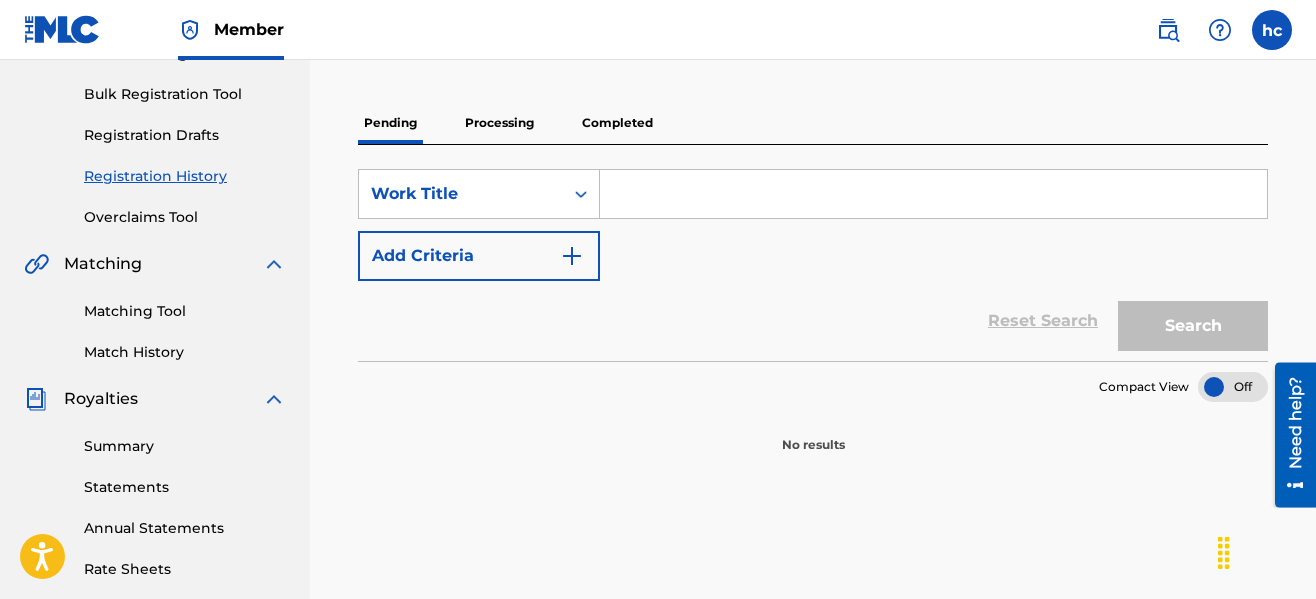 scroll, scrollTop: 280, scrollLeft: 0, axis: vertical 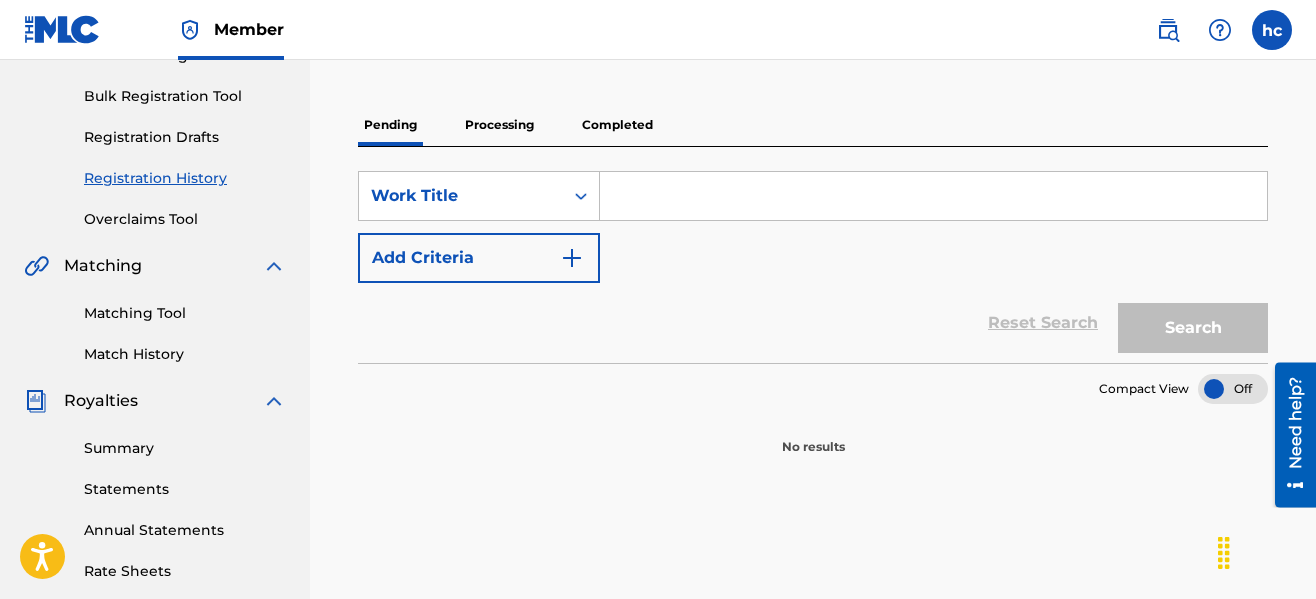 click on "Processing" at bounding box center (499, 125) 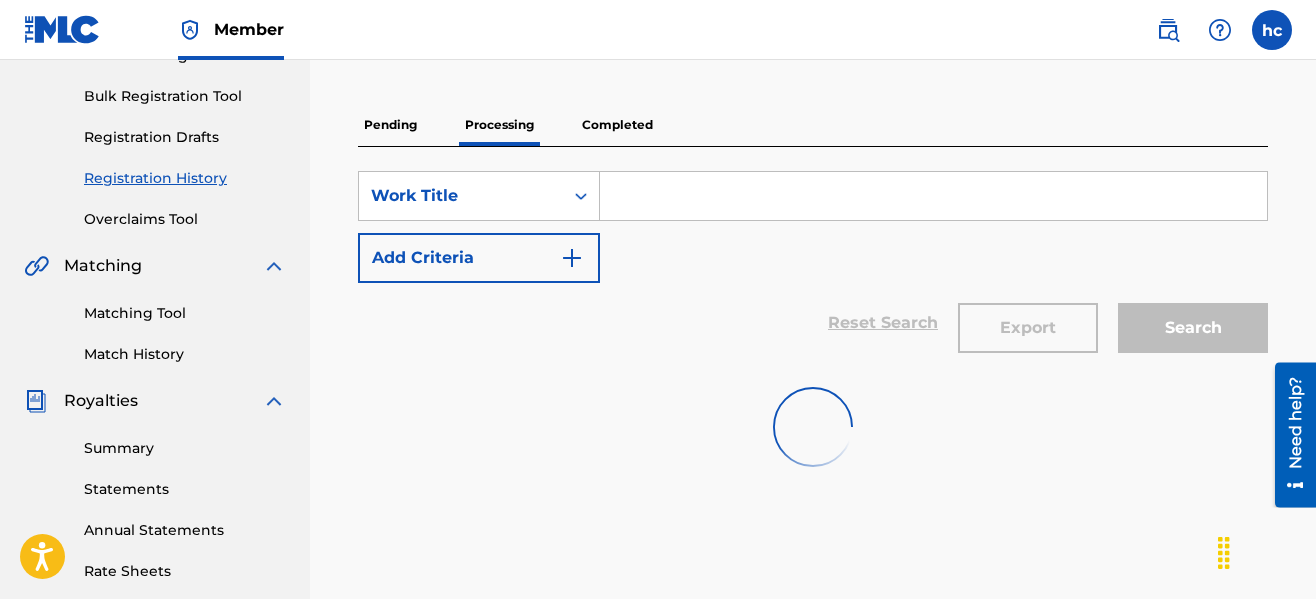scroll, scrollTop: 0, scrollLeft: 0, axis: both 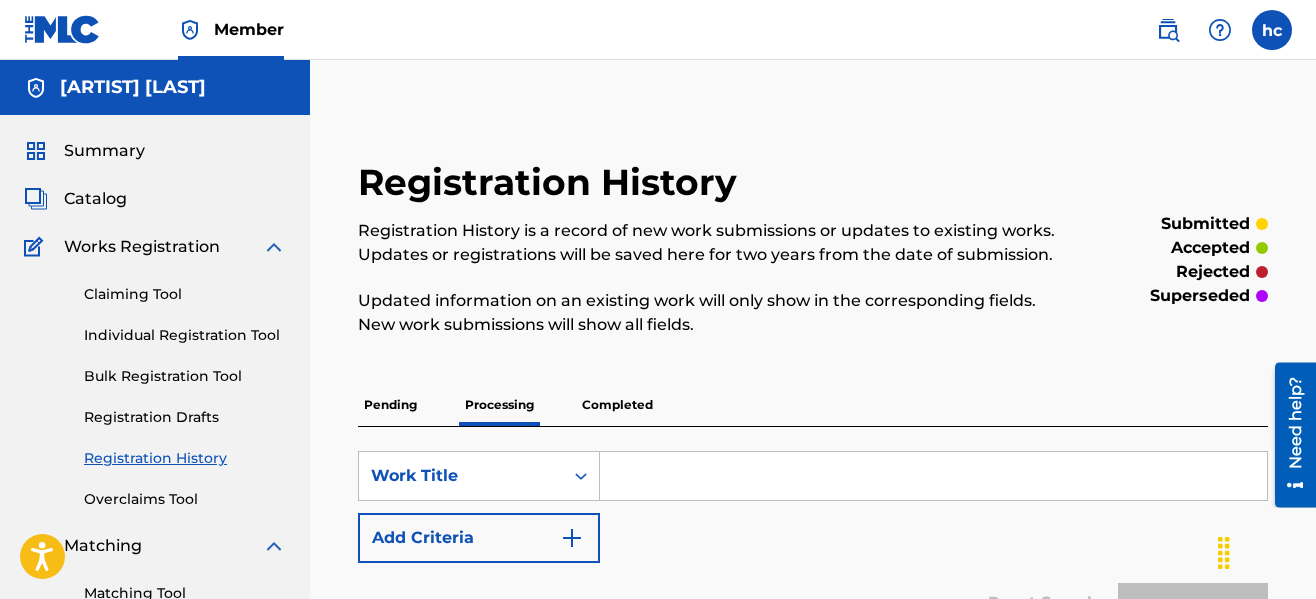 click on "Registration History Registration History is a record of new work submissions or updates to existing works. Updates or registrations will be saved here for two years from the date of submission. Updated information on an existing work will only show in the corresponding fields. New work submissions will show all fields.   submitted   accepted   rejected   superseded Pending Processing Completed SearchWithCriteriaa7d72fcc-e311-463b-bc2d-3bb7c51e152b Work Title Add Criteria Reset Search Search Compact View No results" at bounding box center (813, 627) 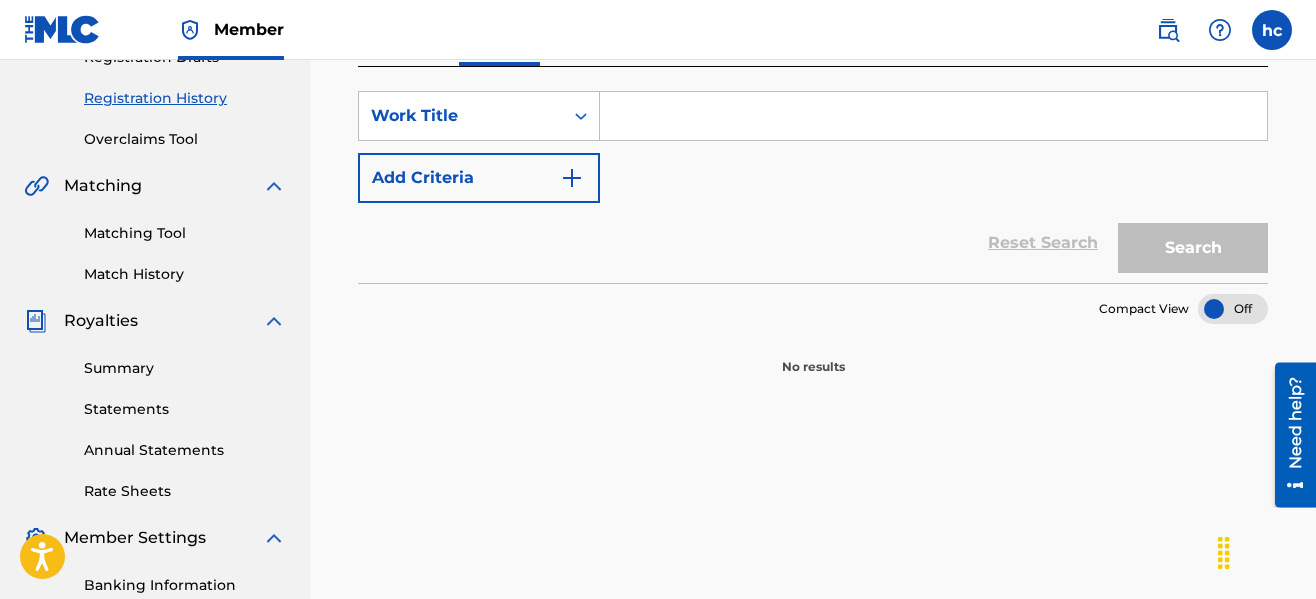 scroll, scrollTop: 240, scrollLeft: 0, axis: vertical 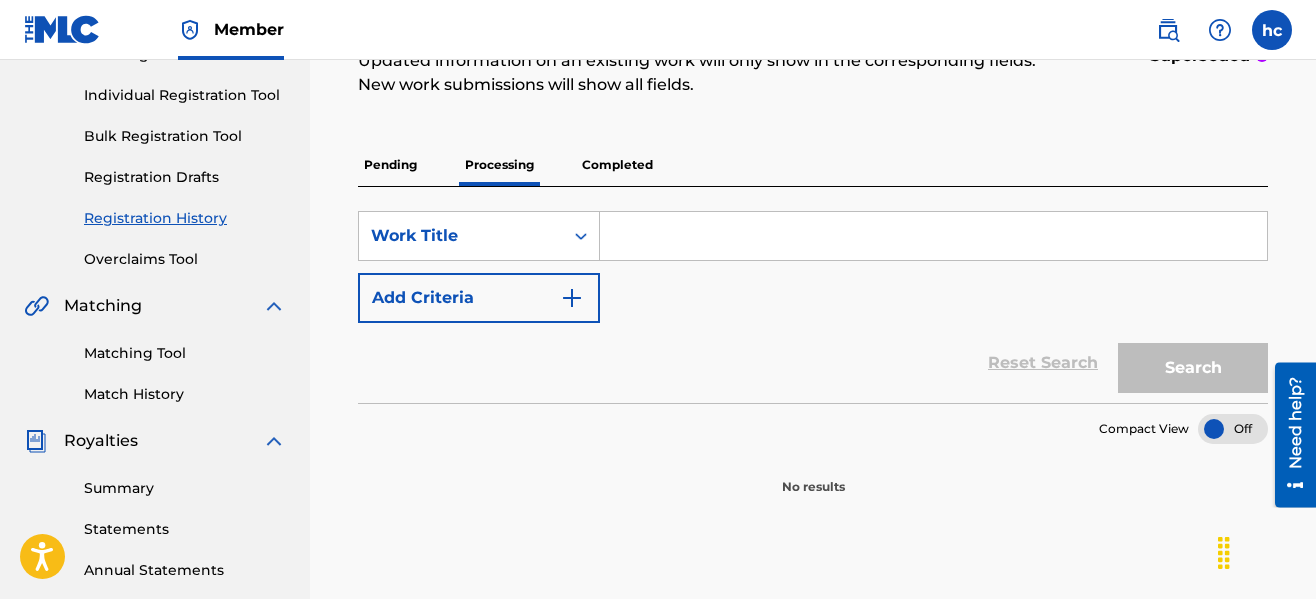 click on "Completed" at bounding box center (617, 165) 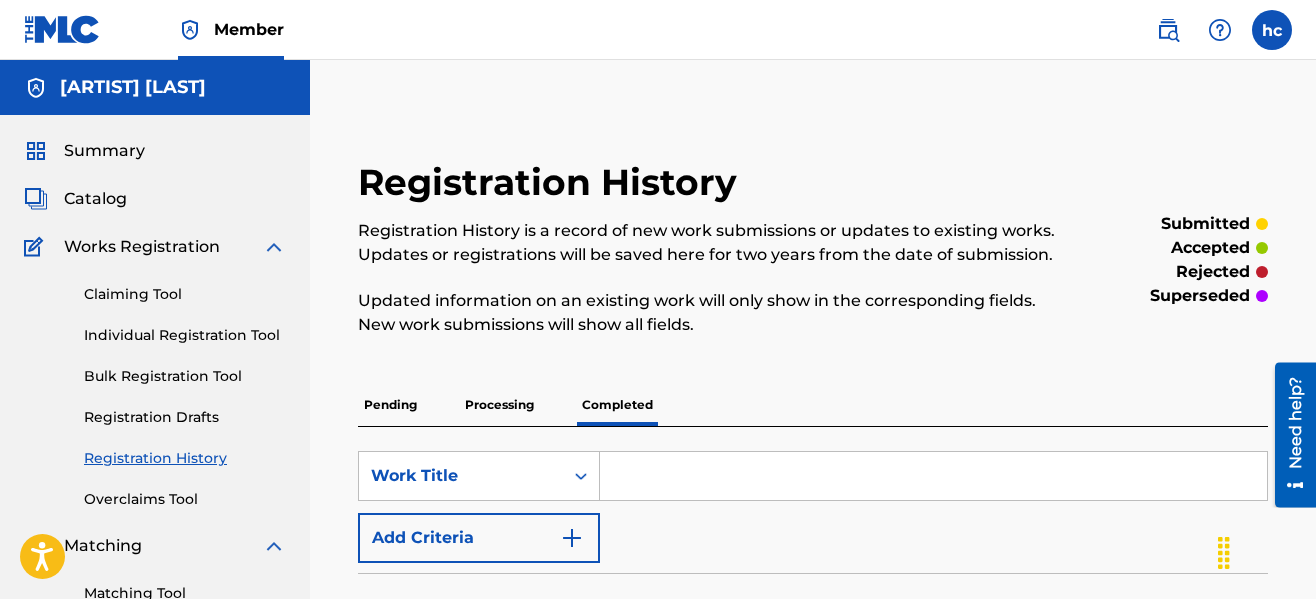 click on "Registration History Registration History is a record of new work submissions or updates to existing works. Updates or registrations will be saved here for two years from the date of submission. Updated information on an existing work will only show in the corresponding fields. New work submissions will show all fields.   submitted   accepted   rejected   superseded Pending Processing Completed SearchWithCriteriaa7d72fcc-e311-463b-bc2d-3bb7c51e152b Work Title Add Criteria Filter Submission Status   accepted   rejected   superseded Submission Source  CWR   eSong   The MLC  Sort Submission Date Last Updated Remove Filters Apply Filters Filters ( 1 ) Reset Search Export Search" at bounding box center (813, 602) 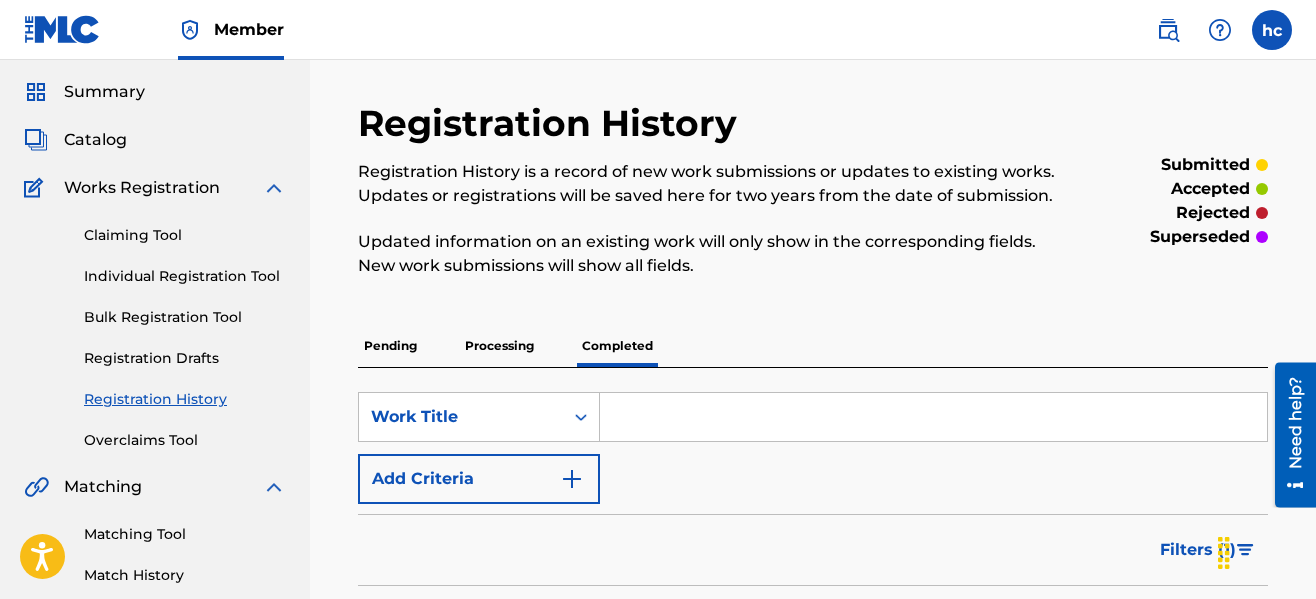 scroll, scrollTop: 0, scrollLeft: 0, axis: both 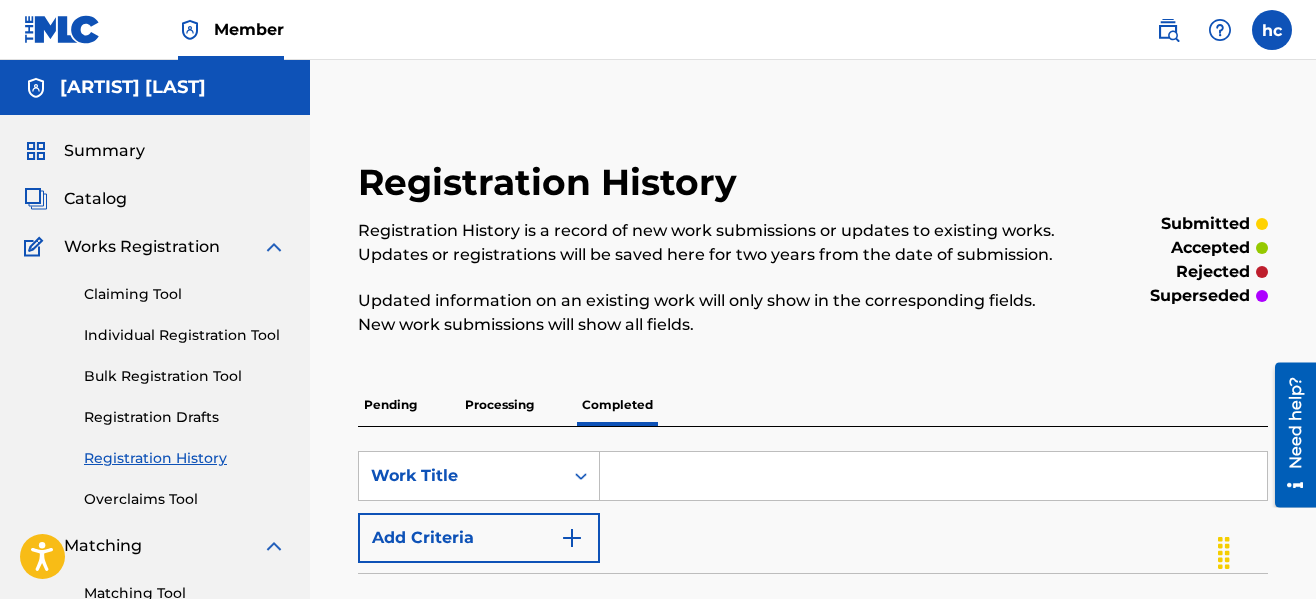 click on "Catalog" at bounding box center (95, 199) 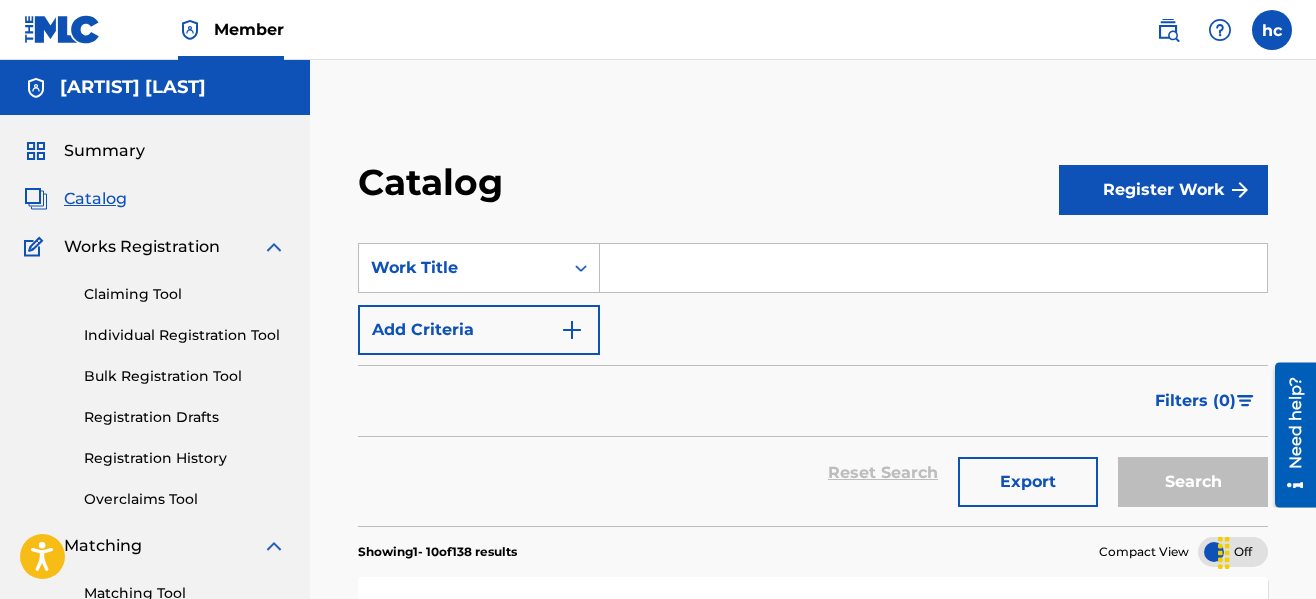 click on "Catalog Register Work SearchWithCriteria867d7dc9-fc52-449e-b283-39e486a582b5 Work Title Add Criteria Filter Hold Filters Overclaim   Dispute   Remove Filters Apply Filters Filters ( 0 ) Reset Search Export Search Showing  1  -   10  of  138   results   Compact View 1090 M4FFIA MLC Song Code : 1D2ULD ISWC : T3254660776 Writers ( 1 ) SERIOUS GAMBINO Recording Artists ( 3 ) SERIOUS GAMBINO,PATSWAZY, SERIOUS GAMBINO, PATSWAZY|SERIOUS GAMBINO Your Shares: 100 % Total Known Shares: 100 % 3 PEAT MLC Song Code : 3T3J3K ISWC : T3303363233 Writers ( 1 ) SERIOUS GAMBINO Recording Artists ( 0 ) Your Shares: 100 % Total Known Shares: 100 % 7 DAYS  A WEEK MLC Song Code : 7N52CM ISWC : T9241045501 Writers ( 2 ) SERIOUS GAMBINO, GABRIEL DARBY Recording Artists ( 4 ) SERIOUS GAMBINO, SERIOUS GAMBINO, SERIOUS GAMBINO, SERIOUS GAMBINO Your Shares: 100 % Total Known Shares: 100 % 88TH FLOOR MLC Song Code : 8A51MT ISWC : T3238657739 Writers ( 2 ) SERIOUS GAMBINO, DUECE UNO Recording Artists ( 4 ) Your Shares: 100 % 100 % : ISWC" at bounding box center (813, 1176) 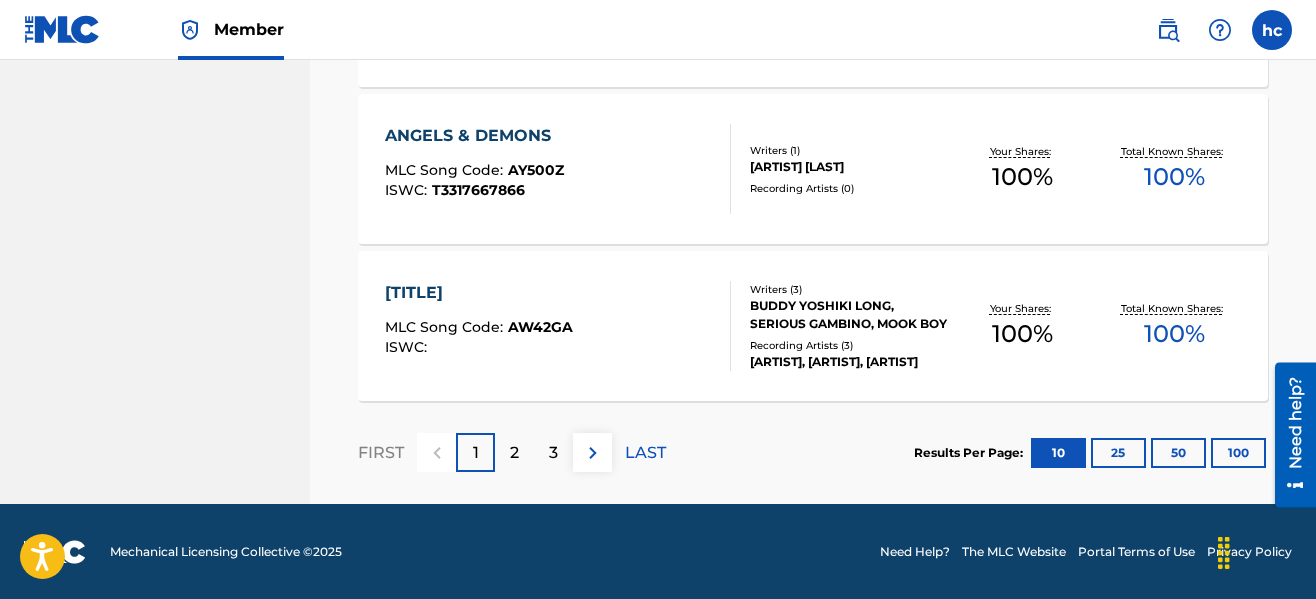 scroll, scrollTop: 1740, scrollLeft: 0, axis: vertical 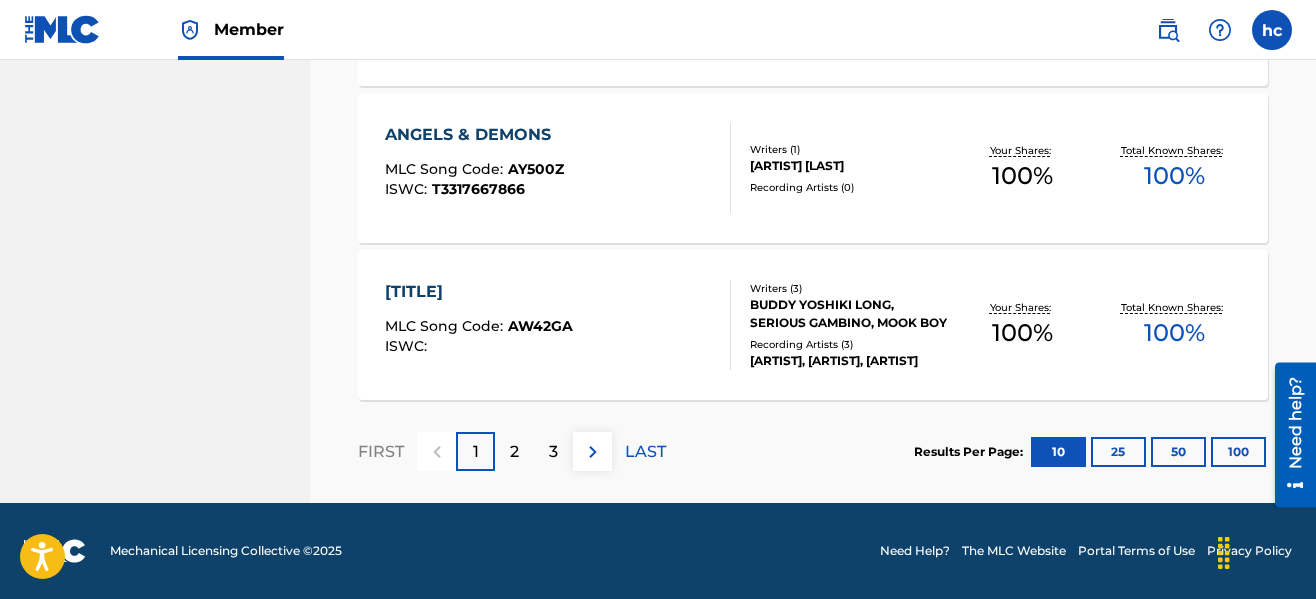 click on "100" at bounding box center (1238, 452) 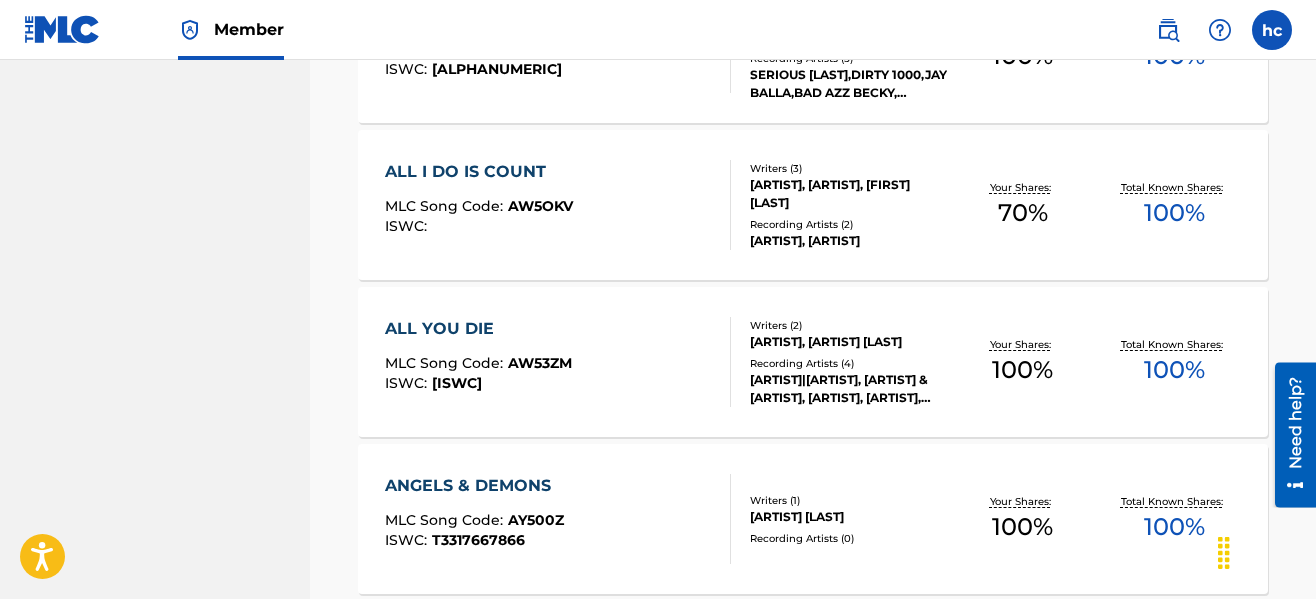 scroll, scrollTop: 1340, scrollLeft: 0, axis: vertical 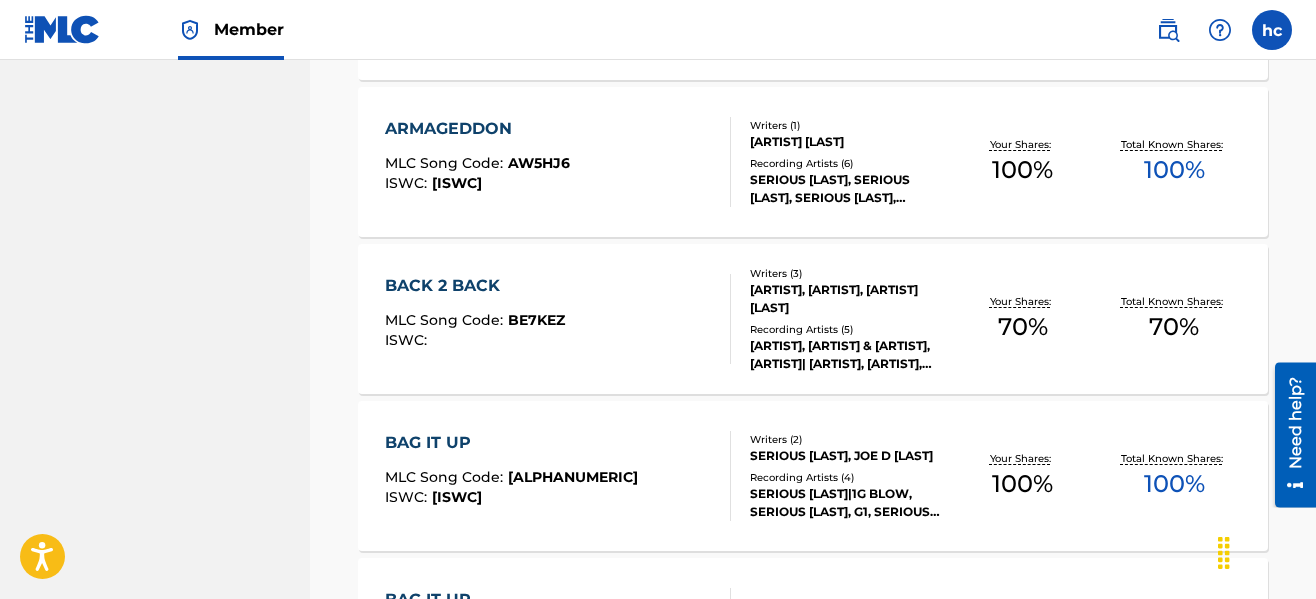 click on "Catalog Register Work SearchWithCriteria867d7dc9-fc52-449e-b283-39e486a582b5 Work Title Add Criteria Filter Hold Filters Overclaim   Dispute   Remove Filters Apply Filters Filters ( 0 ) Reset Search Export Search Showing  1  -   100  of  138   results   Compact View 1090 M4FFIA MLC Song Code : 1D2ULD ISWC : T3254660776 Writers ( 1 ) SERIOUS GAMBINO Recording Artists ( 3 ) SERIOUS GAMBINO,PATSWAZY, SERIOUS GAMBINO, PATSWAZY|SERIOUS GAMBINO Your Shares: 100 % Total Known Shares: 100 % 3 PEAT MLC Song Code : 3T3J3K ISWC : T3303363233 Writers ( 1 ) SERIOUS GAMBINO Recording Artists ( 0 ) Your Shares: 100 % Total Known Shares: 100 % 7 DAYS  A WEEK MLC Song Code : 7N52CM ISWC : T9241045501 Writers ( 2 ) SERIOUS GAMBINO, GABRIEL DARBY Recording Artists ( 4 ) SERIOUS GAMBINO, SERIOUS GAMBINO, SERIOUS GAMBINO, SERIOUS GAMBINO Your Shares: 100 % Total Known Shares: 100 % 88TH FLOOR MLC Song Code : 8A51MT ISWC : T3238657739 Writers ( 2 ) SERIOUS GAMBINO, DUECE UNO Recording Artists ( 4 ) Your Shares: 100 % 100 % : ISWC" at bounding box center (813, 6181) 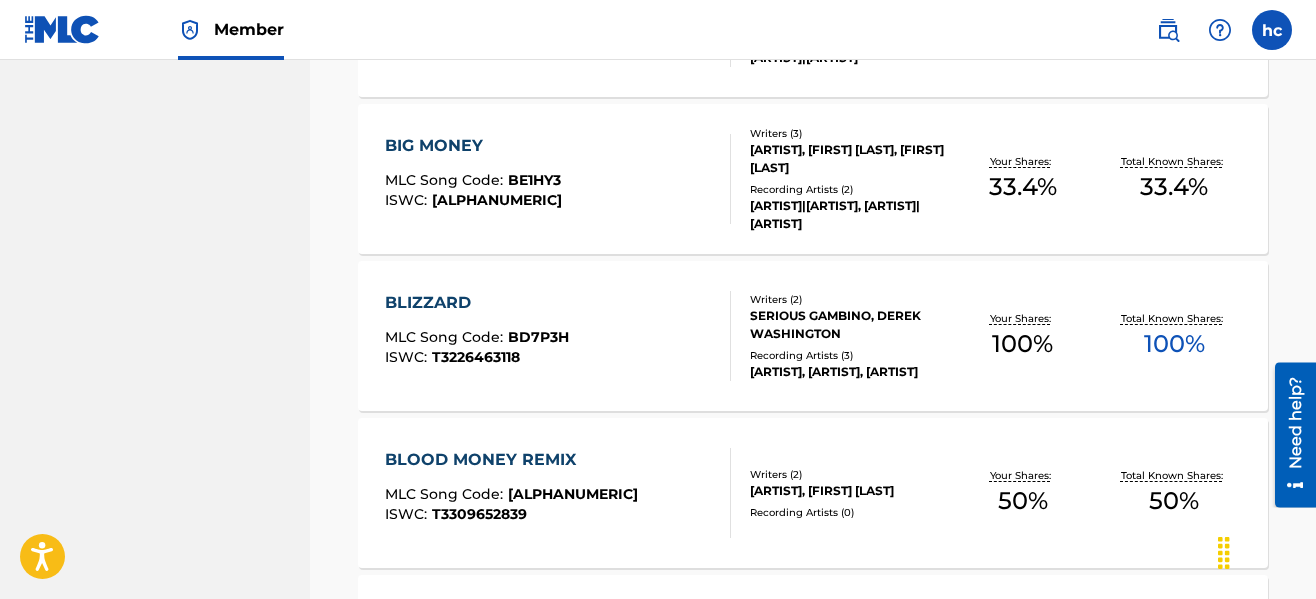 scroll, scrollTop: 3300, scrollLeft: 0, axis: vertical 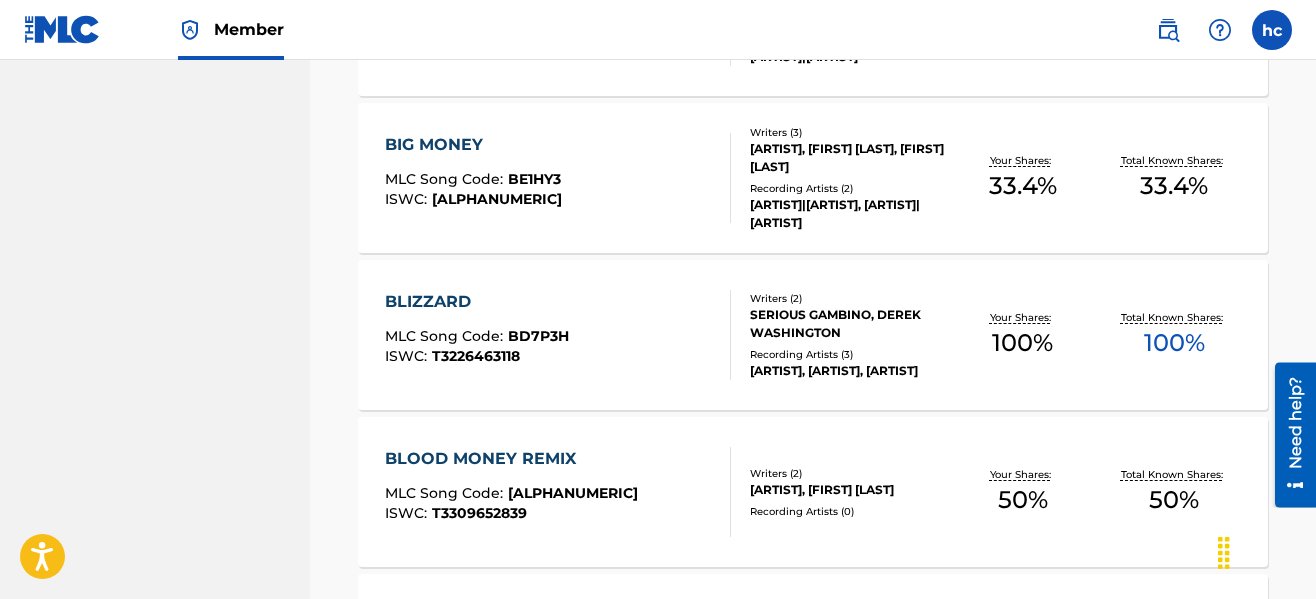 click on "Catalog Register Work SearchWithCriteria867d7dc9-fc52-449e-b283-39e486a582b5 Work Title Add Criteria Filter Hold Filters Overclaim   Dispute   Remove Filters Apply Filters Filters ( 0 ) Reset Search Export Search Showing  1  -   100  of  138   results   Compact View 1090 M4FFIA MLC Song Code : 1D2ULD ISWC : T3254660776 Writers ( 1 ) SERIOUS GAMBINO Recording Artists ( 3 ) SERIOUS GAMBINO,PATSWAZY, SERIOUS GAMBINO, PATSWAZY|SERIOUS GAMBINO Your Shares: 100 % Total Known Shares: 100 % 3 PEAT MLC Song Code : 3T3J3K ISWC : T3303363233 Writers ( 1 ) SERIOUS GAMBINO Recording Artists ( 0 ) Your Shares: 100 % Total Known Shares: 100 % 7 DAYS  A WEEK MLC Song Code : 7N52CM ISWC : T9241045501 Writers ( 2 ) SERIOUS GAMBINO, GABRIEL DARBY Recording Artists ( 4 ) SERIOUS GAMBINO, SERIOUS GAMBINO, SERIOUS GAMBINO, SERIOUS GAMBINO Your Shares: 100 % Total Known Shares: 100 % 88TH FLOOR MLC Song Code : 8A51MT ISWC : T3238657739 Writers ( 2 ) SERIOUS GAMBINO, DUECE UNO Recording Artists ( 4 ) Your Shares: 100 % 100 % : ISWC" at bounding box center (813, 4941) 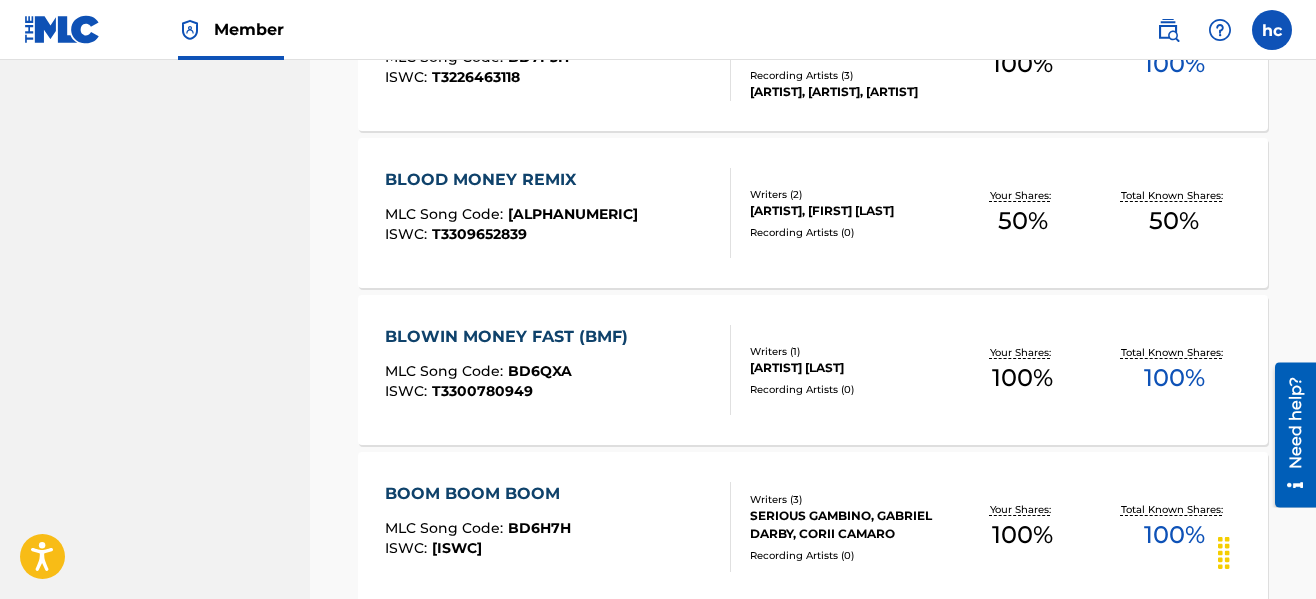 scroll, scrollTop: 3580, scrollLeft: 0, axis: vertical 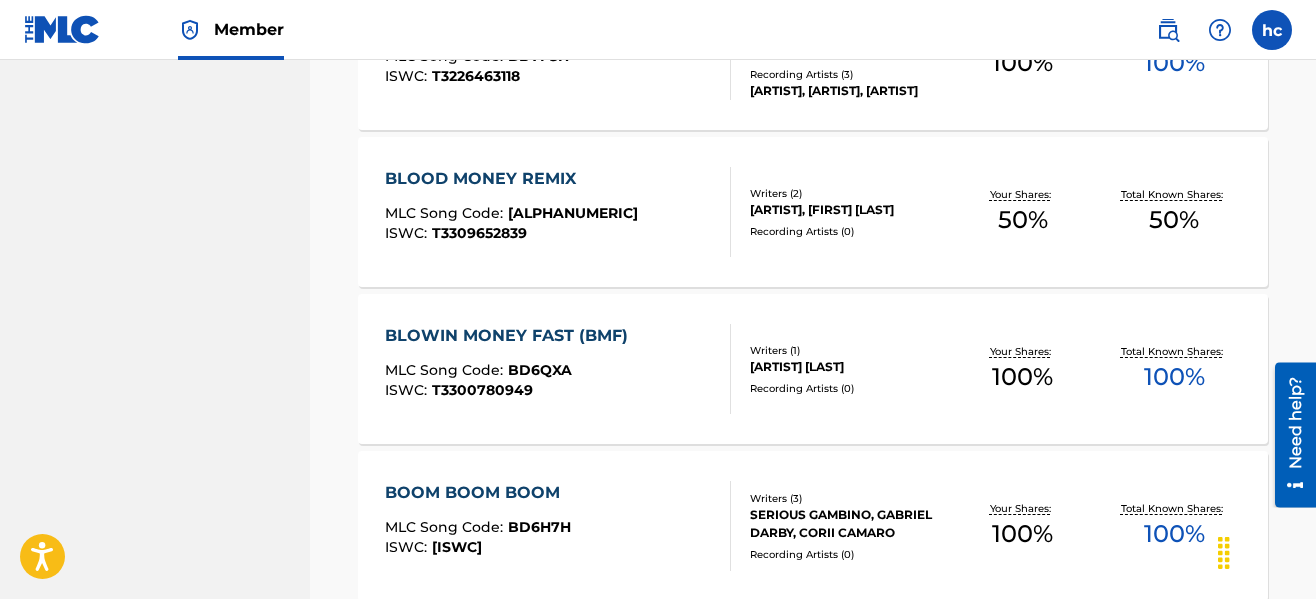 click on "Catalog Register Work SearchWithCriteria867d7dc9-fc52-449e-b283-39e486a582b5 Work Title Add Criteria Filter Hold Filters Overclaim   Dispute   Remove Filters Apply Filters Filters ( 0 ) Reset Search Export Search Showing  1  -   100  of  138   results   Compact View 1090 M4FFIA MLC Song Code : 1D2ULD ISWC : T3254660776 Writers ( 1 ) SERIOUS GAMBINO Recording Artists ( 3 ) SERIOUS GAMBINO,PATSWAZY, SERIOUS GAMBINO, PATSWAZY|SERIOUS GAMBINO Your Shares: 100 % Total Known Shares: 100 % 3 PEAT MLC Song Code : 3T3J3K ISWC : T3303363233 Writers ( 1 ) SERIOUS GAMBINO Recording Artists ( 0 ) Your Shares: 100 % Total Known Shares: 100 % 7 DAYS  A WEEK MLC Song Code : 7N52CM ISWC : T9241045501 Writers ( 2 ) SERIOUS GAMBINO, GABRIEL DARBY Recording Artists ( 4 ) SERIOUS GAMBINO, SERIOUS GAMBINO, SERIOUS GAMBINO, SERIOUS GAMBINO Your Shares: 100 % Total Known Shares: 100 % 88TH FLOOR MLC Song Code : 8A51MT ISWC : T3238657739 Writers ( 2 ) SERIOUS GAMBINO, DUECE UNO Recording Artists ( 4 ) Your Shares: 100 % 100 % : ISWC" at bounding box center [813, 4661] 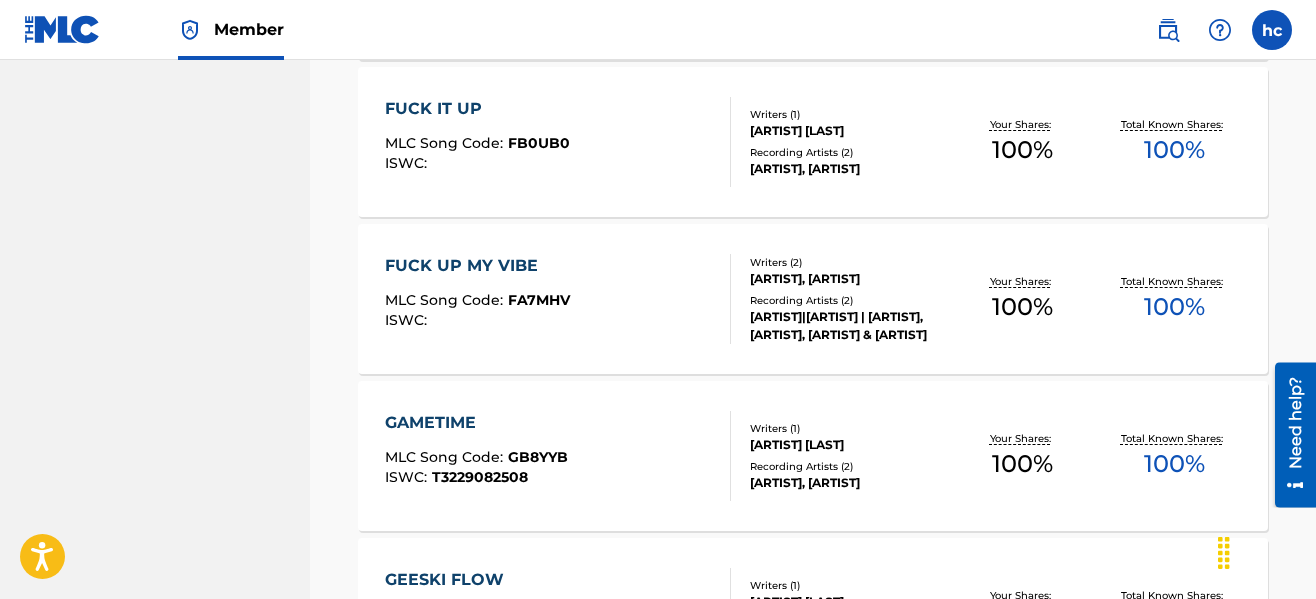 scroll, scrollTop: 7420, scrollLeft: 0, axis: vertical 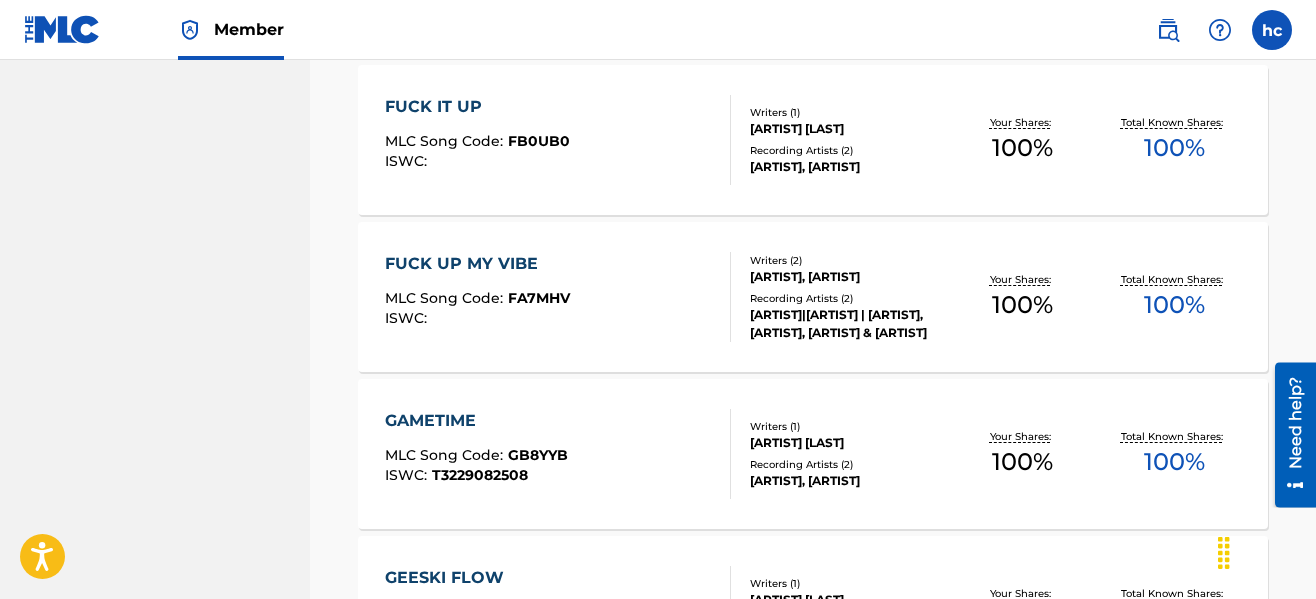 click on "Catalog Register Work SearchWithCriteria867d7dc9-fc52-449e-b283-39e486a582b5 Work Title Add Criteria Filter Hold Filters Overclaim   Dispute   Remove Filters Apply Filters Filters ( 0 ) Reset Search Export Search Showing  1  -   100  of  138   results   Compact View 1090 M4FFIA MLC Song Code : 1D2ULD ISWC : T3254660776 Writers ( 1 ) SERIOUS GAMBINO Recording Artists ( 3 ) SERIOUS GAMBINO,PATSWAZY, SERIOUS GAMBINO, PATSWAZY|SERIOUS GAMBINO Your Shares: 100 % Total Known Shares: 100 % 3 PEAT MLC Song Code : 3T3J3K ISWC : T3303363233 Writers ( 1 ) SERIOUS GAMBINO Recording Artists ( 0 ) Your Shares: 100 % Total Known Shares: 100 % 7 DAYS  A WEEK MLC Song Code : 7N52CM ISWC : T9241045501 Writers ( 2 ) SERIOUS GAMBINO, GABRIEL DARBY Recording Artists ( 4 ) SERIOUS GAMBINO, SERIOUS GAMBINO, SERIOUS GAMBINO, SERIOUS GAMBINO Your Shares: 100 % Total Known Shares: 100 % 88TH FLOOR MLC Song Code : 8A51MT ISWC : T3238657739 Writers ( 2 ) SERIOUS GAMBINO, DUECE UNO Recording Artists ( 4 ) Your Shares: 100 % 100 % : ISWC" at bounding box center (813, 821) 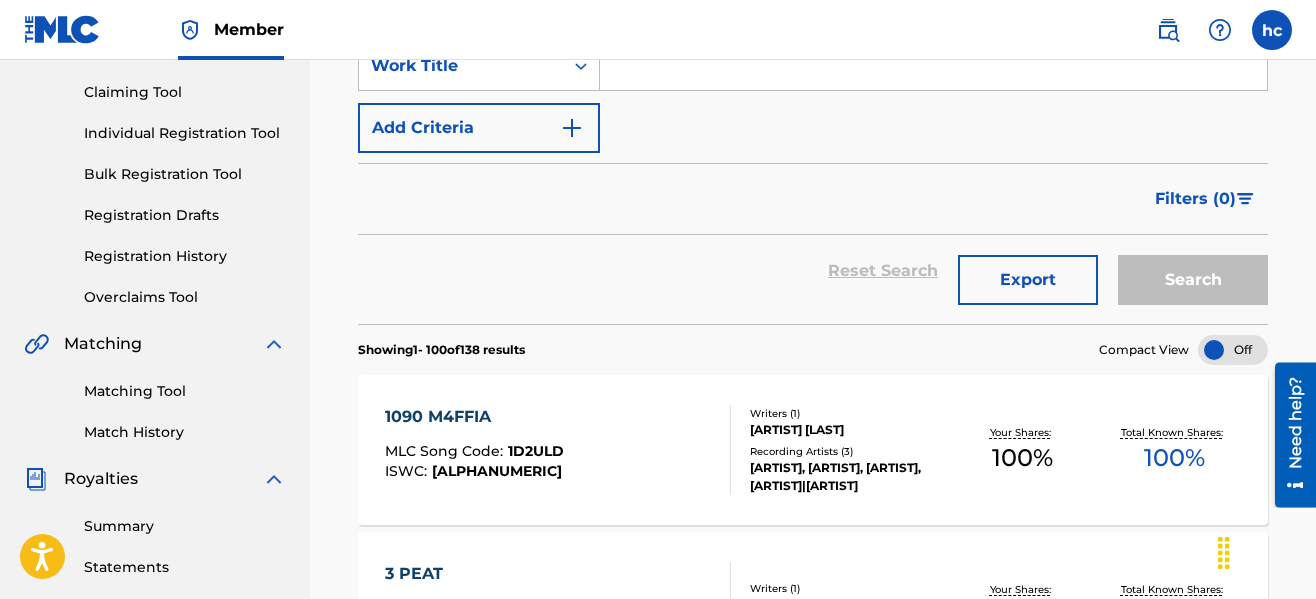 scroll, scrollTop: 0, scrollLeft: 0, axis: both 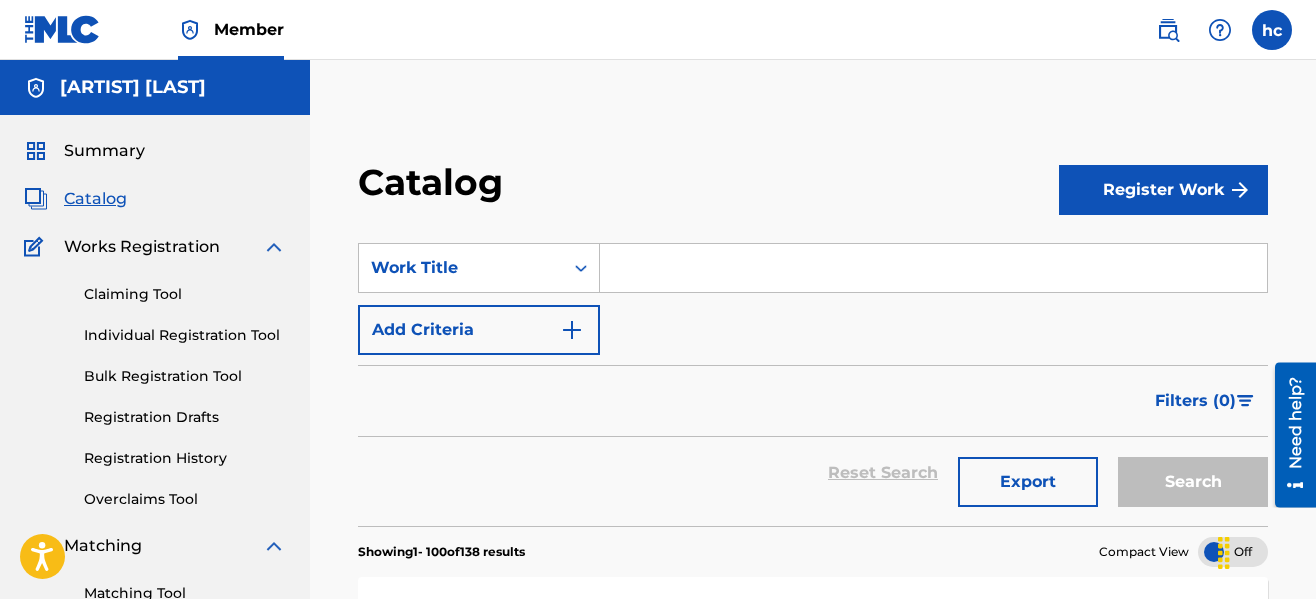 click on "Summary" at bounding box center [104, 151] 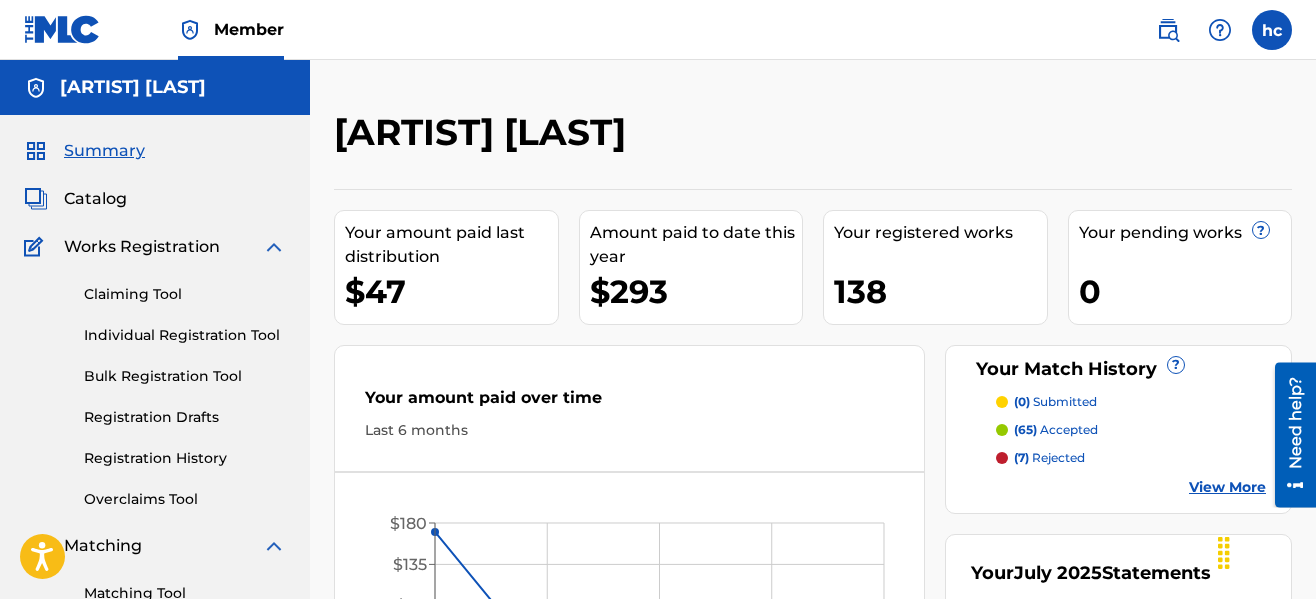 click on "Registration History" at bounding box center [185, 458] 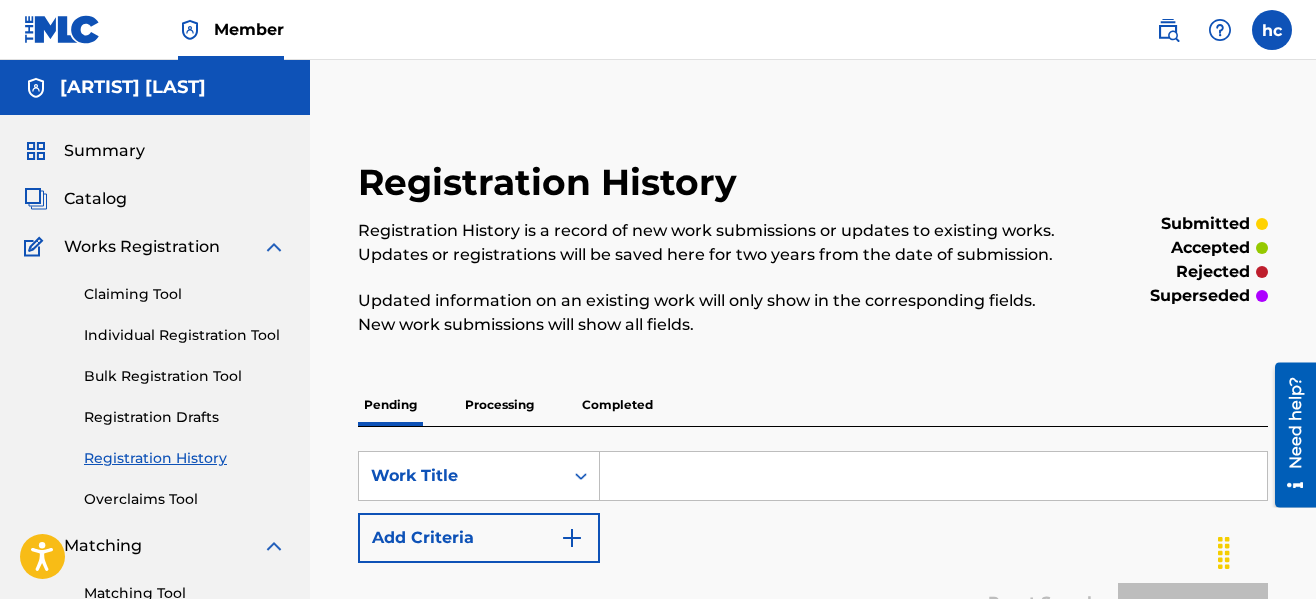 click on "Completed" at bounding box center (617, 405) 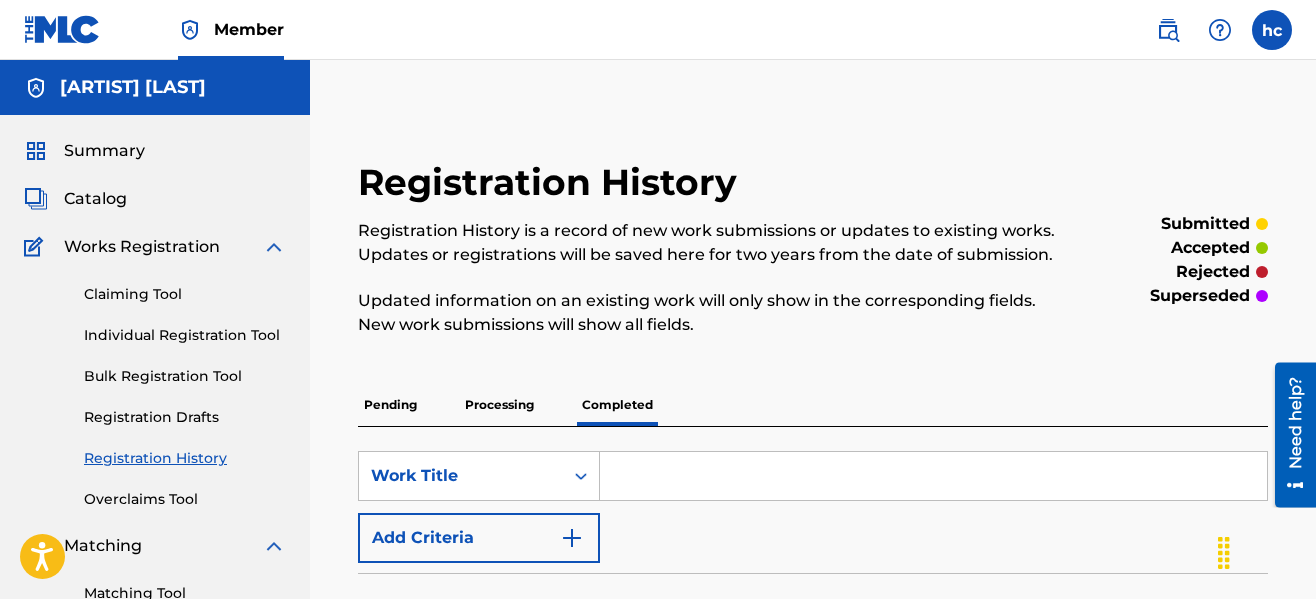 click on "Registration History Registration History is a record of new work submissions or updates to existing works. Updates or registrations will be saved here for two years from the date of submission. Updated information on an existing work will only show in the corresponding fields. New work submissions will show all fields." at bounding box center [708, 260] 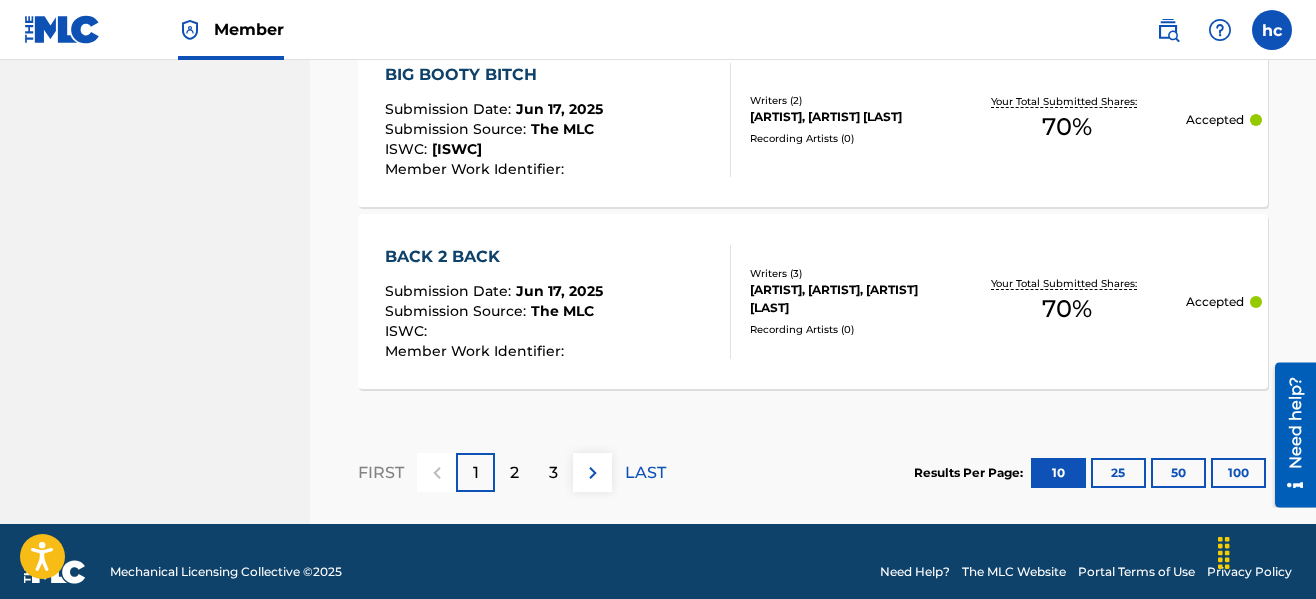 scroll, scrollTop: 2221, scrollLeft: 0, axis: vertical 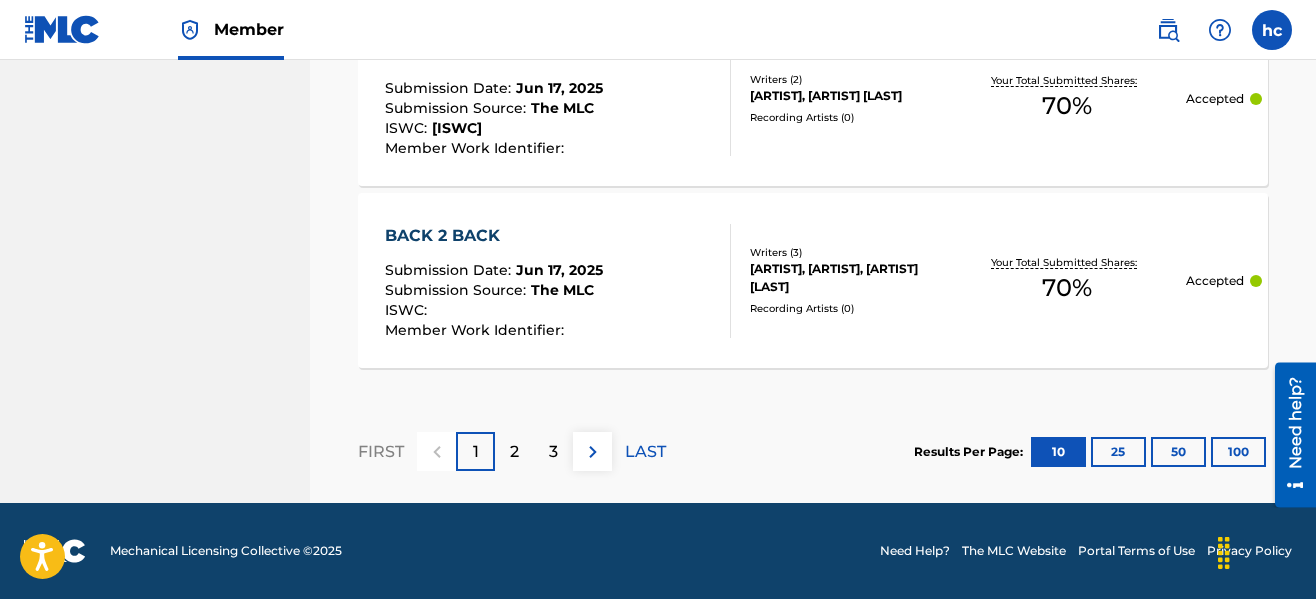 click on "Serious Gambino Summary Catalog Works Registration Claiming Tool Individual Registration Tool Bulk Registration Tool Registration Drafts Registration History Overclaims Tool Matching Matching Tool Match History Royalties Summary Statements Annual Statements Rate Sheets Member Settings Banking Information Member Information User Permissions Contact Information Member Benefits" at bounding box center [155, -829] 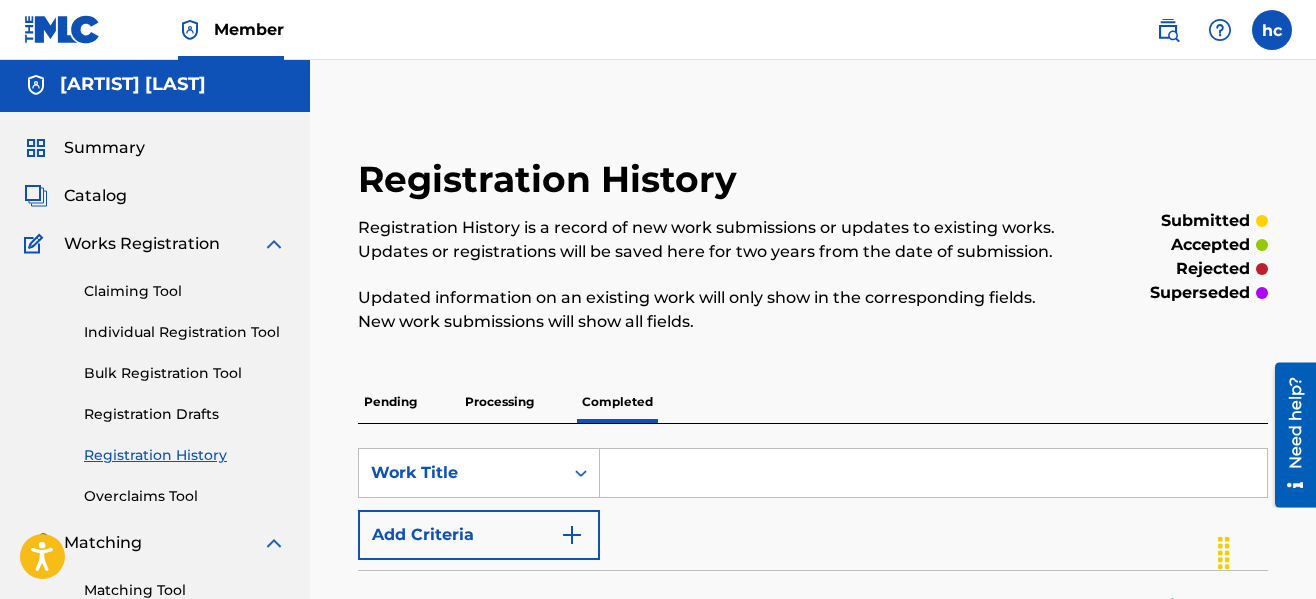 scroll, scrollTop: 0, scrollLeft: 0, axis: both 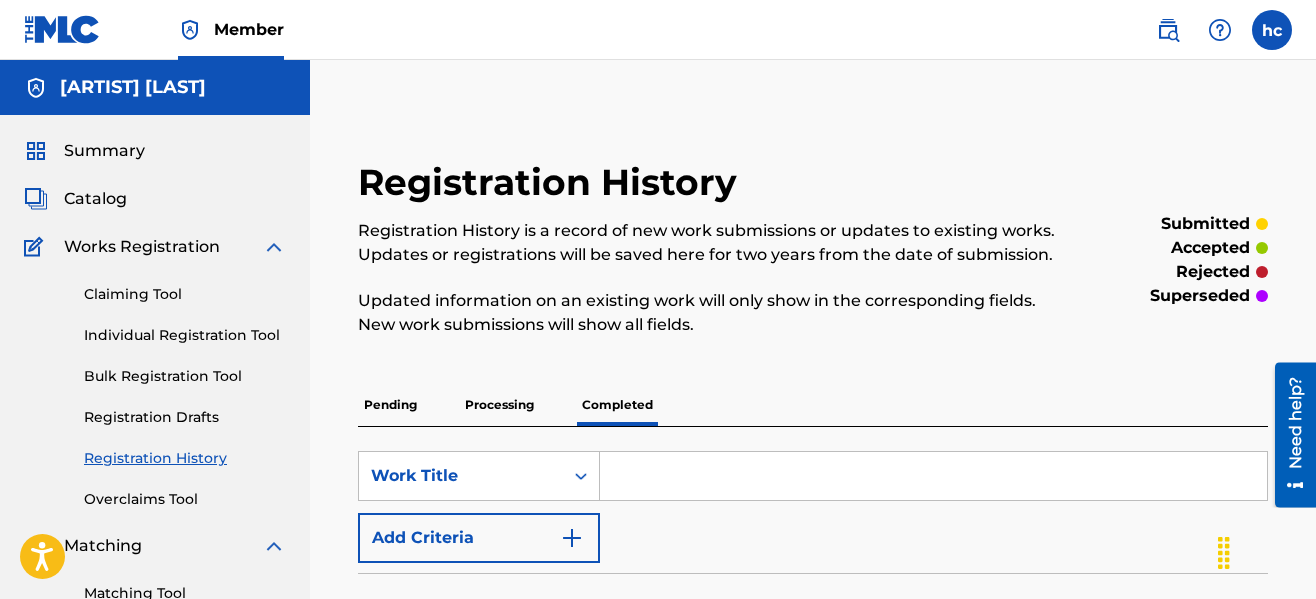 click on "Catalog" at bounding box center (95, 199) 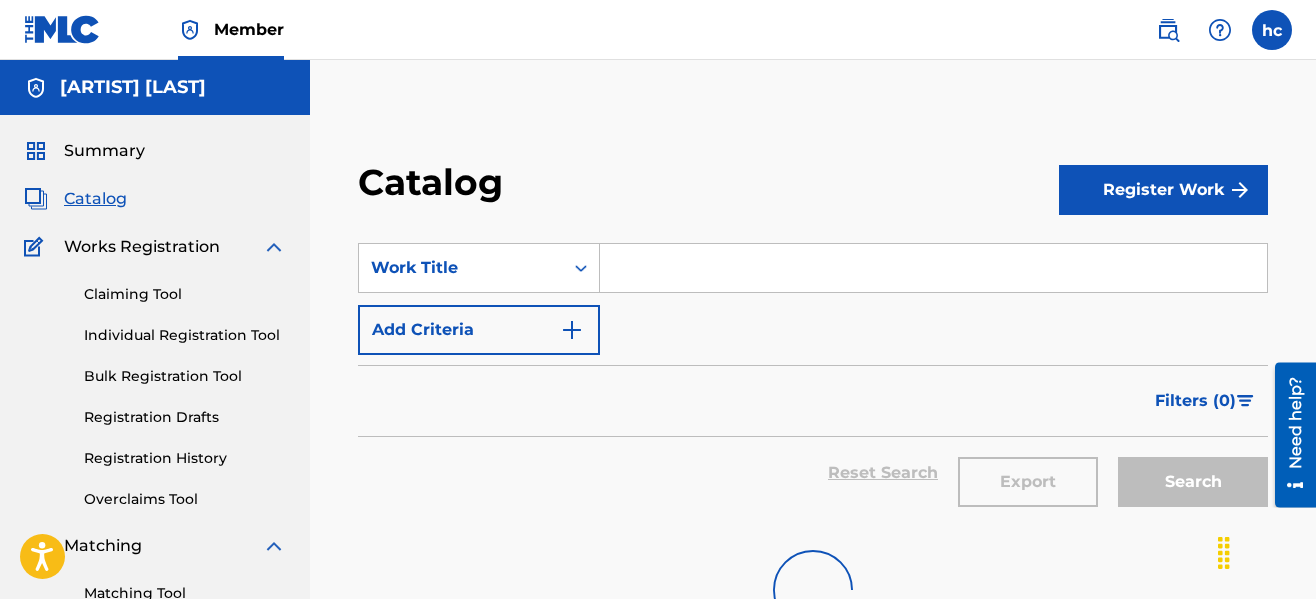 click on "Catalog" at bounding box center [708, 189] 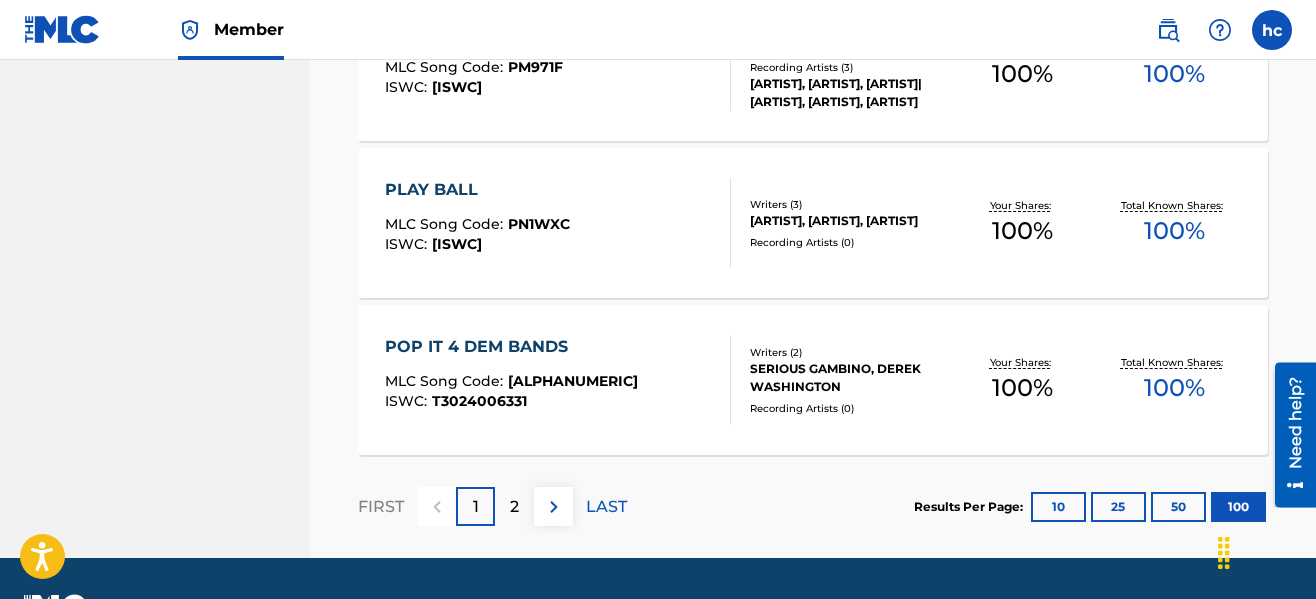scroll, scrollTop: 15842, scrollLeft: 0, axis: vertical 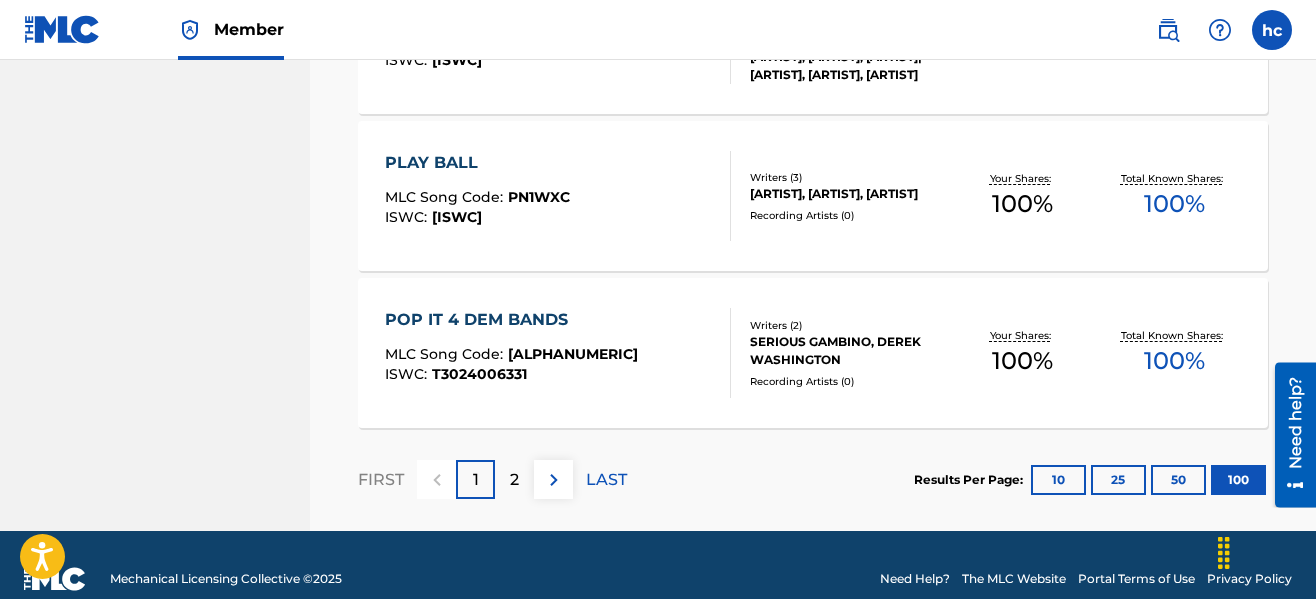 click on "2" at bounding box center [514, 479] 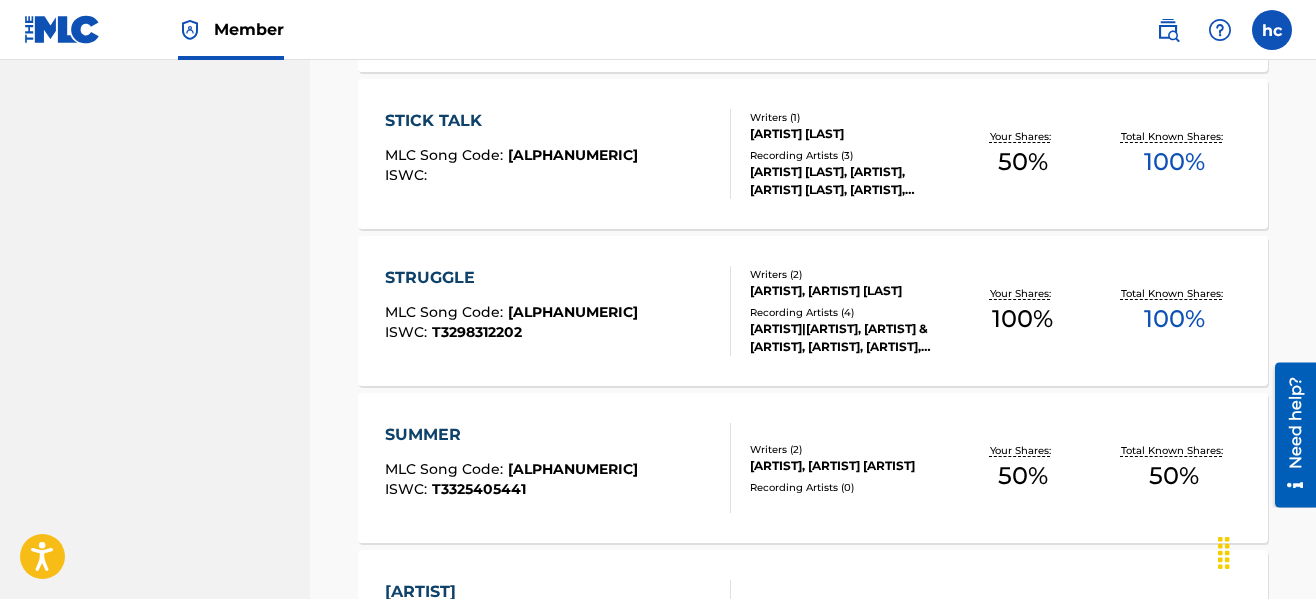 scroll, scrollTop: 2656, scrollLeft: 0, axis: vertical 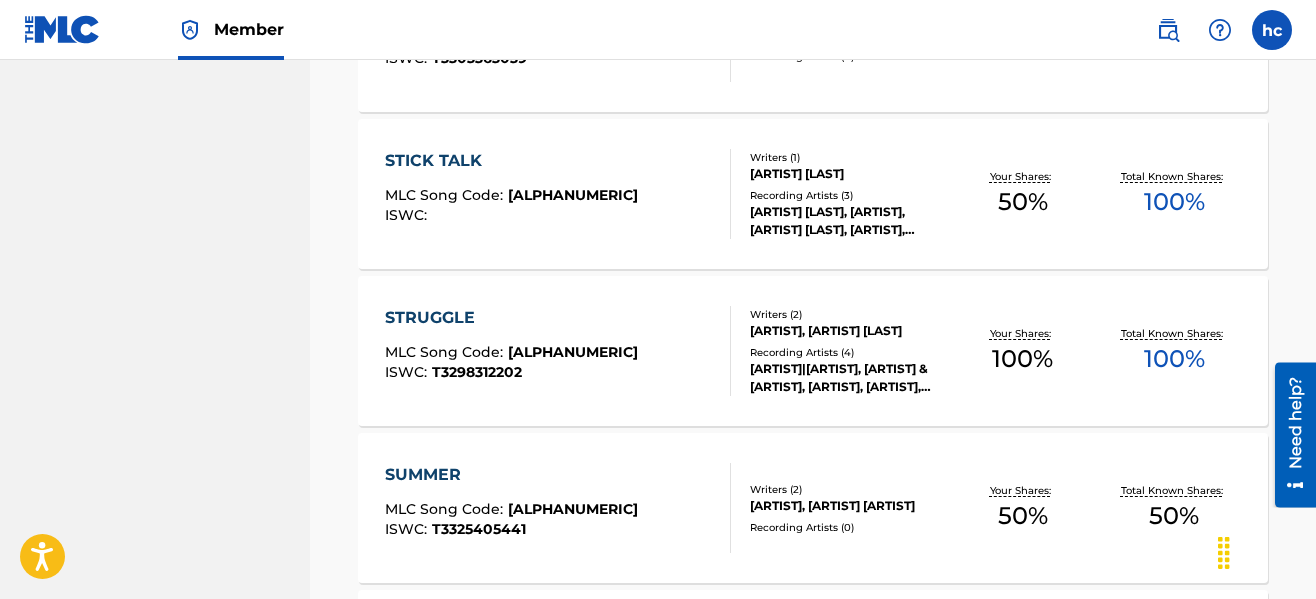 click on "Catalog Register Work SearchWithCriteria867d7dc9-fc52-449e-b283-39e486a582b5 Work Title Add Criteria Filter Hold Filters Overclaim   Dispute   Remove Filters Apply Filters Filters ( 0 ) Reset Search Export Search Showing  101  -   138  of  138   results   Compact View QBM QUARTER BRICK MUSIC MLC Song Code : QP2984 ISWC : T3323957860 Writers ( 2 ) SERIOUS GAMBINO, MARCOS RIVERA Recording Artists ( 0 ) Your Shares: 50 % Total Known Shares: 50 % REAL NIGGA TIME MLC Song Code : RO3XP2 ISWC : T3230094341 Writers ( 1 ) SERIOUS GAMBINO Recording Artists ( 3 ) SERIOUS GAMBINO, SERIOUS GAMBINO, SERIOUS GAMBINO Your Shares: 100 % Total Known Shares: 100 % ROAD RUNNIN MLC Song Code : RO40IV ISWC : T3313503032 Writers ( 2 ) SERIOUS GAMBINO, ANTHONY VELIT Recording Artists ( 1 ) SERIOUS GAMBINO|PROD.BYGRAMS Your Shares: 50 % Total Known Shares: 100 % ROCKSTAR MLC Song Code : RO1UP8 ISWC : T3285459685 Writers ( 3 ) SERIOUS GAMBINO, DIRTY 1000, GOLD RUSH Recording Artists ( 4 ) Your Shares: 100 % Total Known Shares: 100 %" at bounding box center (813, 718) 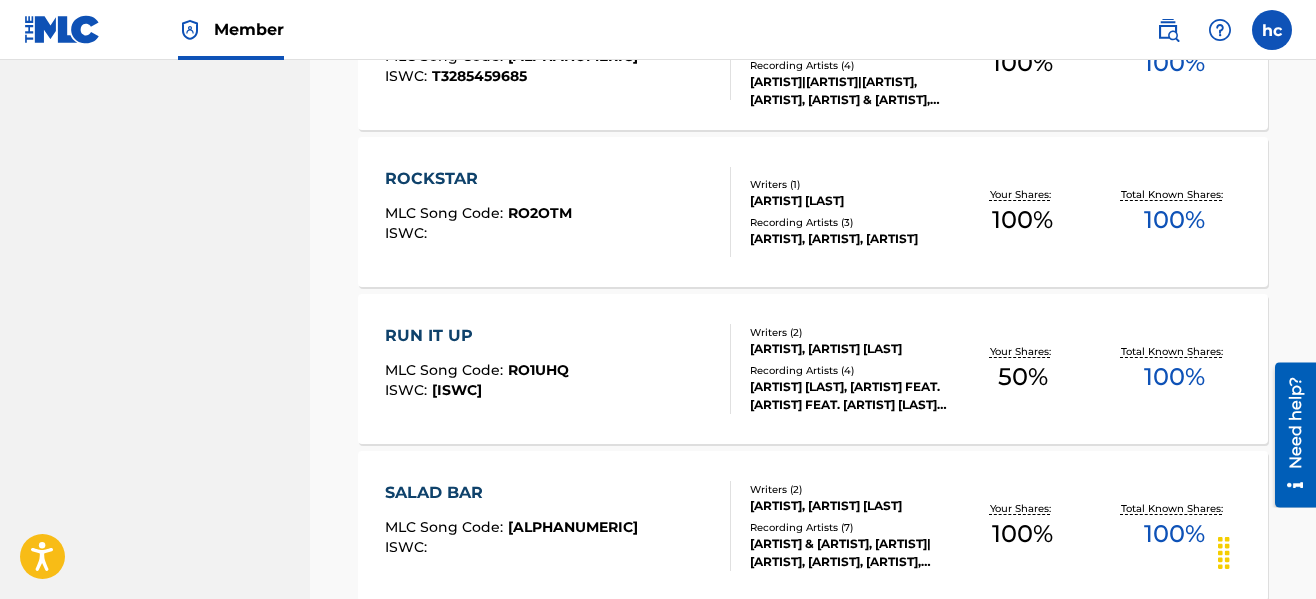 scroll, scrollTop: 0, scrollLeft: 0, axis: both 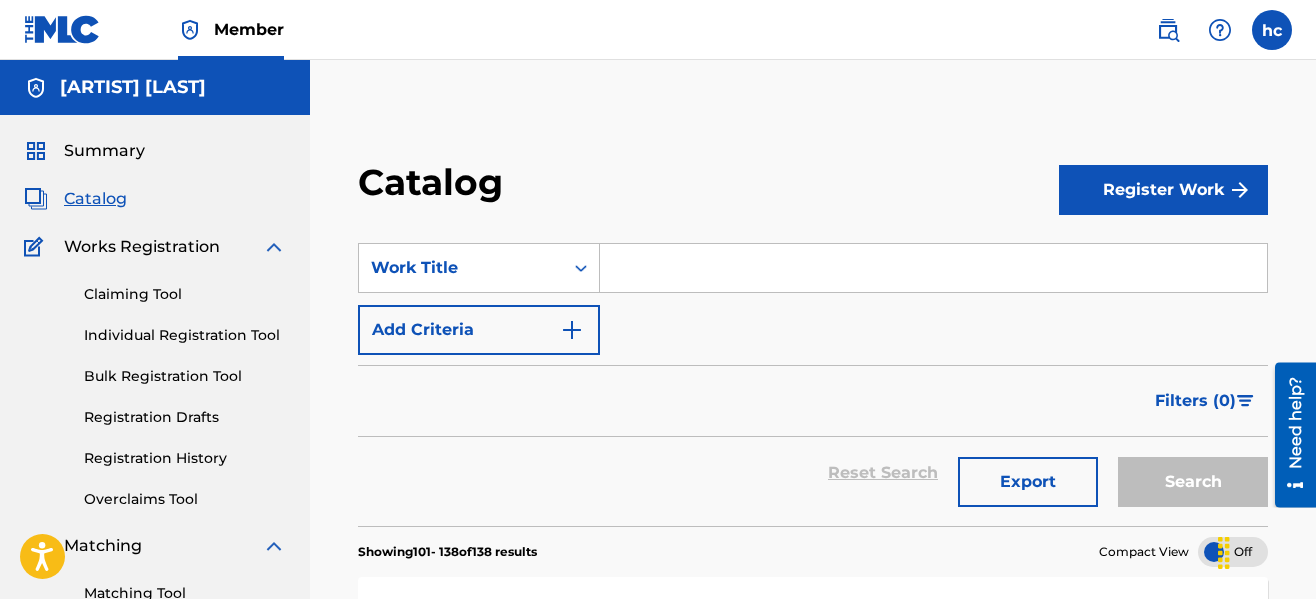 click on "Reset Search Export Search" at bounding box center (813, 473) 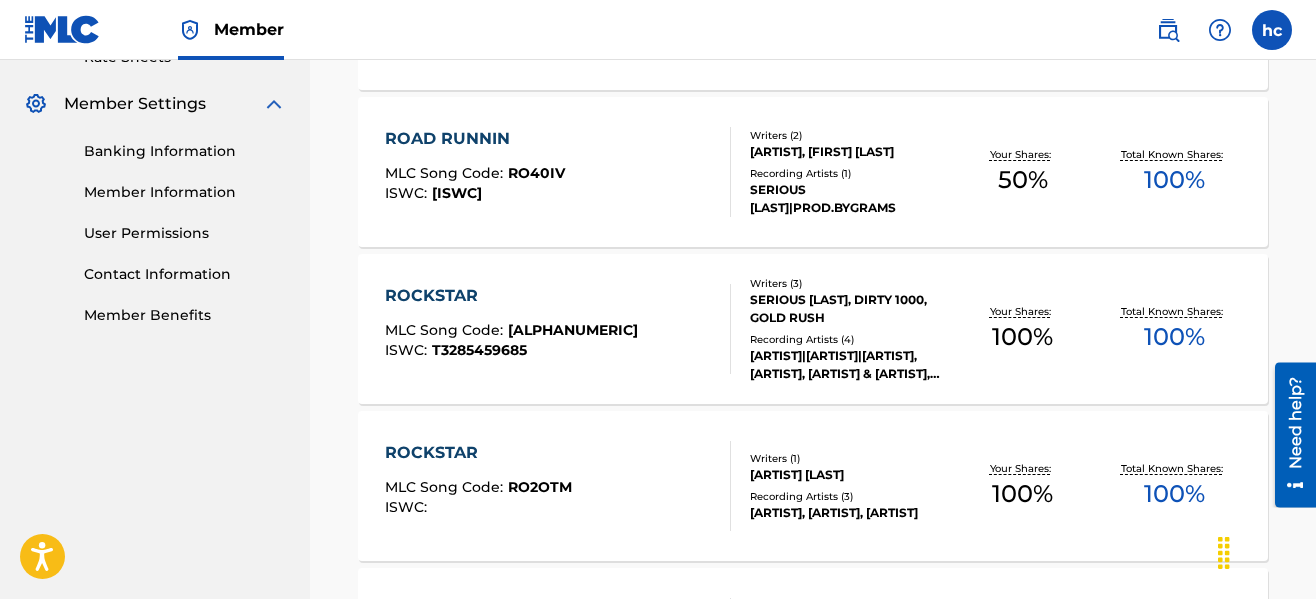 scroll, scrollTop: 800, scrollLeft: 0, axis: vertical 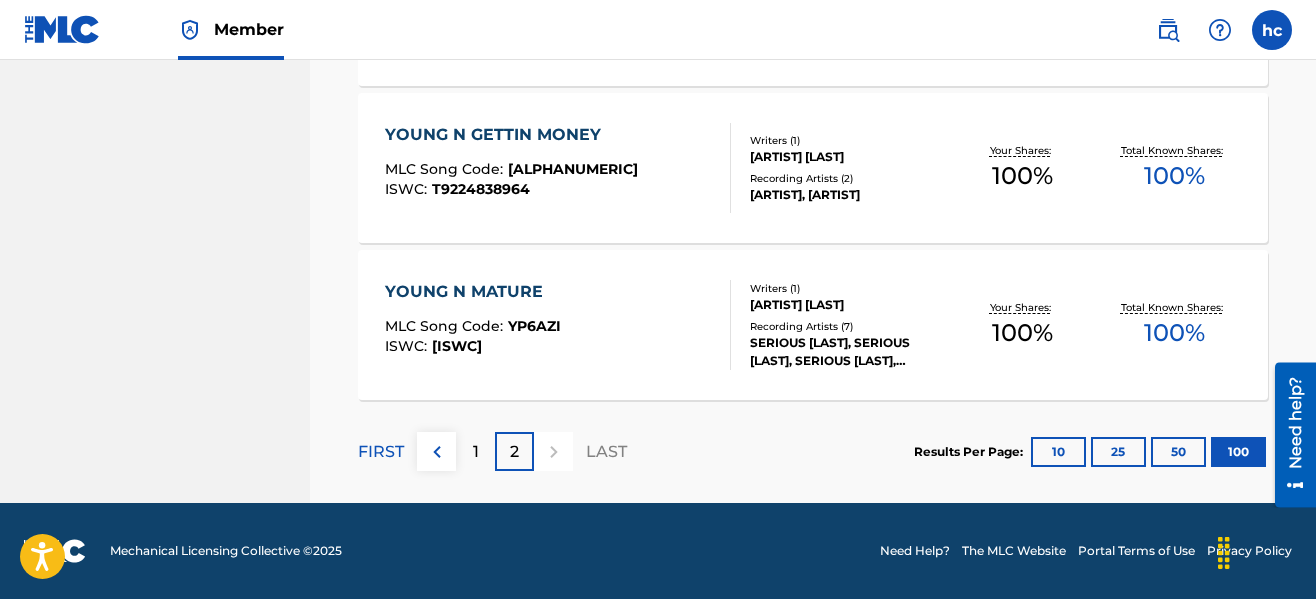 click on "1" at bounding box center (476, 452) 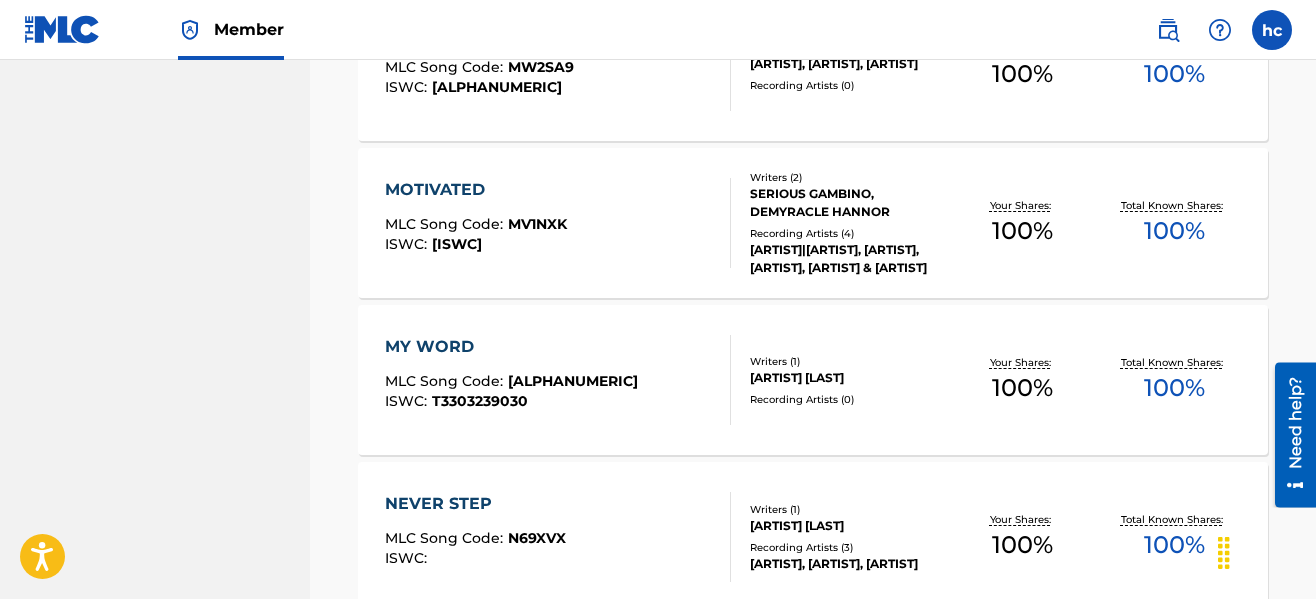 scroll, scrollTop: 13998, scrollLeft: 0, axis: vertical 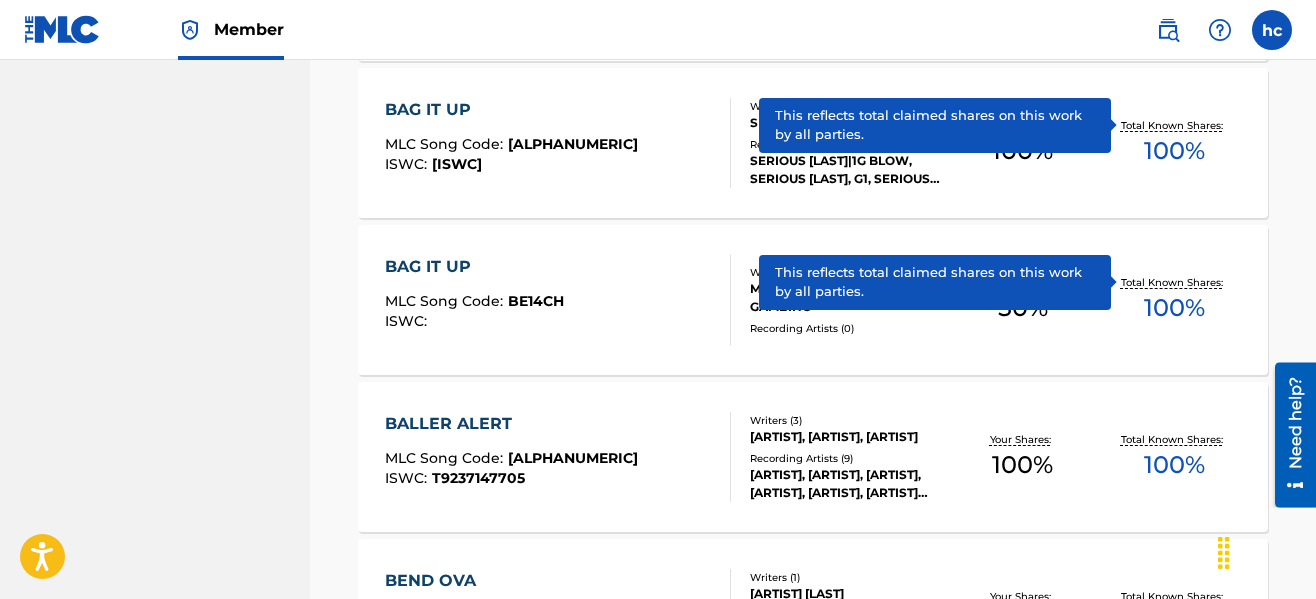 click on "Catalog Register Work SearchWithCriteria867d7dc9-fc52-449e-b283-39e486a582b5 Work Title Add Criteria Filter Hold Filters Overclaim   Dispute   Remove Filters Apply Filters Filters ( 0 ) Reset Search Export Search Showing  1  -   100  of  138   results   Compact View 1090 M4FFIA MLC Song Code : 1D2ULD ISWC : T3254660776 Writers ( 1 ) SERIOUS GAMBINO Recording Artists ( 3 ) SERIOUS GAMBINO,PATSWAZY, SERIOUS GAMBINO, PATSWAZY|SERIOUS GAMBINO Your Shares: 100 % Total Known Shares: 100 % 3 PEAT MLC Song Code : 3T3J3K ISWC : T3303363233 Writers ( 1 ) SERIOUS GAMBINO Recording Artists ( 0 ) Your Shares: 100 % Total Known Shares: 100 % 7 DAYS  A WEEK MLC Song Code : 7N52CM ISWC : T9241045501 Writers ( 2 ) SERIOUS GAMBINO, GABRIEL DARBY Recording Artists ( 4 ) SERIOUS GAMBINO, SERIOUS GAMBINO, SERIOUS GAMBINO, SERIOUS GAMBINO Your Shares: 100 % Total Known Shares: 100 % 88TH FLOOR MLC Song Code : 8A51MT ISWC : T3238657739 Writers ( 2 ) SERIOUS GAMBINO, DUECE UNO Recording Artists ( 4 ) Your Shares: 100 % 100 % : ISWC" at bounding box center (813, 5848) 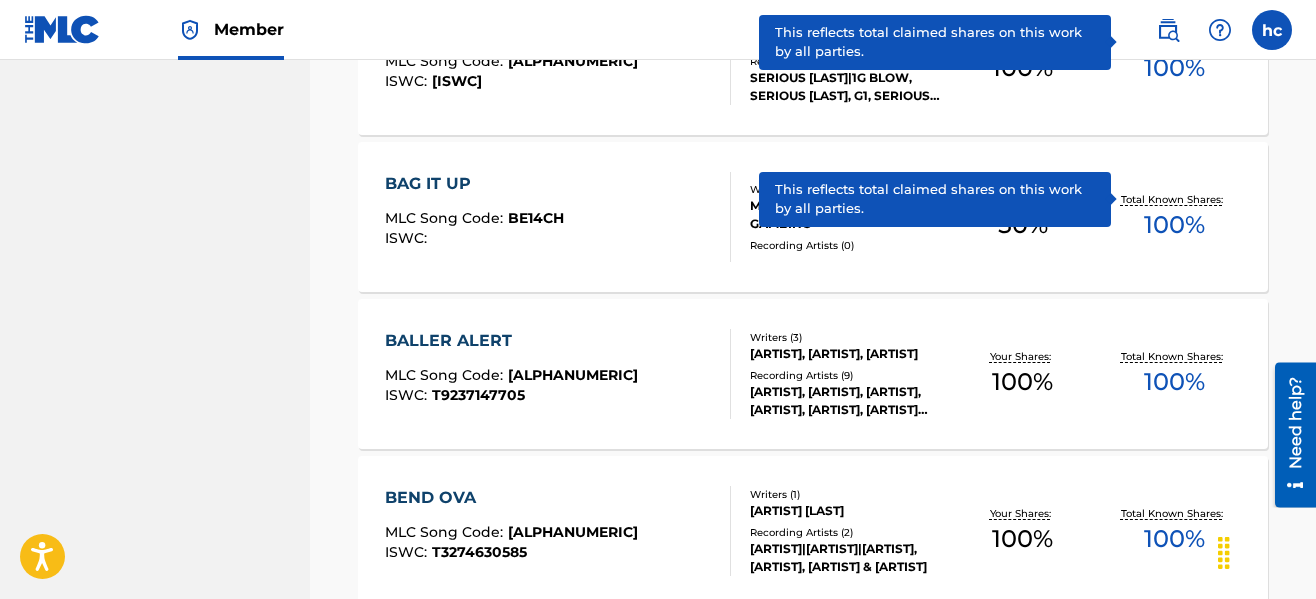 scroll, scrollTop: 2338, scrollLeft: 0, axis: vertical 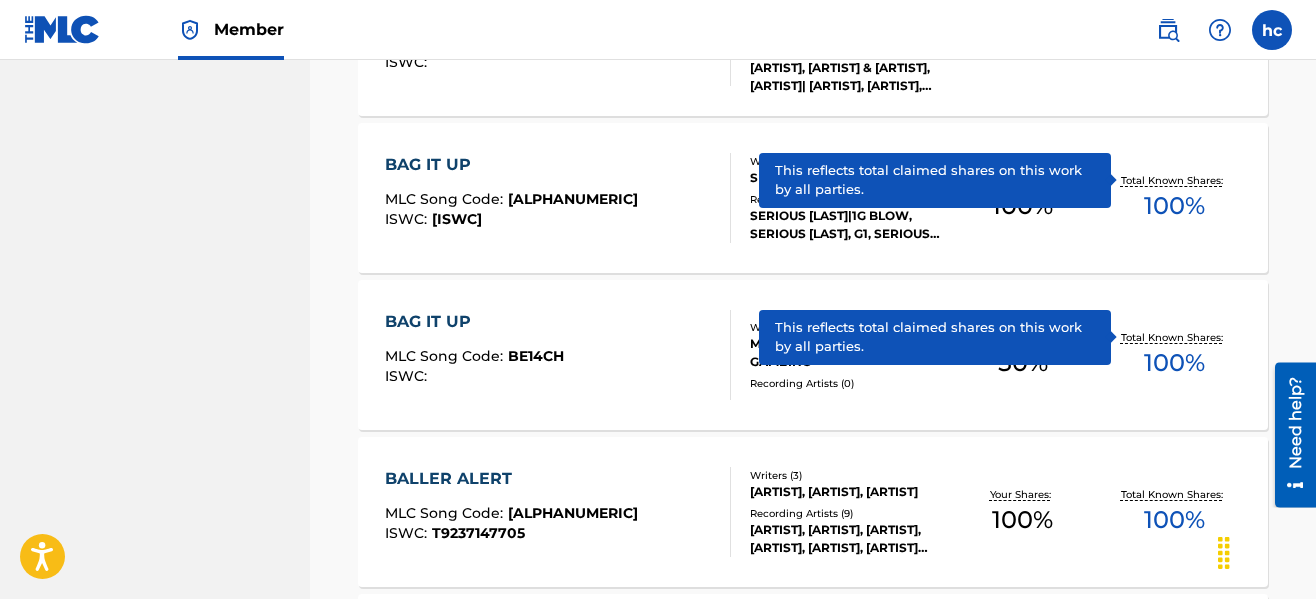 click on "Writers ( 2 )" at bounding box center [848, 327] 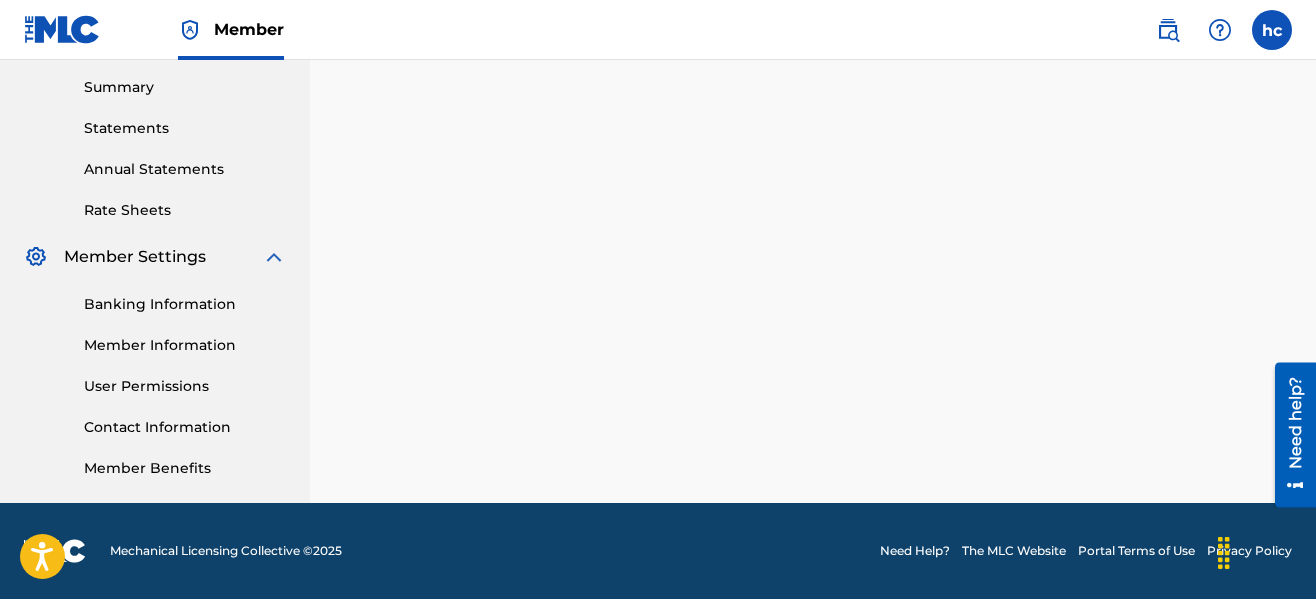 scroll, scrollTop: 0, scrollLeft: 0, axis: both 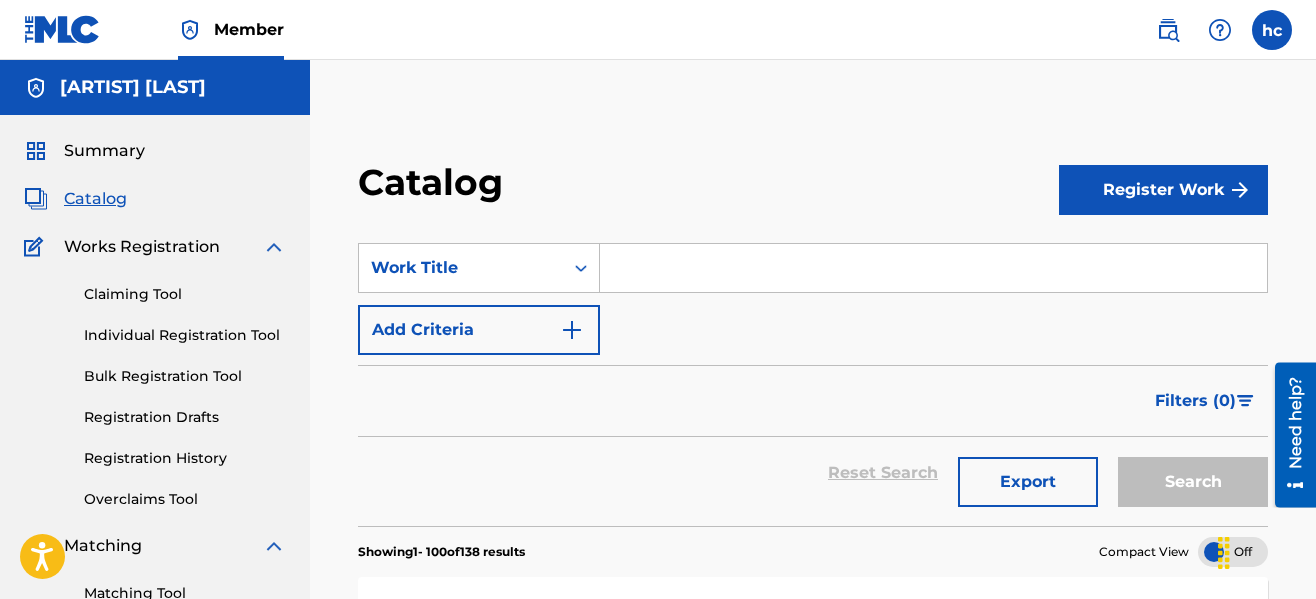 click on "Individual Registration Tool" at bounding box center [185, 335] 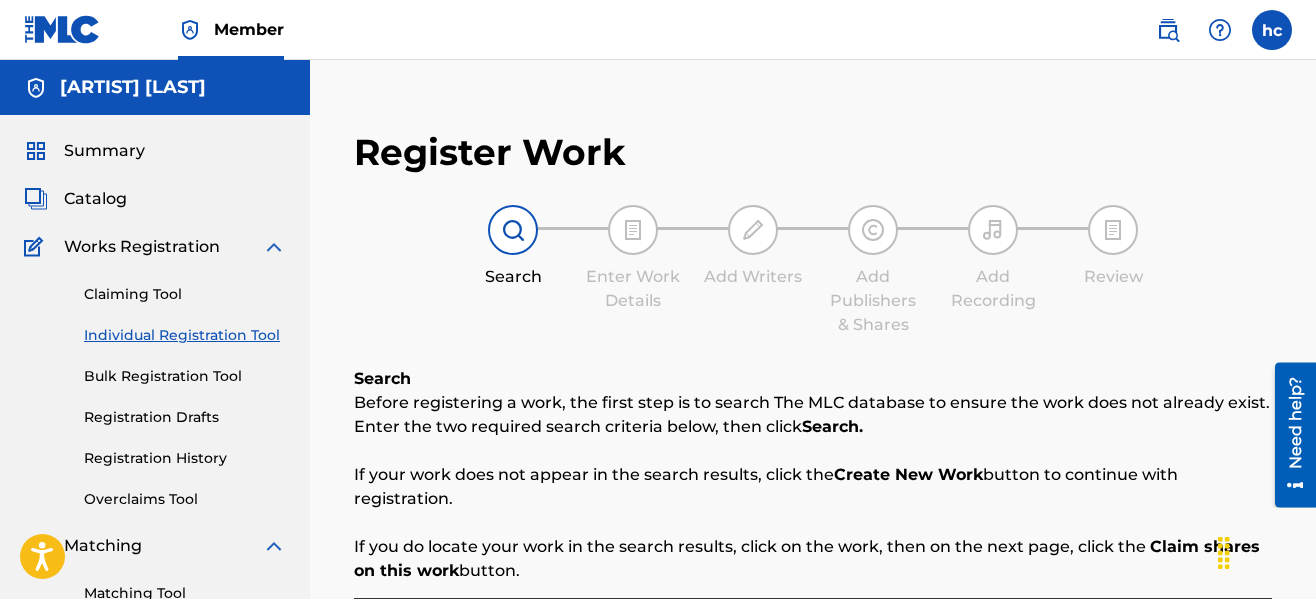 click on "Search Enter Work Details Add Writers Add Publishers & Shares Add Recording Review" at bounding box center (813, 271) 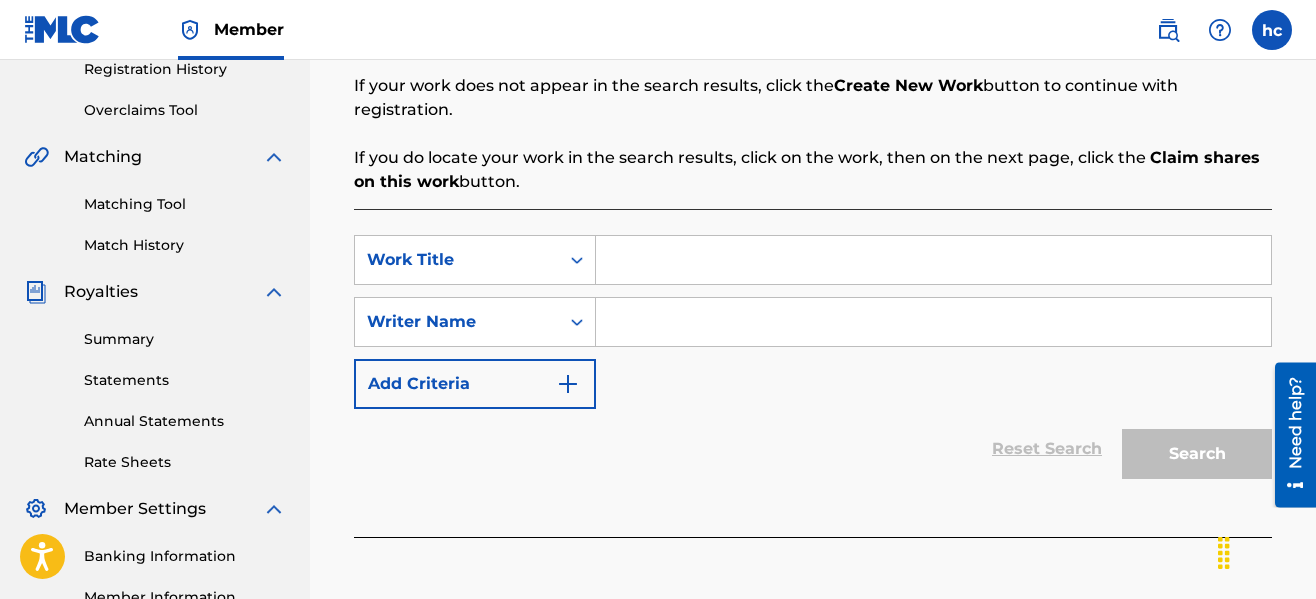 scroll, scrollTop: 480, scrollLeft: 0, axis: vertical 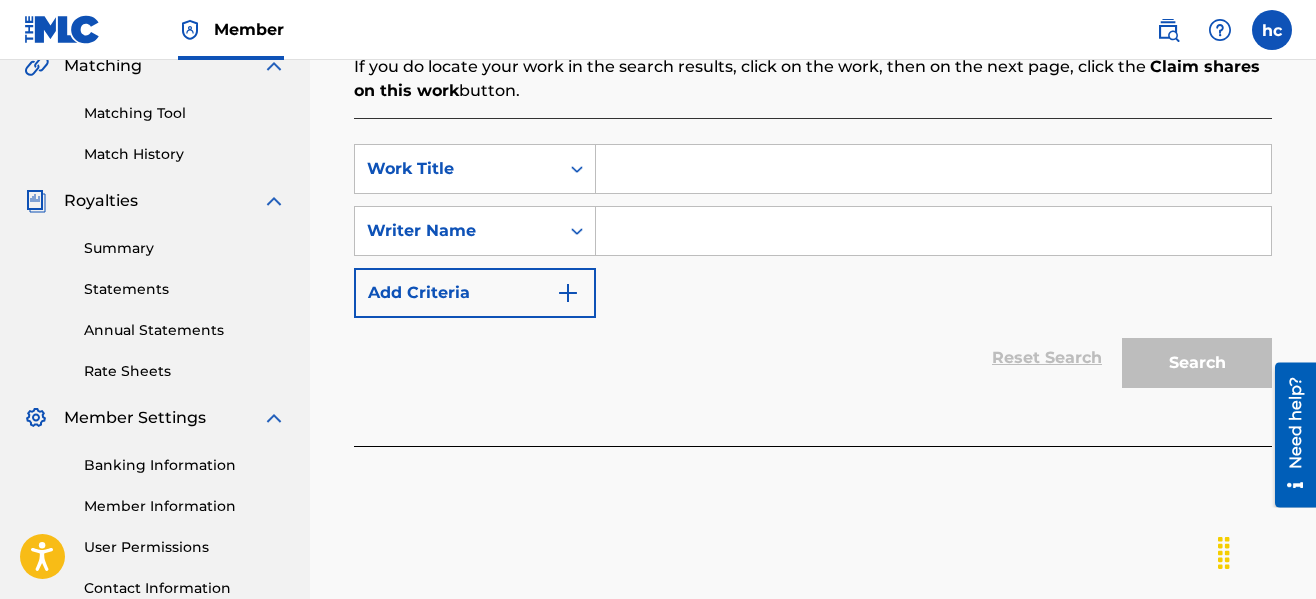 click at bounding box center [933, 169] 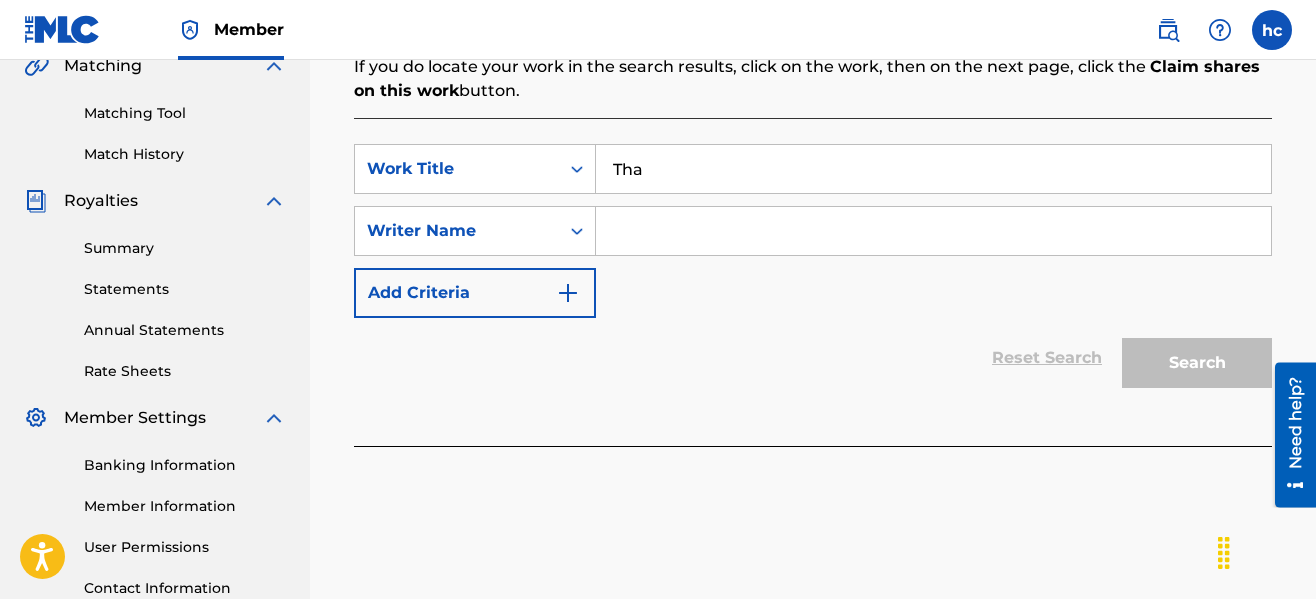 type on "That Bag" 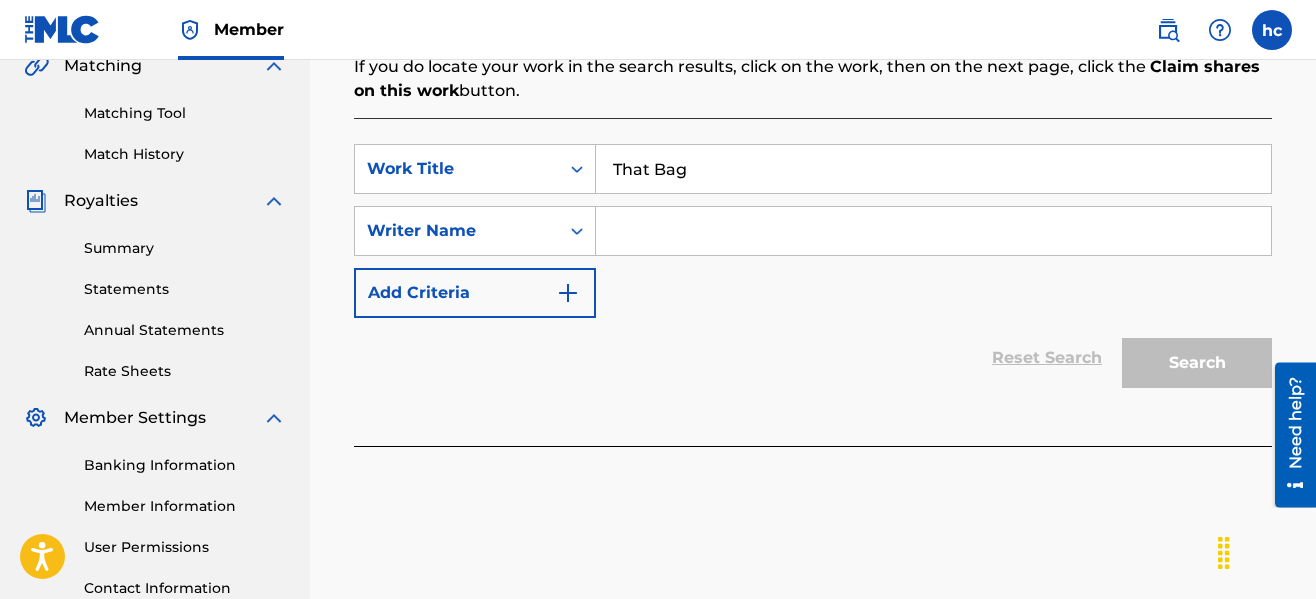 click at bounding box center [933, 231] 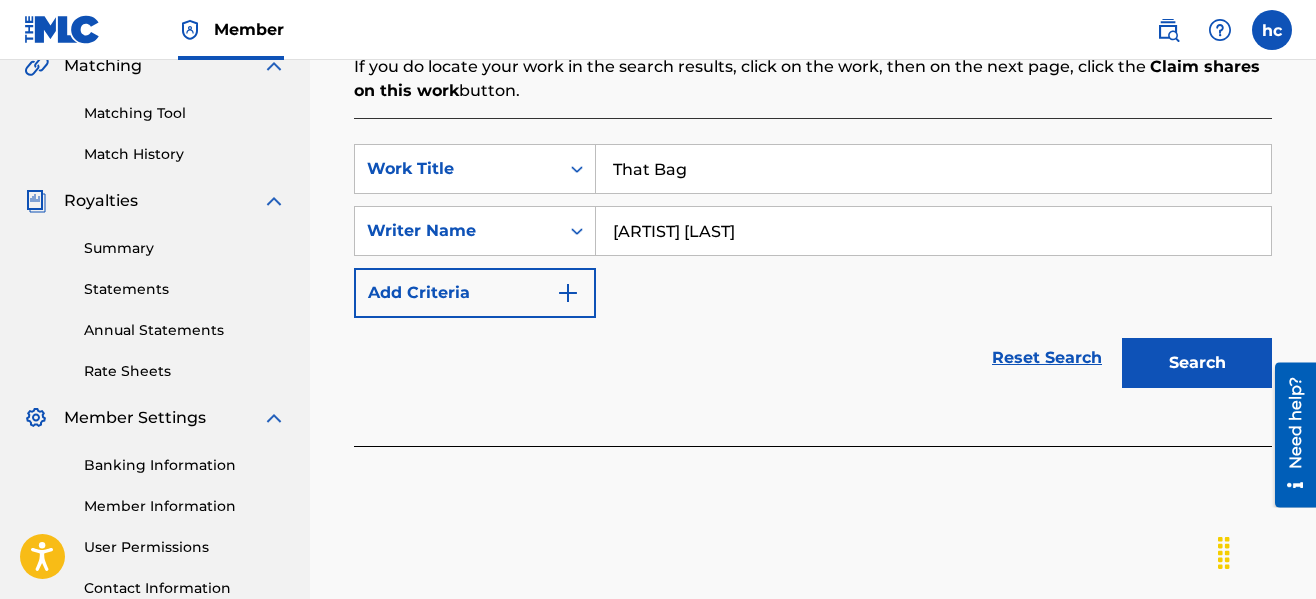 click on "Search" at bounding box center [1197, 363] 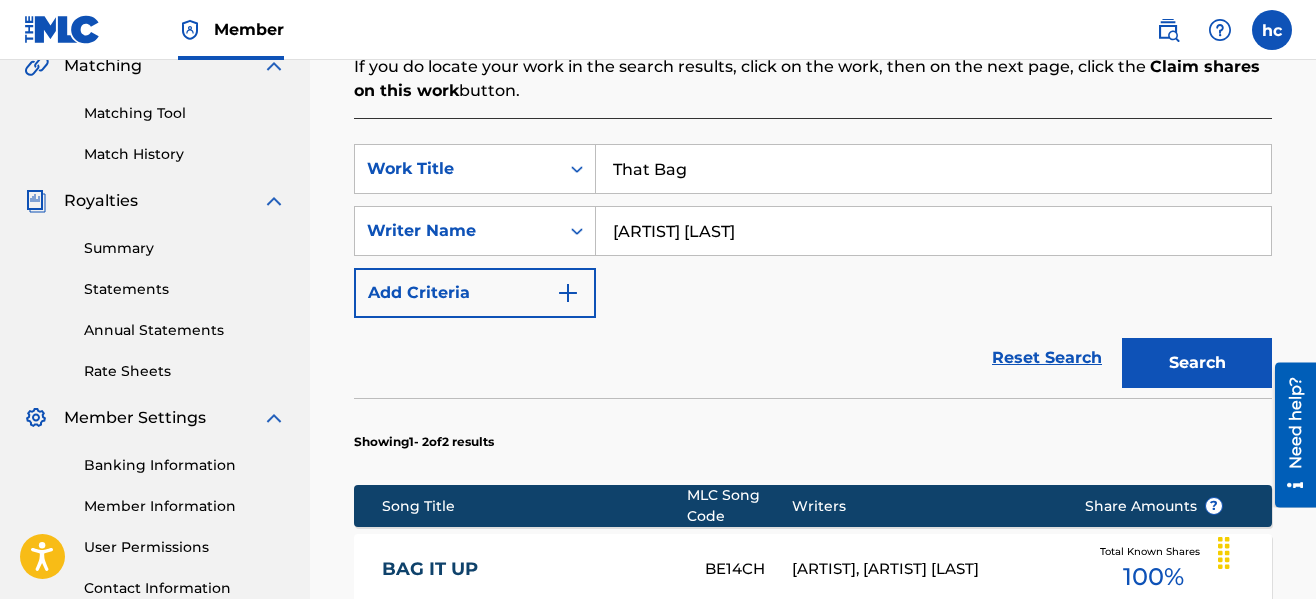 click on "Reset Search Search" at bounding box center (813, 358) 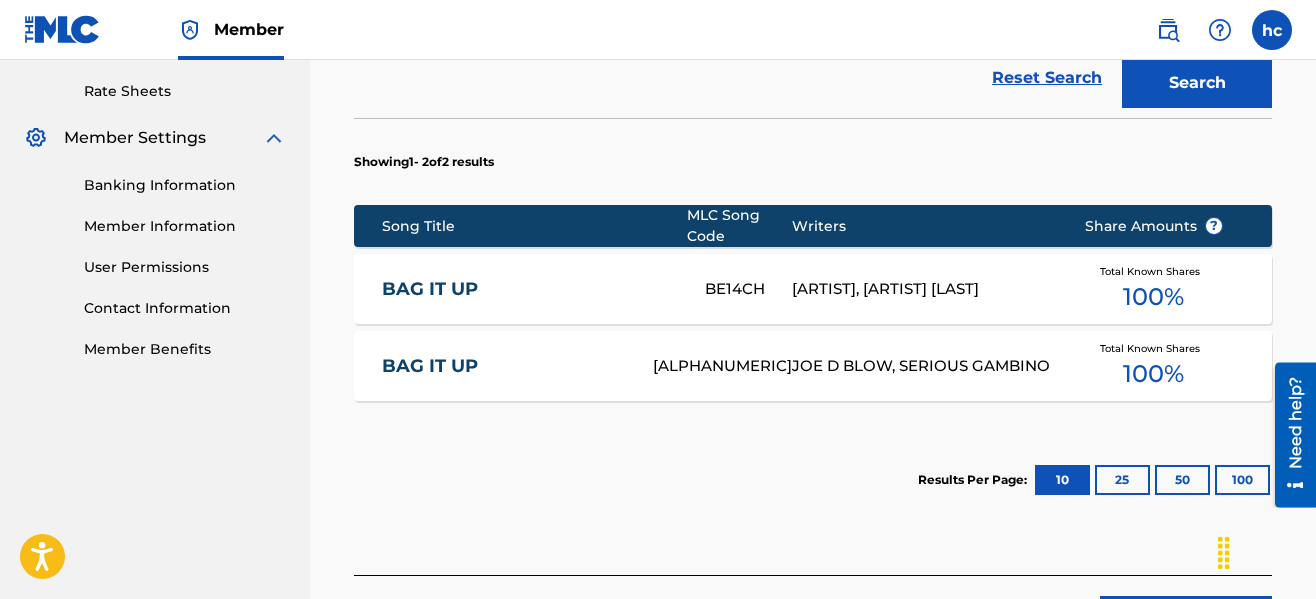 scroll, scrollTop: 800, scrollLeft: 0, axis: vertical 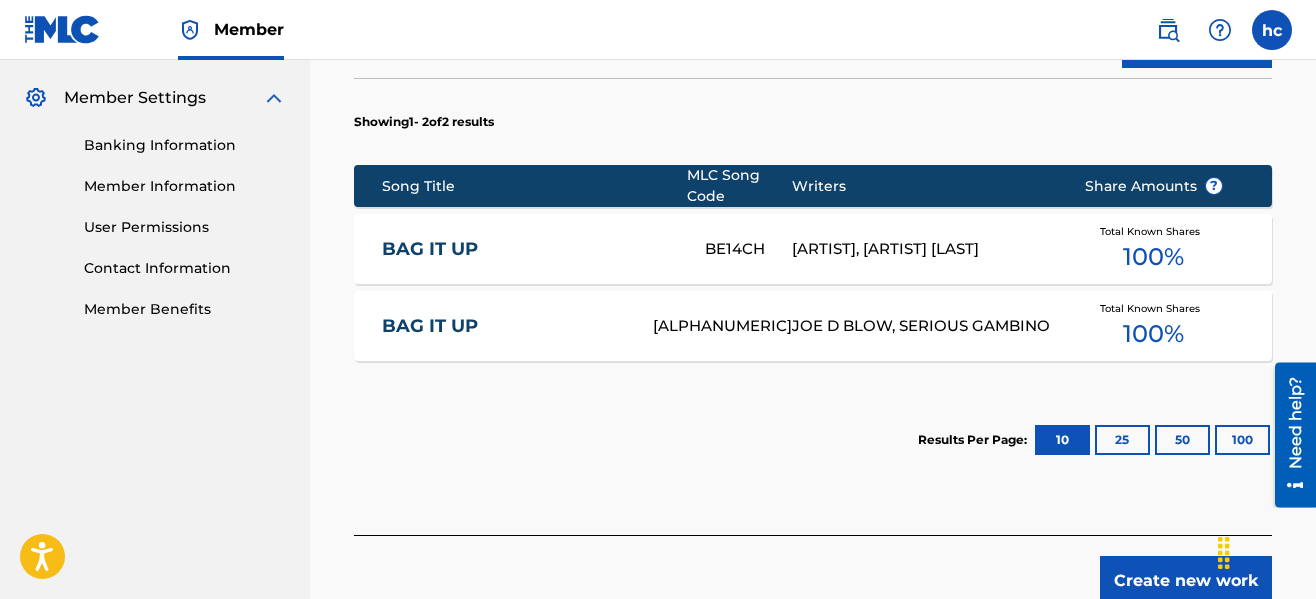 click on "Create new work" at bounding box center (1186, 581) 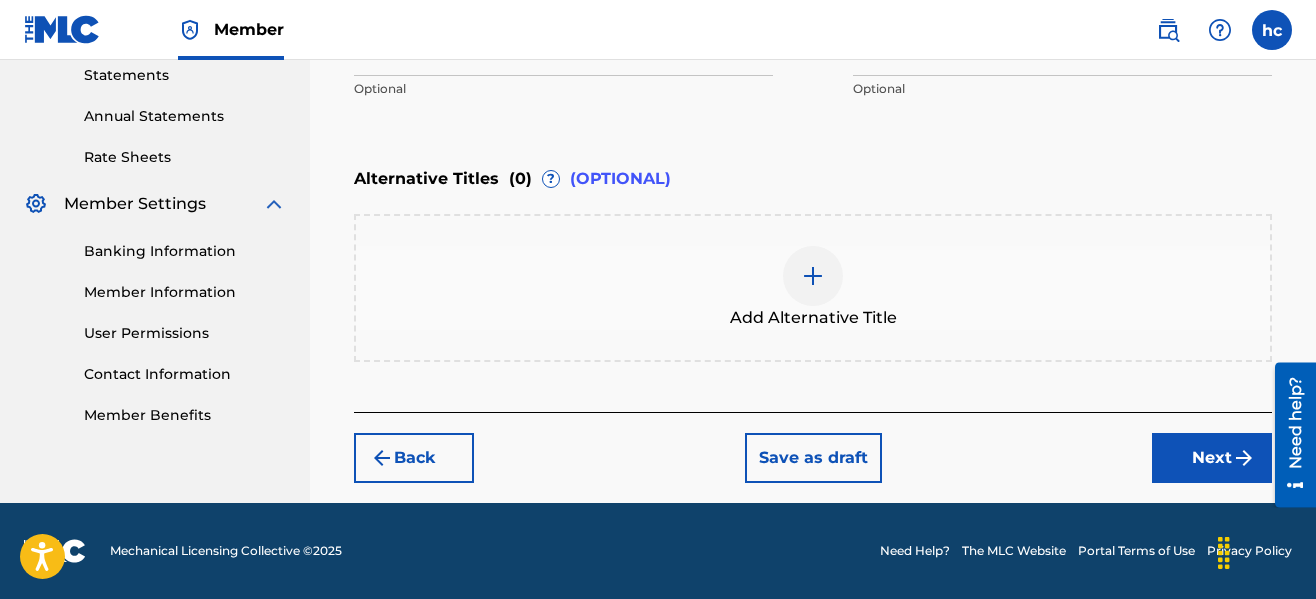 click on "Alternative Titles ( 0 ) ? (OPTIONAL)" at bounding box center [813, 179] 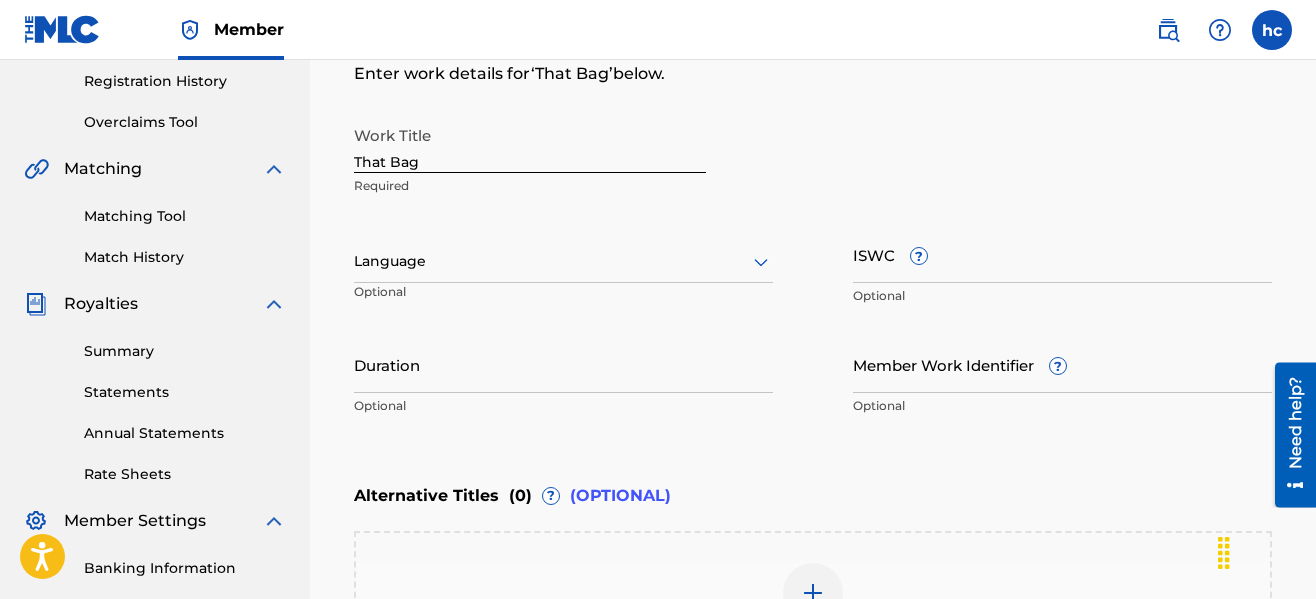 scroll, scrollTop: 374, scrollLeft: 0, axis: vertical 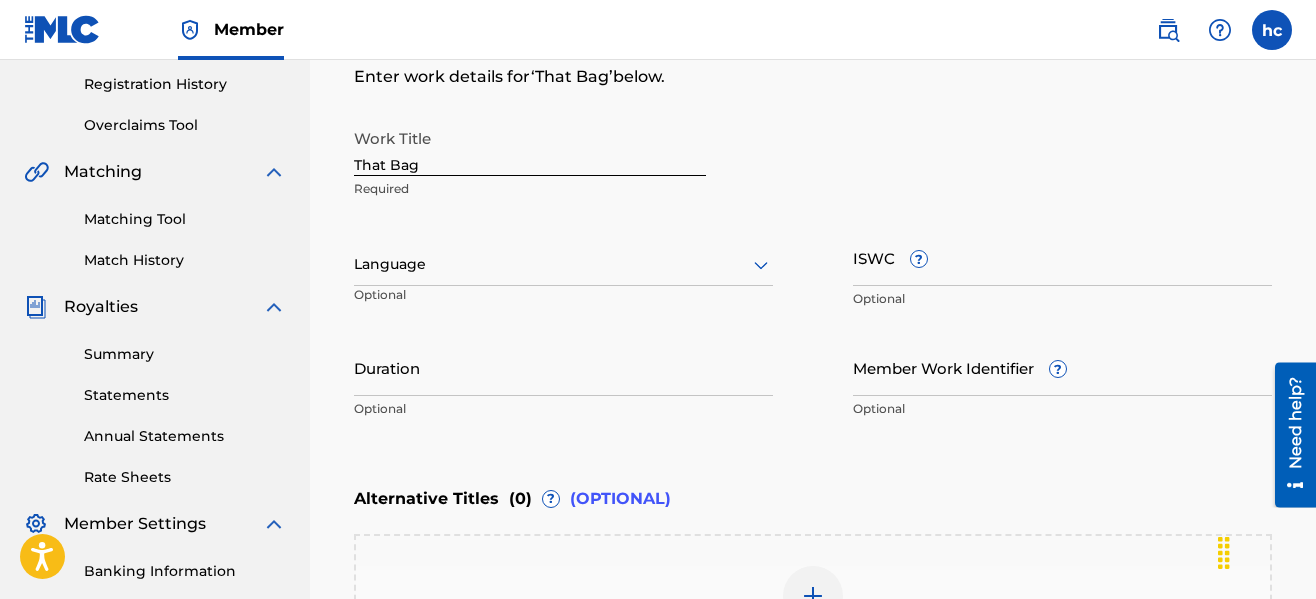 click at bounding box center (563, 264) 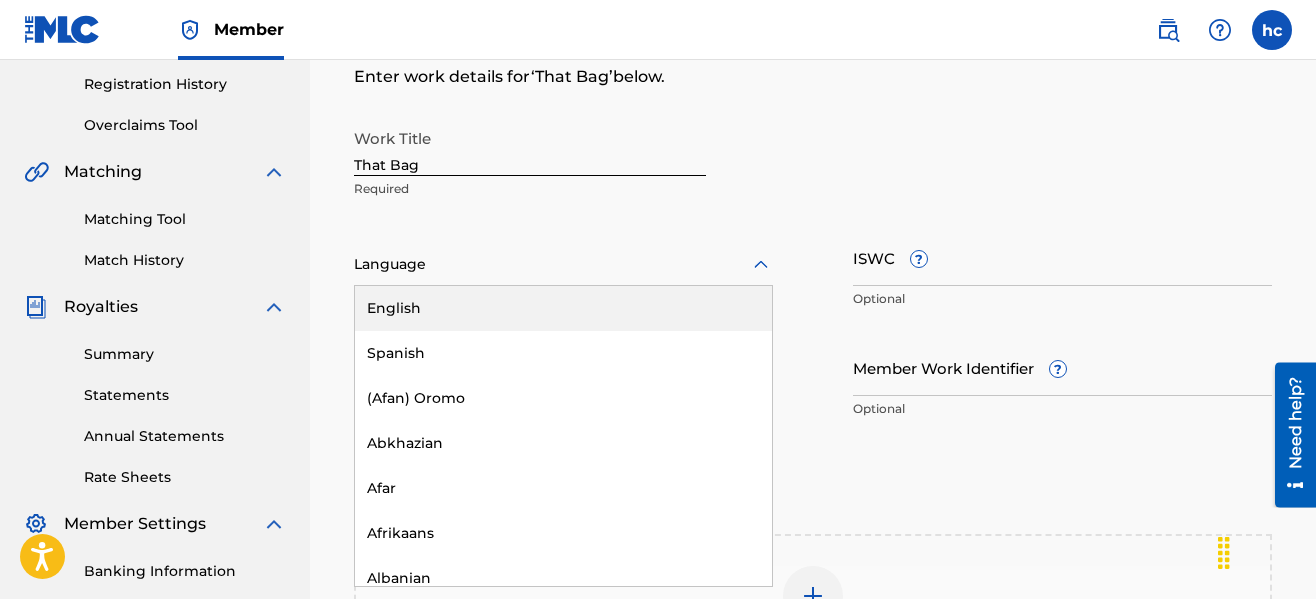 click on "English" at bounding box center [563, 308] 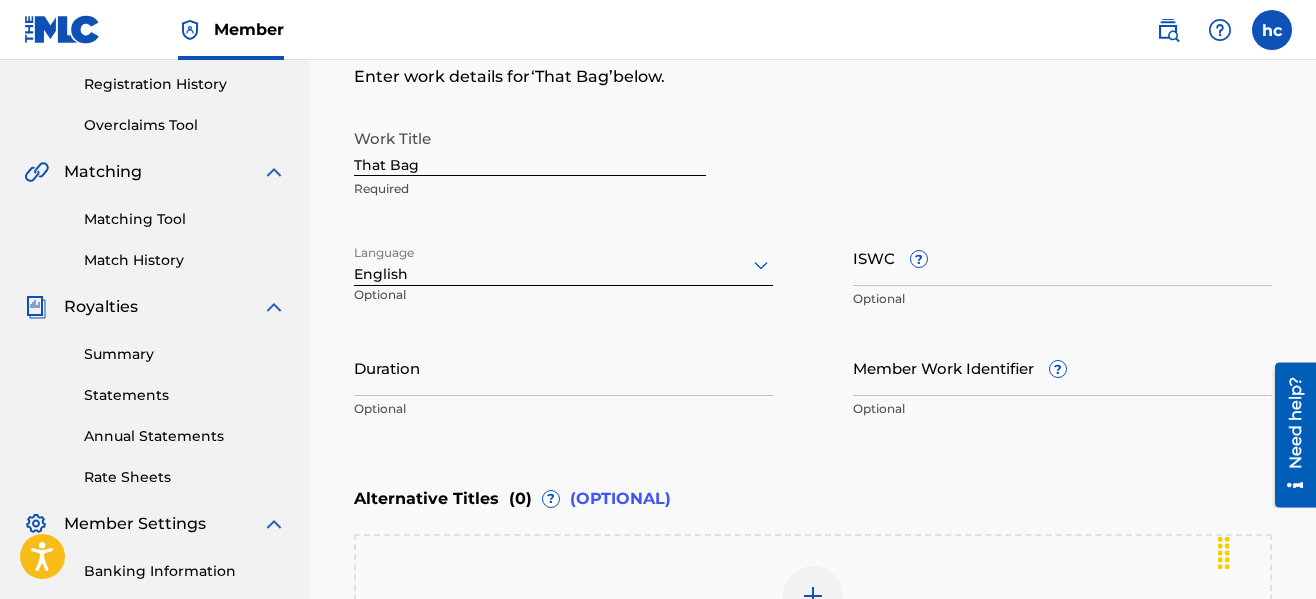 click on "ISWC   ?" at bounding box center (1062, 257) 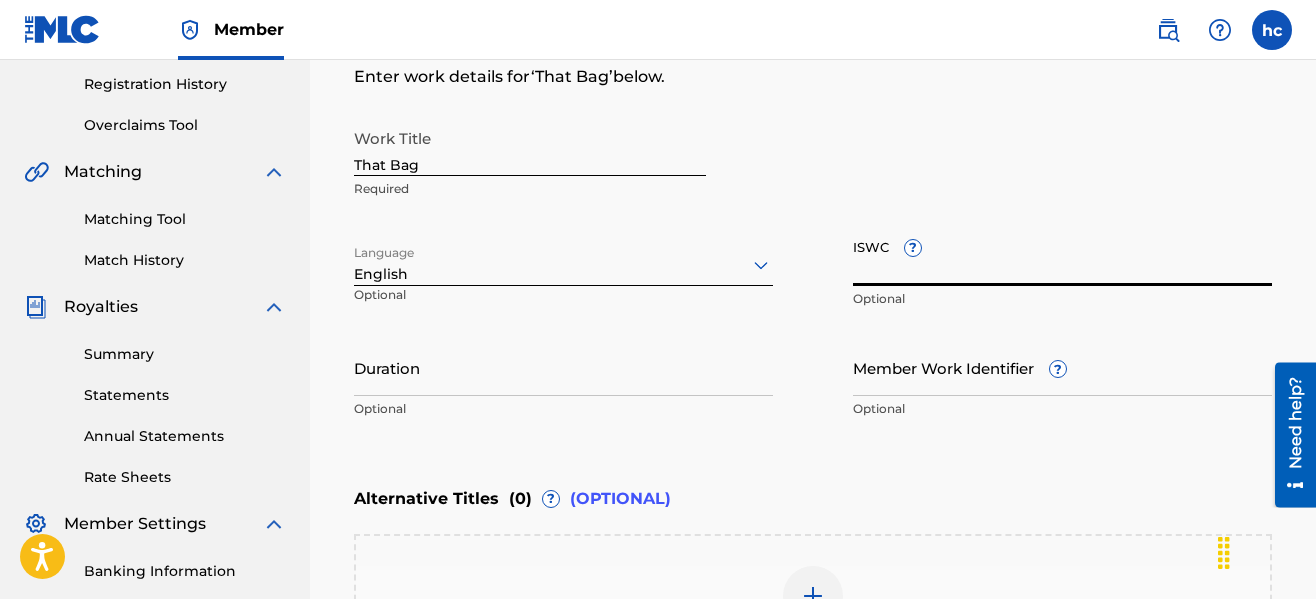 paste on "T-333.518.268-4" 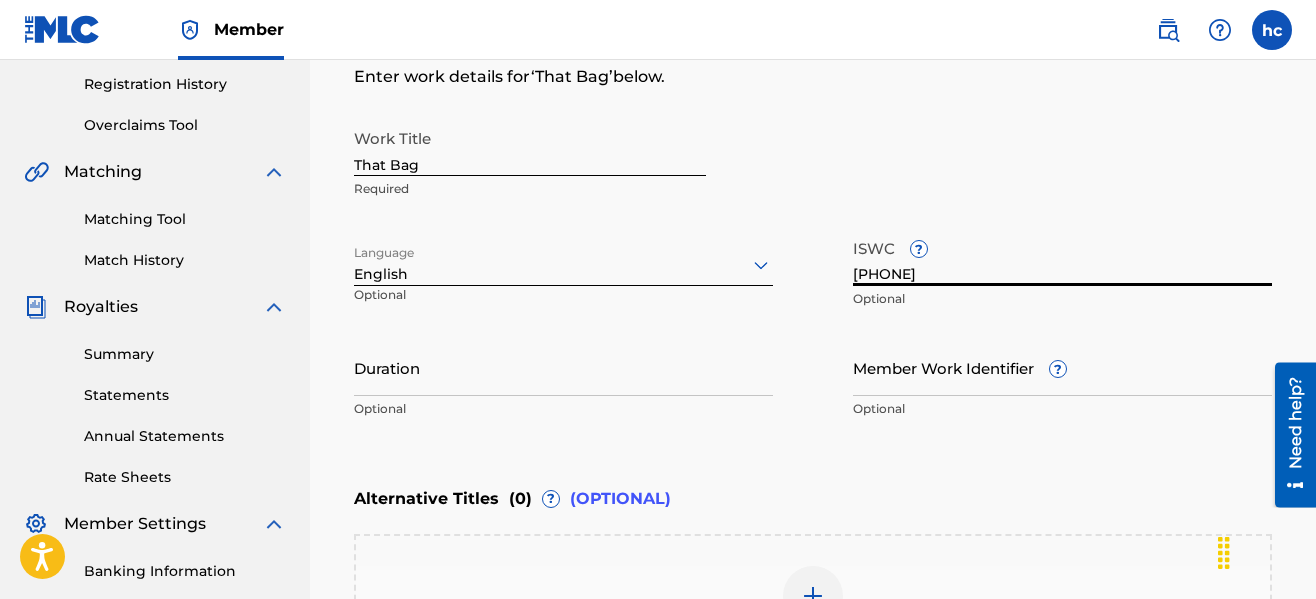 type on "T-333.518.268-4" 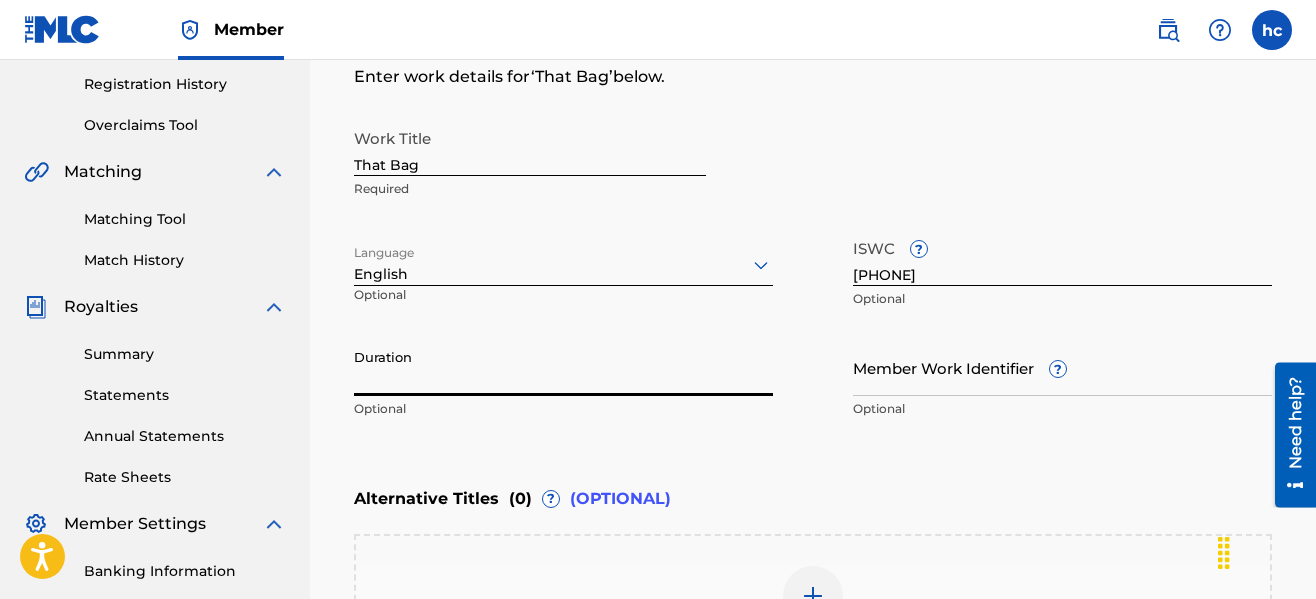 click on "Duration" at bounding box center (563, 367) 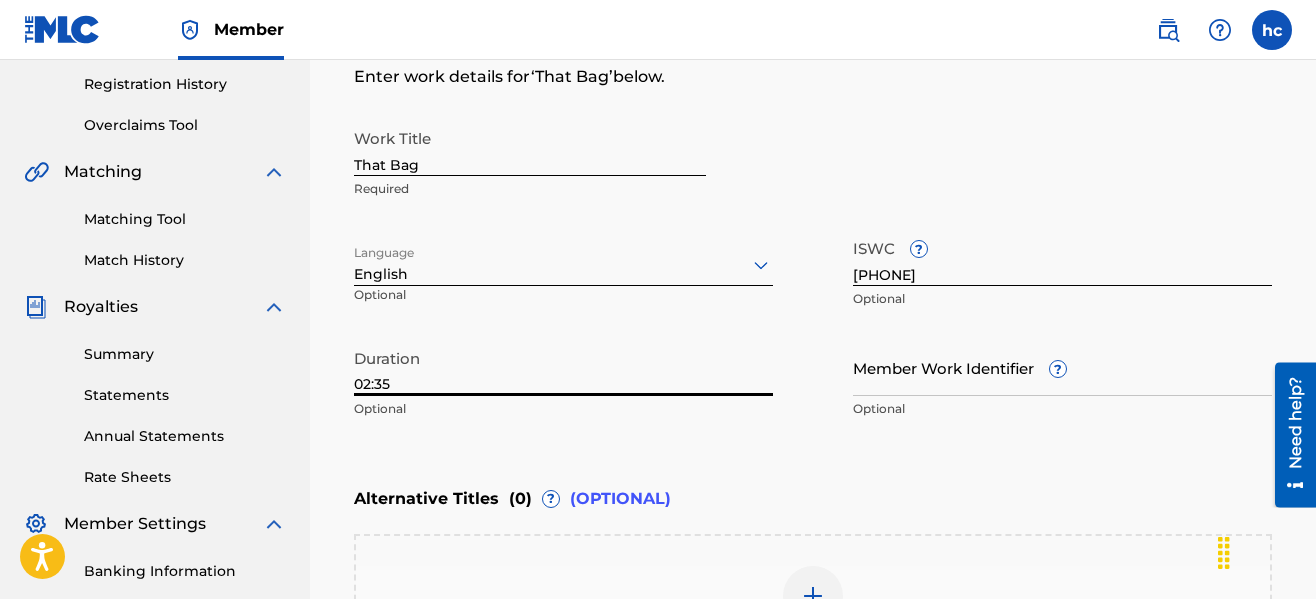 type on "02:35" 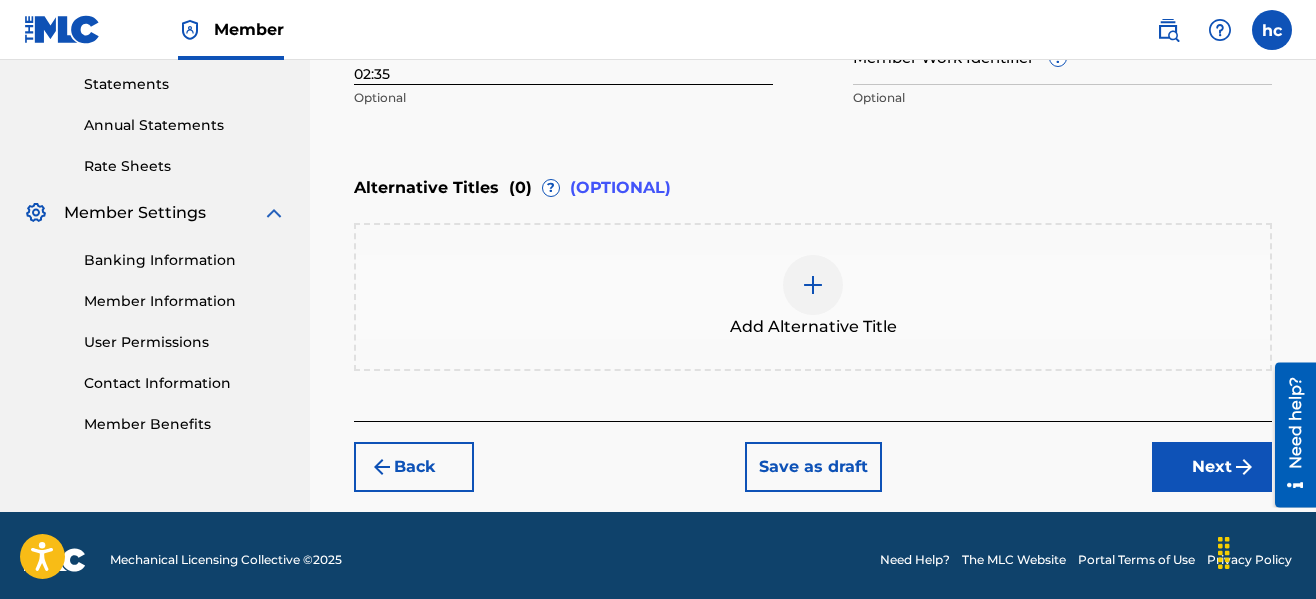 scroll, scrollTop: 694, scrollLeft: 0, axis: vertical 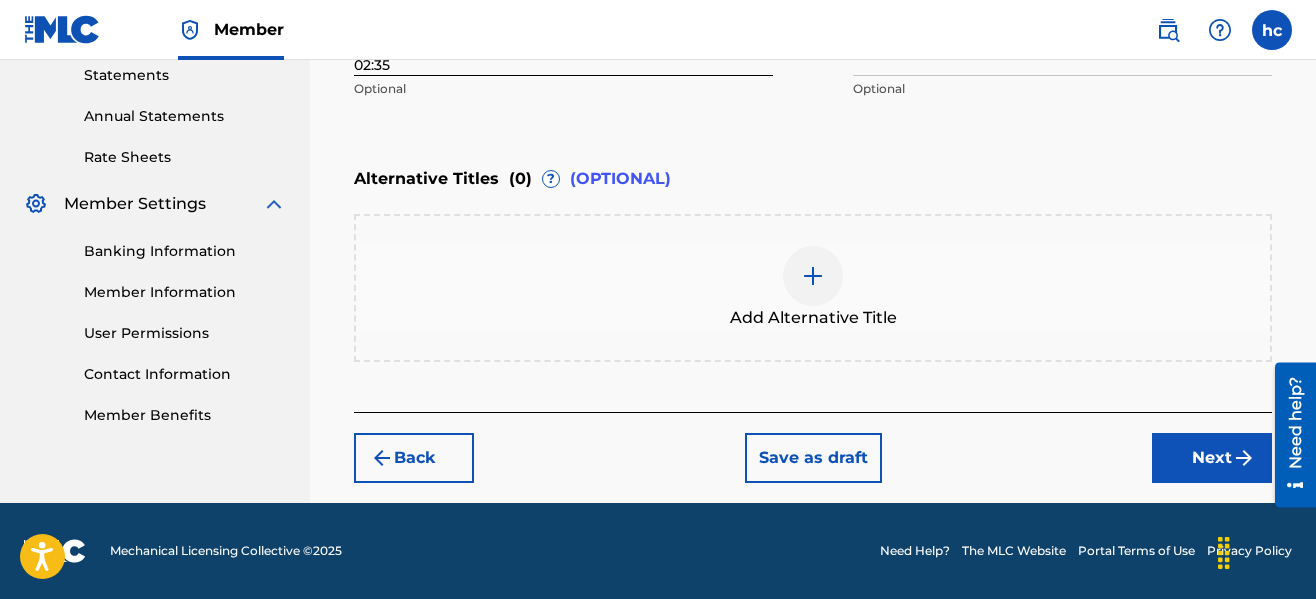 click on "Next" at bounding box center (1212, 458) 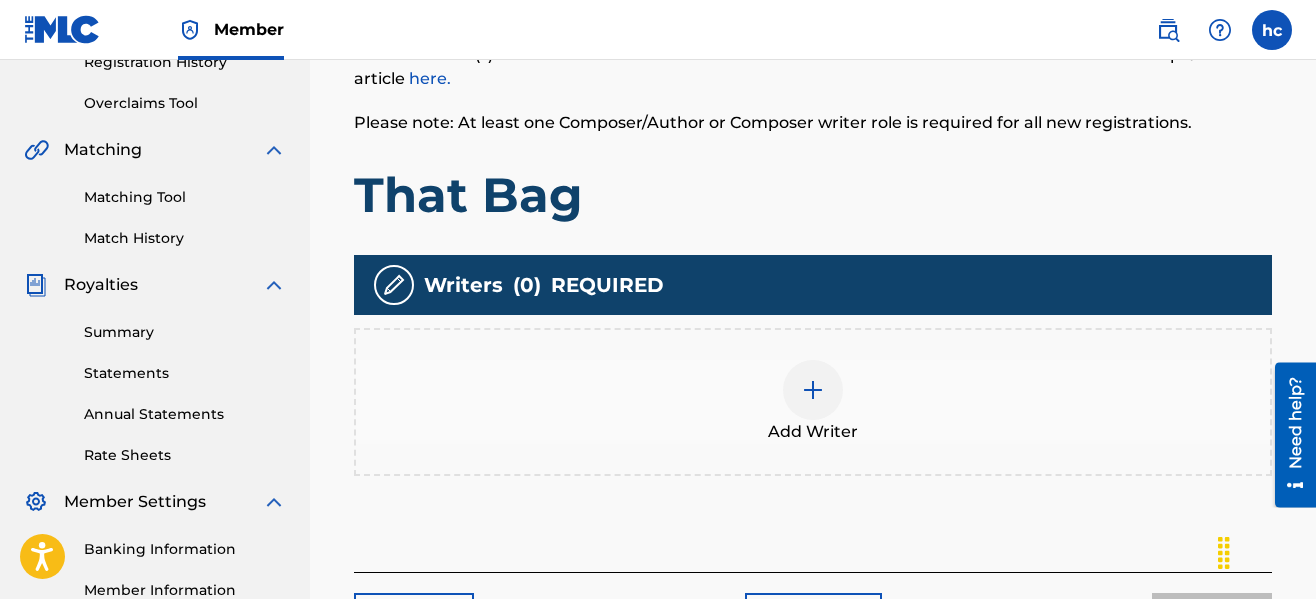 scroll, scrollTop: 90, scrollLeft: 0, axis: vertical 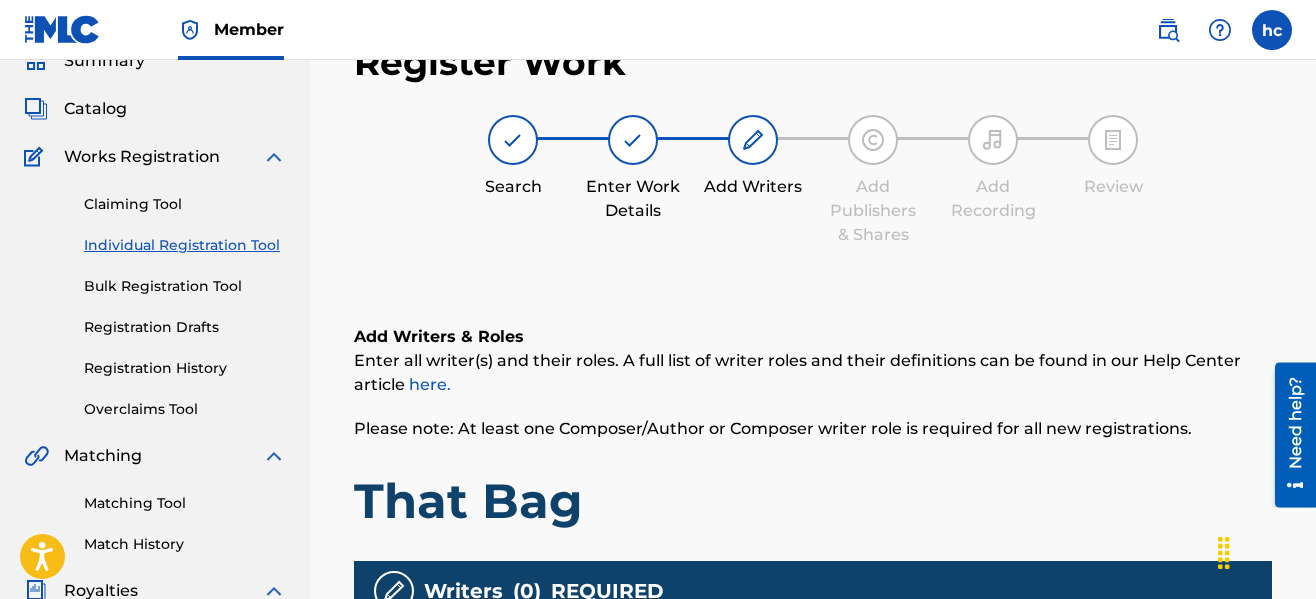 click on "That Bag" at bounding box center (813, 501) 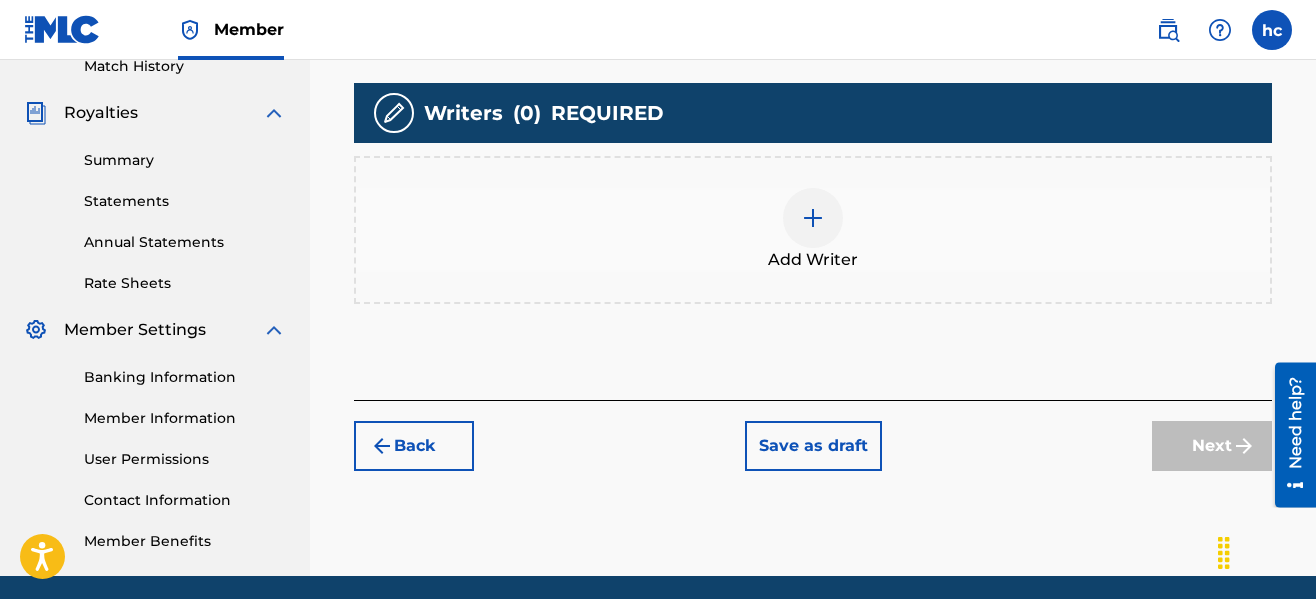 scroll, scrollTop: 570, scrollLeft: 0, axis: vertical 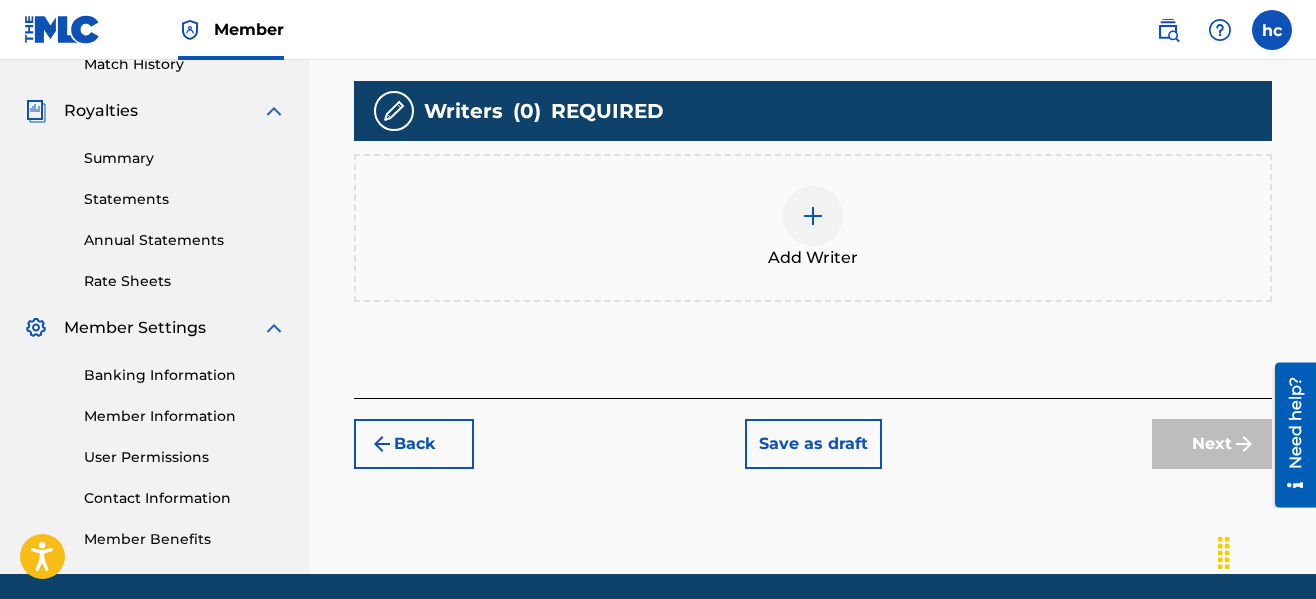 click at bounding box center (813, 216) 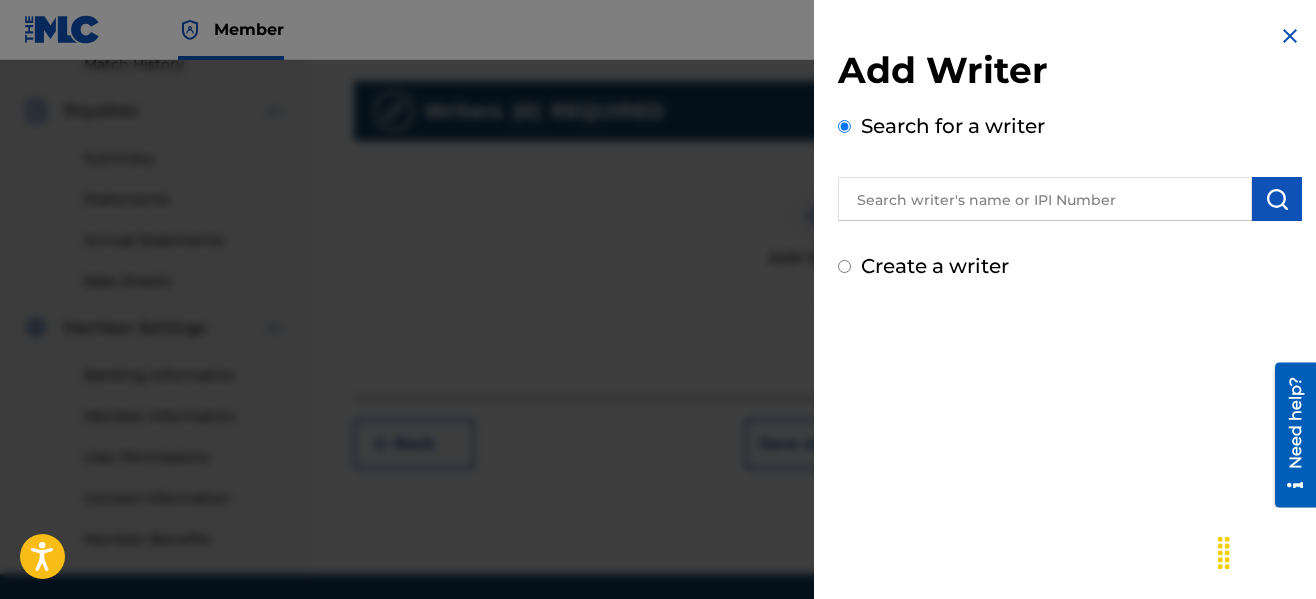 click at bounding box center (1045, 199) 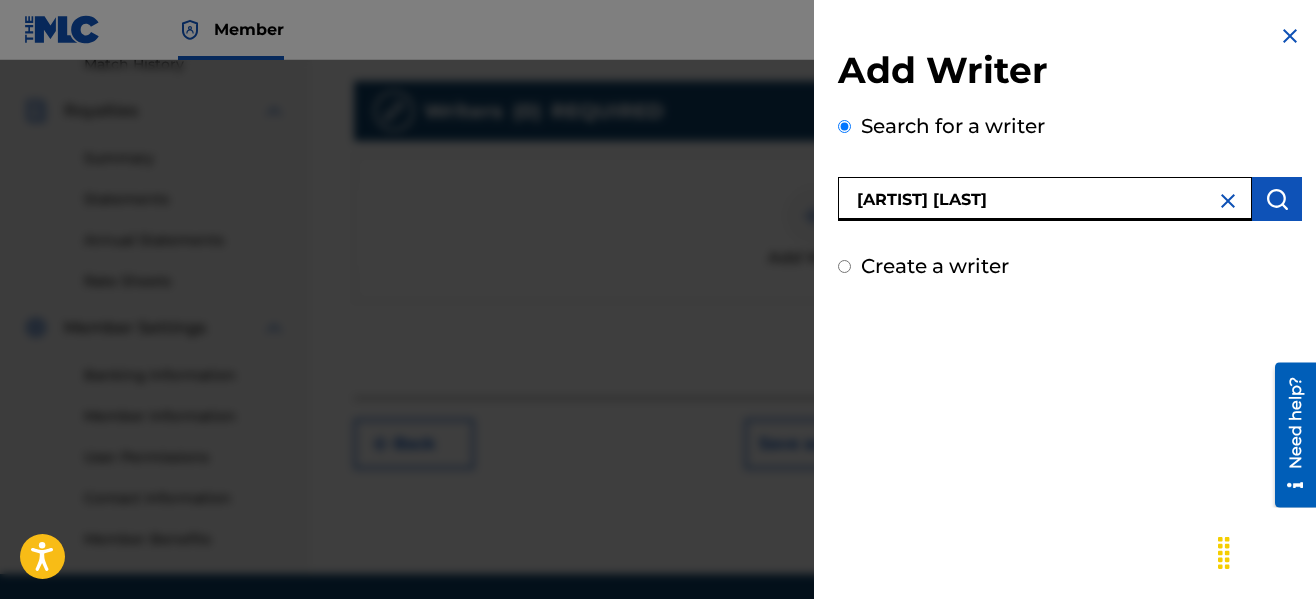 type on "[NAME]" 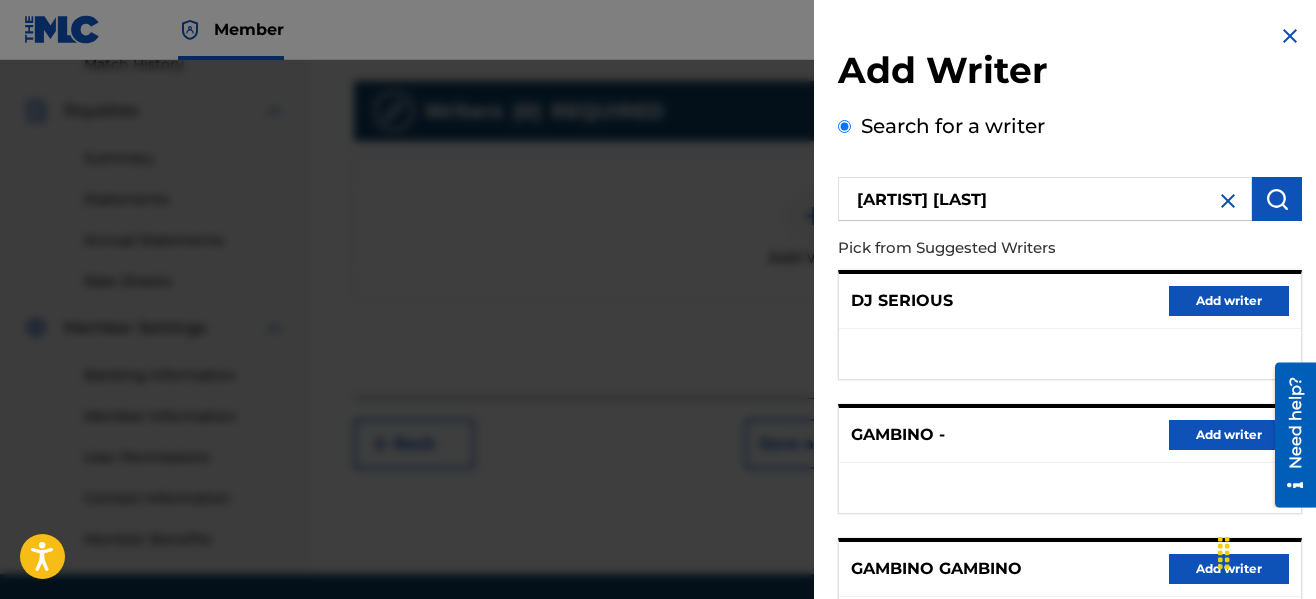click on "Pick from Suggested Writers" at bounding box center [1013, 248] 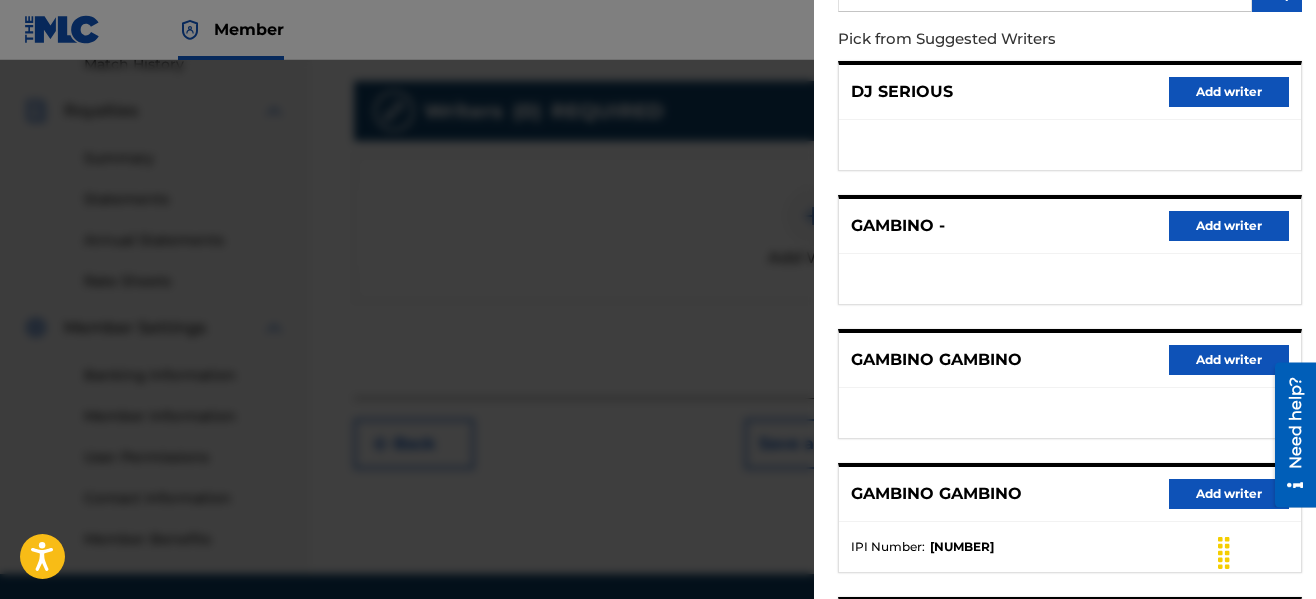 scroll, scrollTop: 443, scrollLeft: 0, axis: vertical 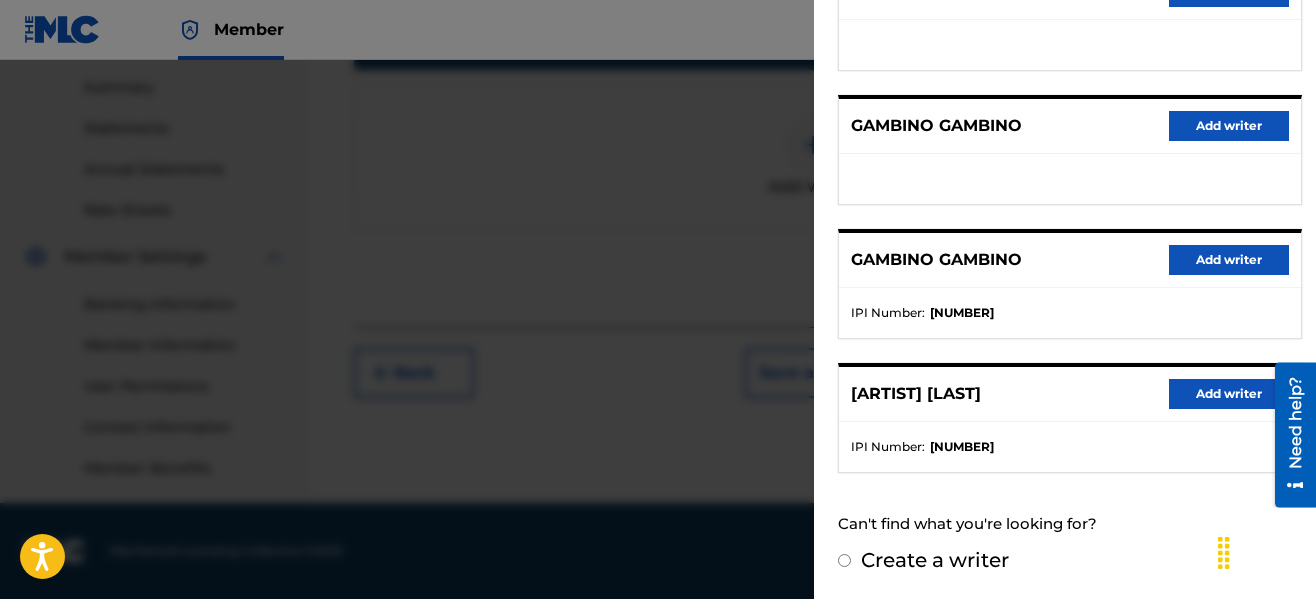 click on "Add writer" at bounding box center [1229, 394] 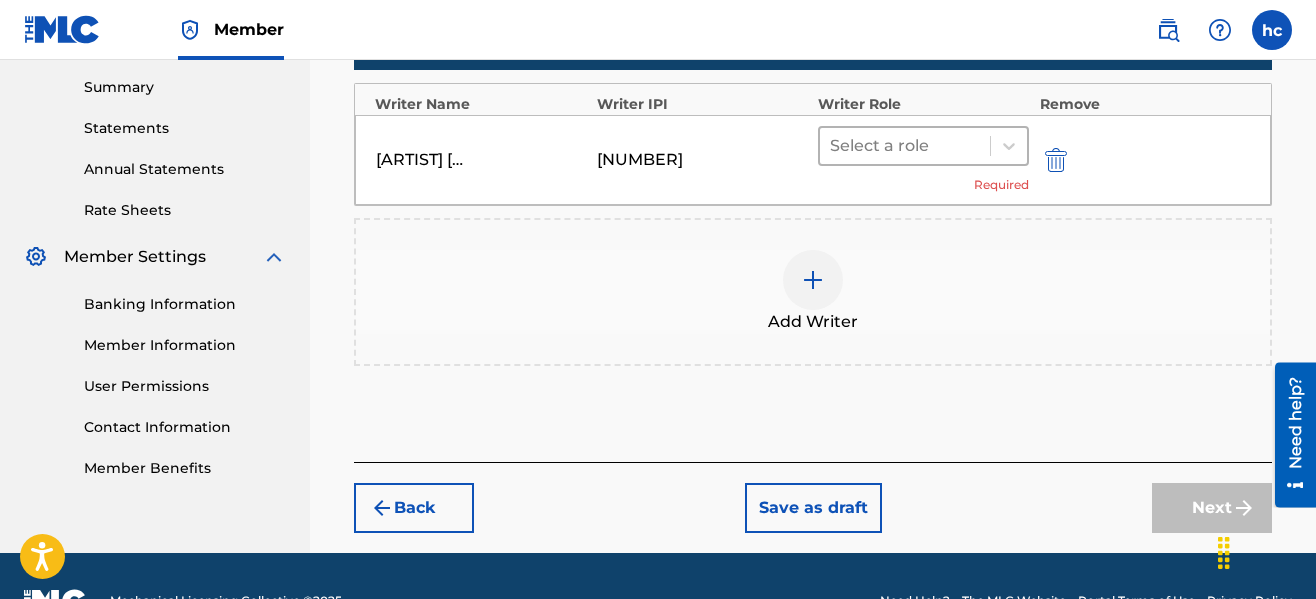 click at bounding box center (905, 146) 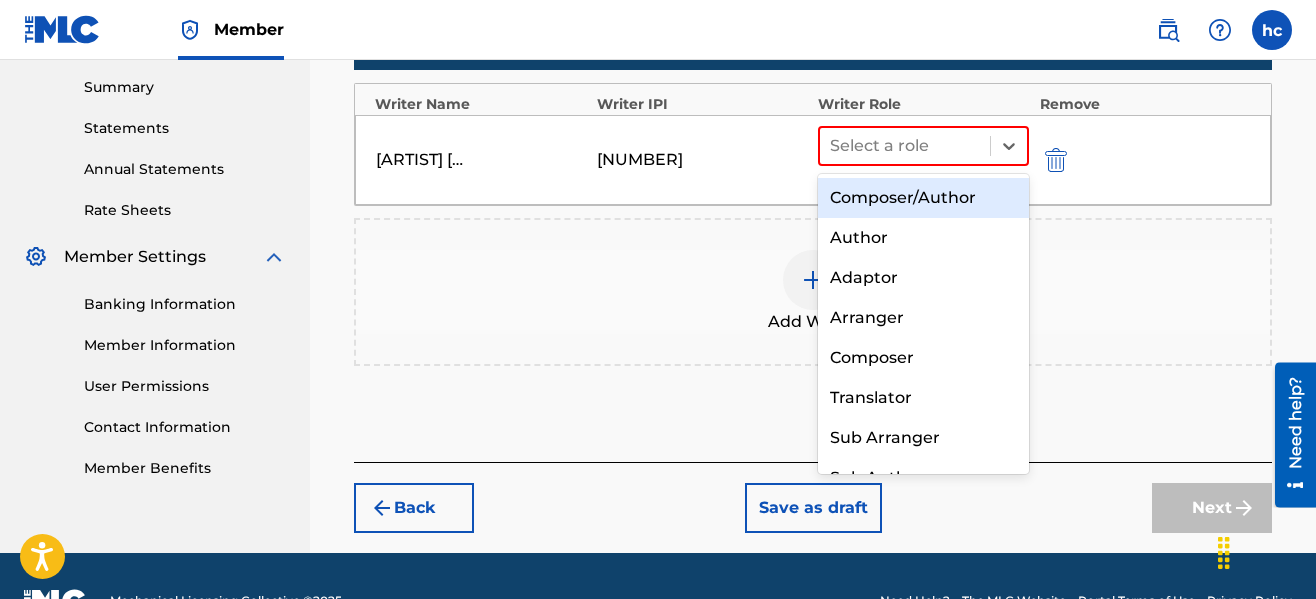 click on "Composer/Author" at bounding box center (923, 198) 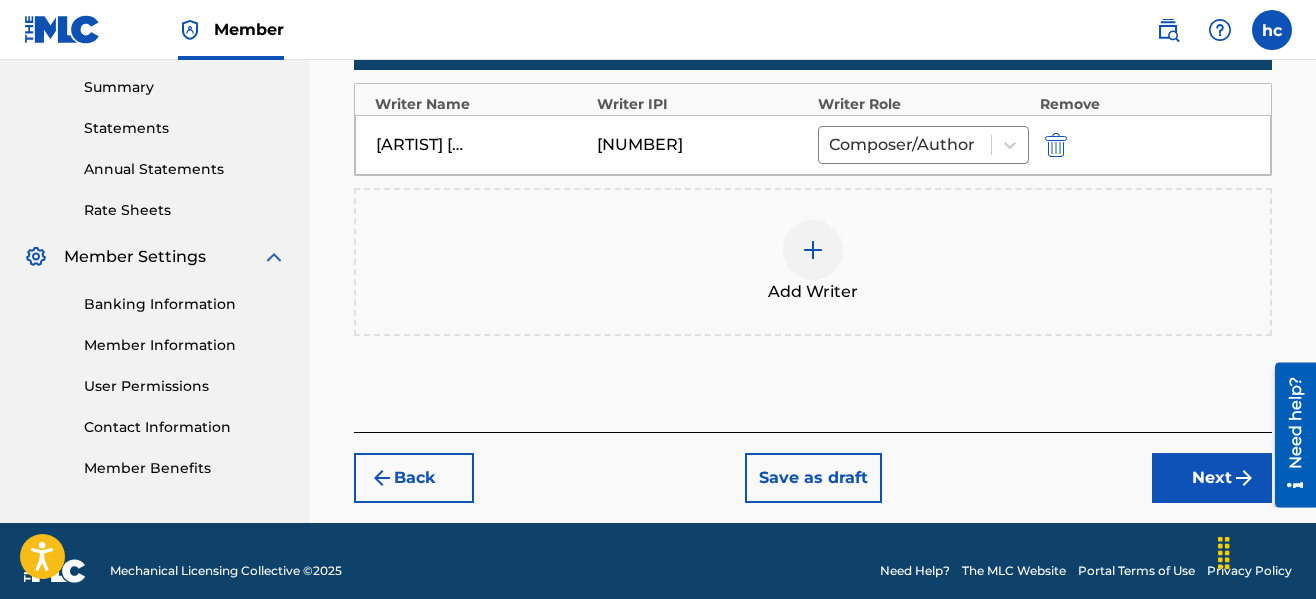 click on "Next" at bounding box center (1212, 478) 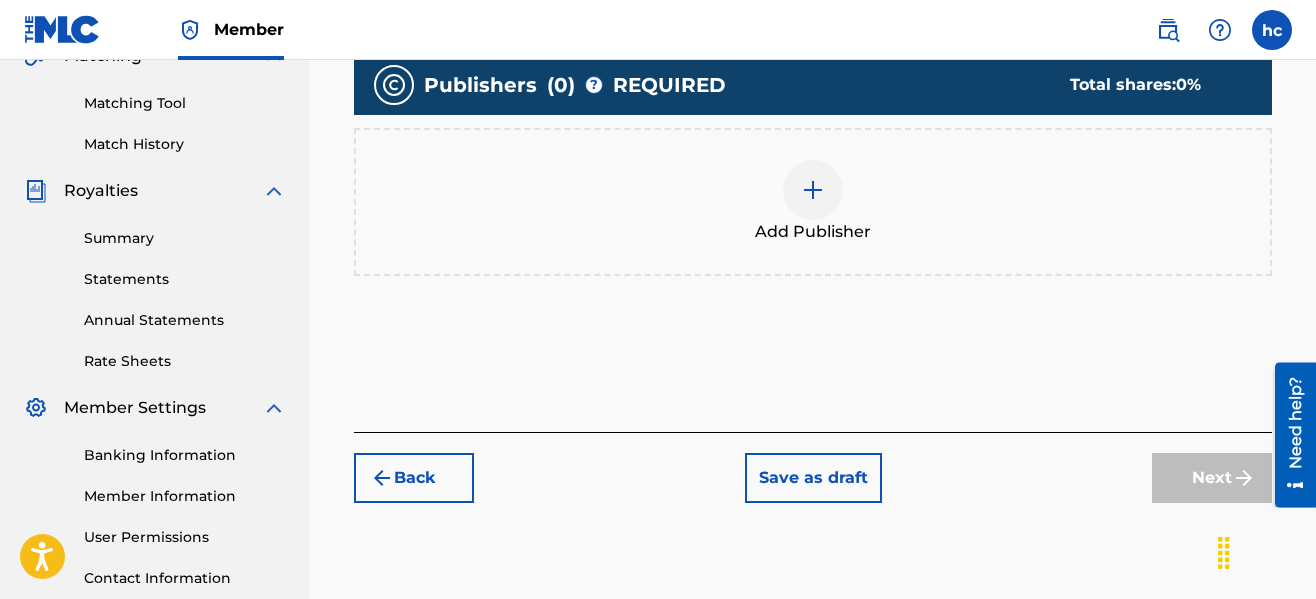 scroll, scrollTop: 530, scrollLeft: 0, axis: vertical 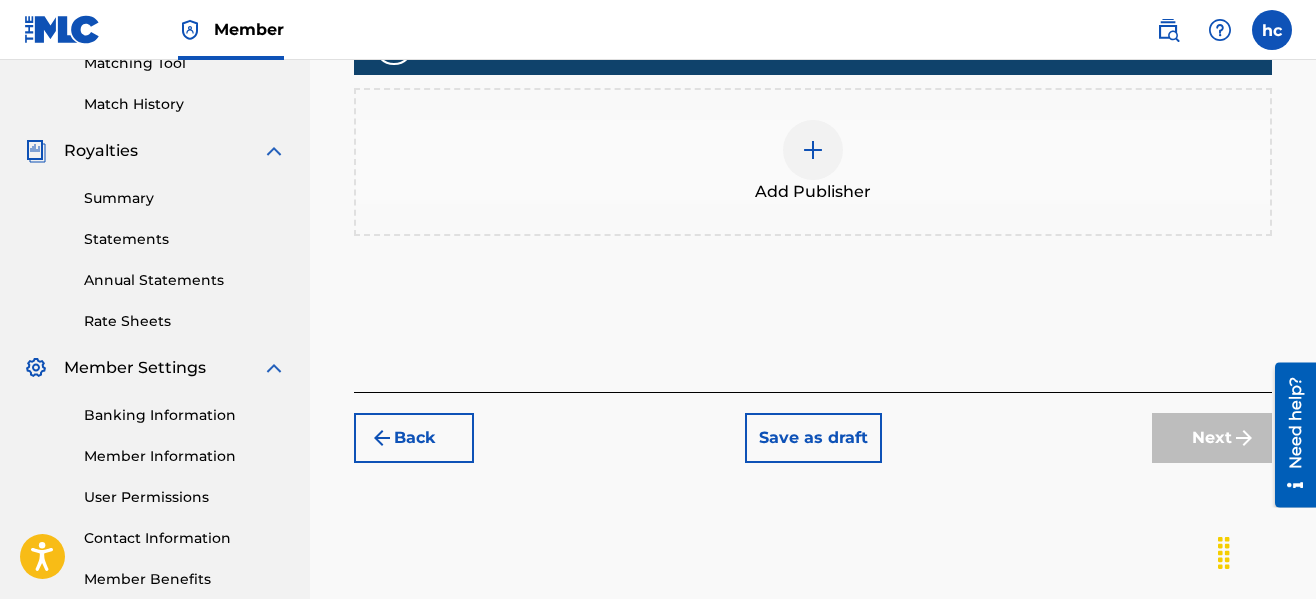 click at bounding box center [813, 150] 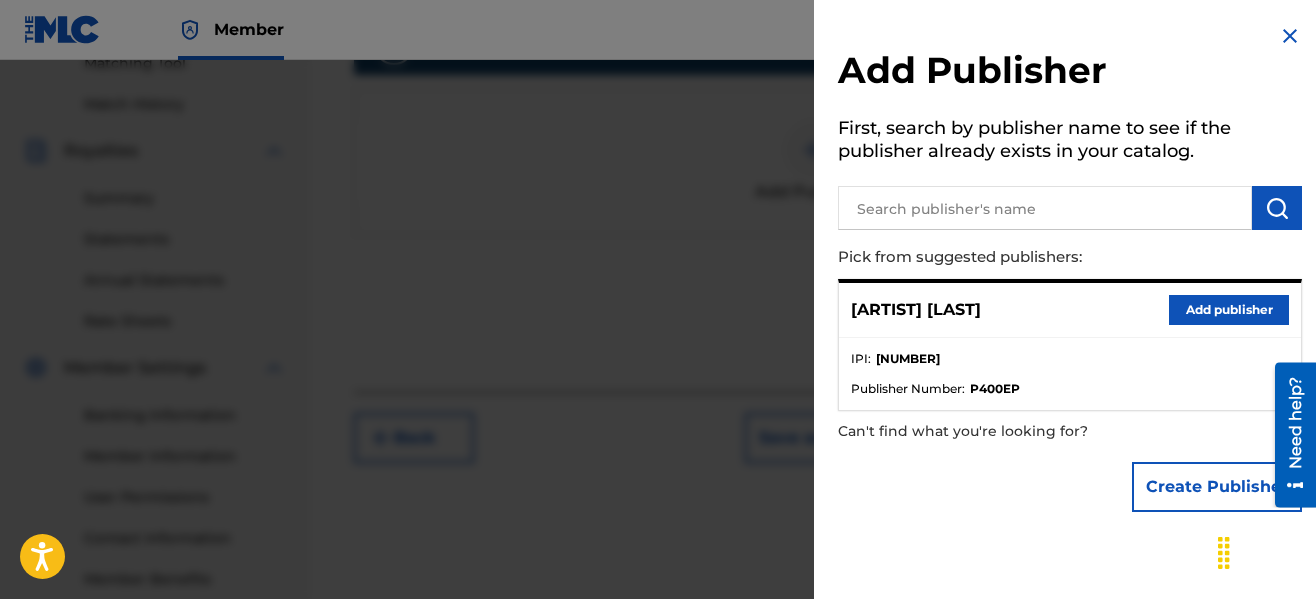 click on "Add publisher" at bounding box center (1229, 310) 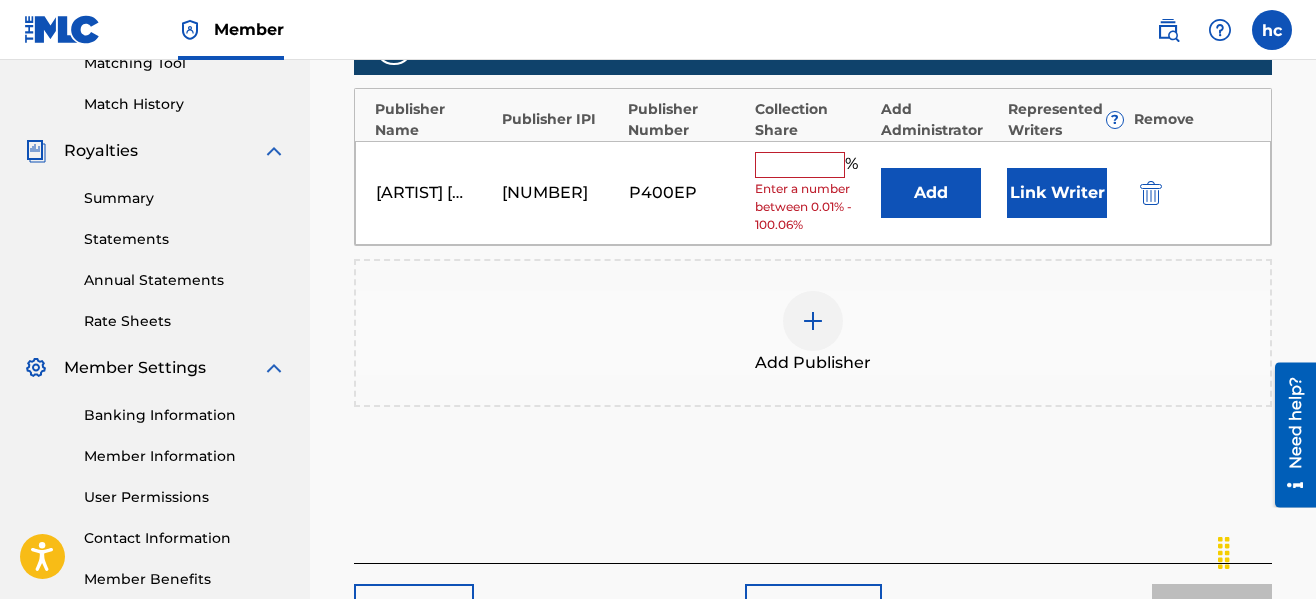 click at bounding box center [800, 165] 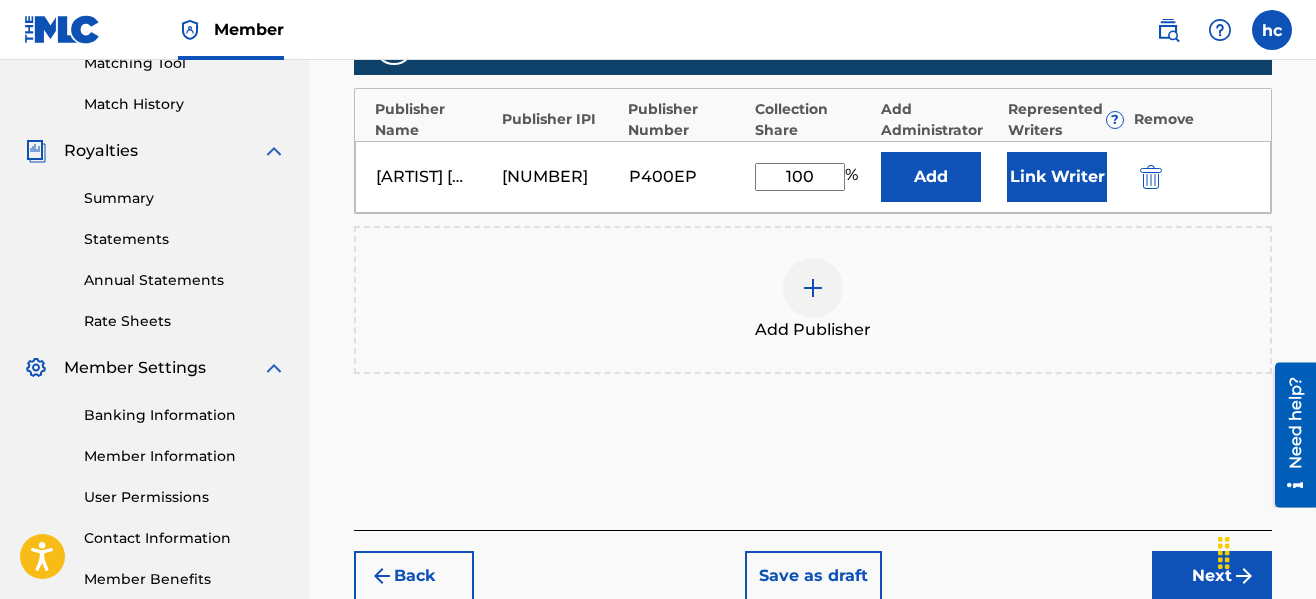type on "100" 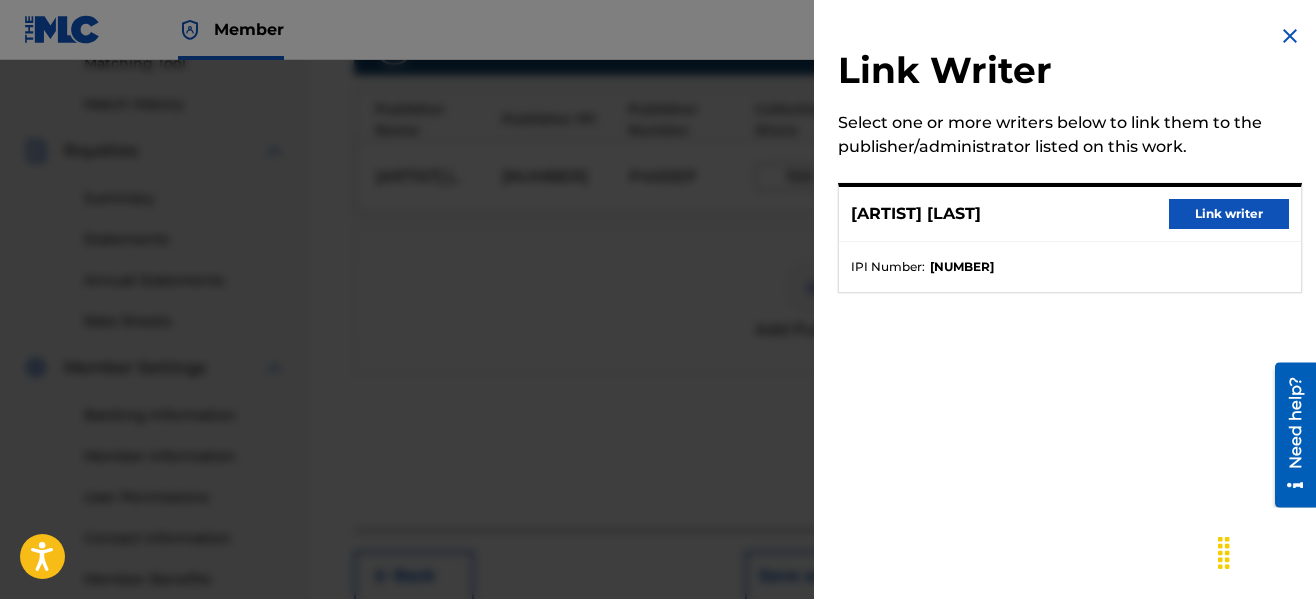 click on "Link writer" at bounding box center [1229, 214] 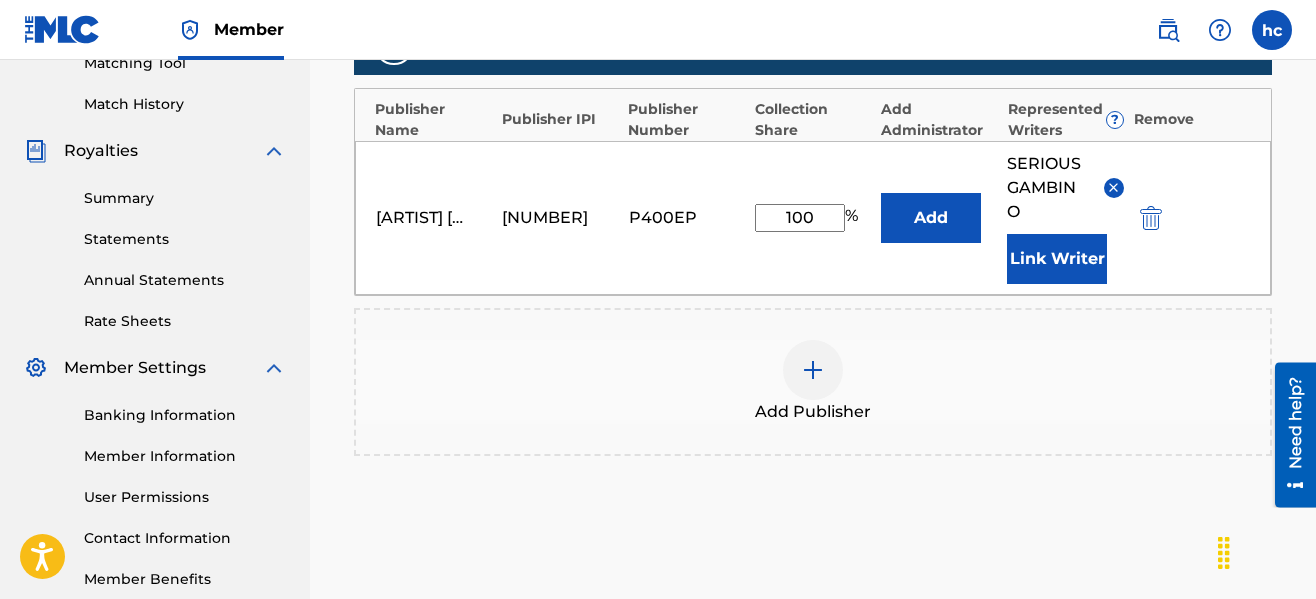 click on "Publishers ( 1 ) ? REQUIRED Total shares:  100 % Publisher Name Publisher IPI Publisher Number Collection Share Add Administrator Represented Writers ? Remove Serious Gambino 00708446338 P400EP 100 % Add SERIOUS   GAMBINO Link Writer Add Publisher" at bounding box center [813, 264] 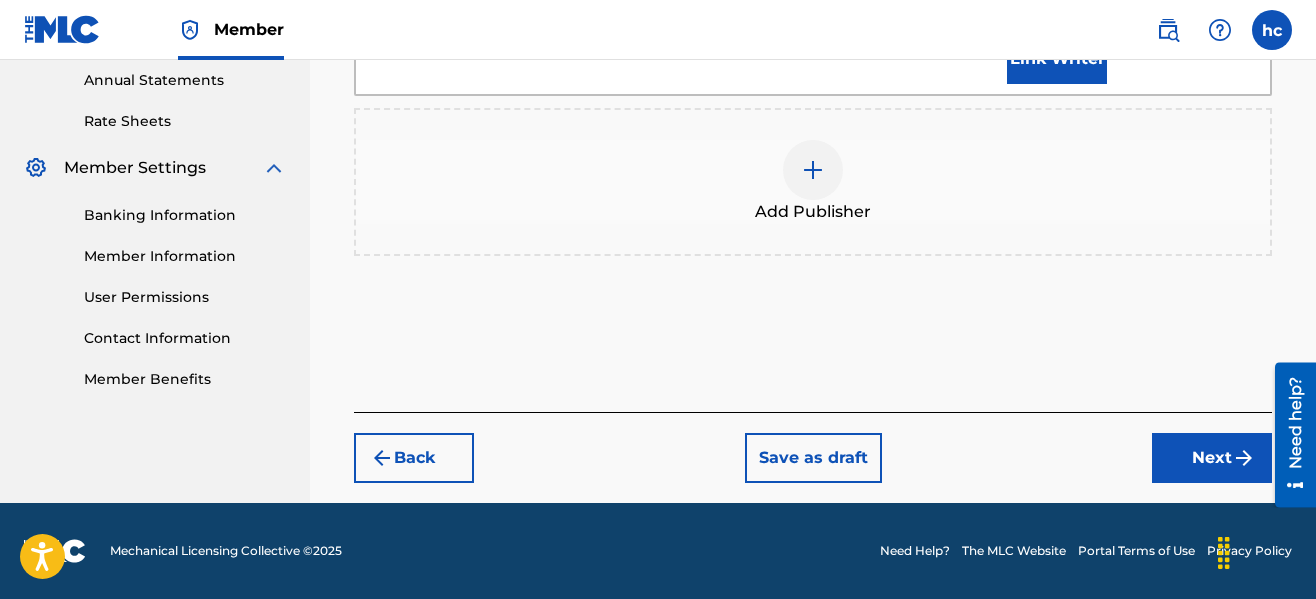 click on "Next" at bounding box center (1212, 458) 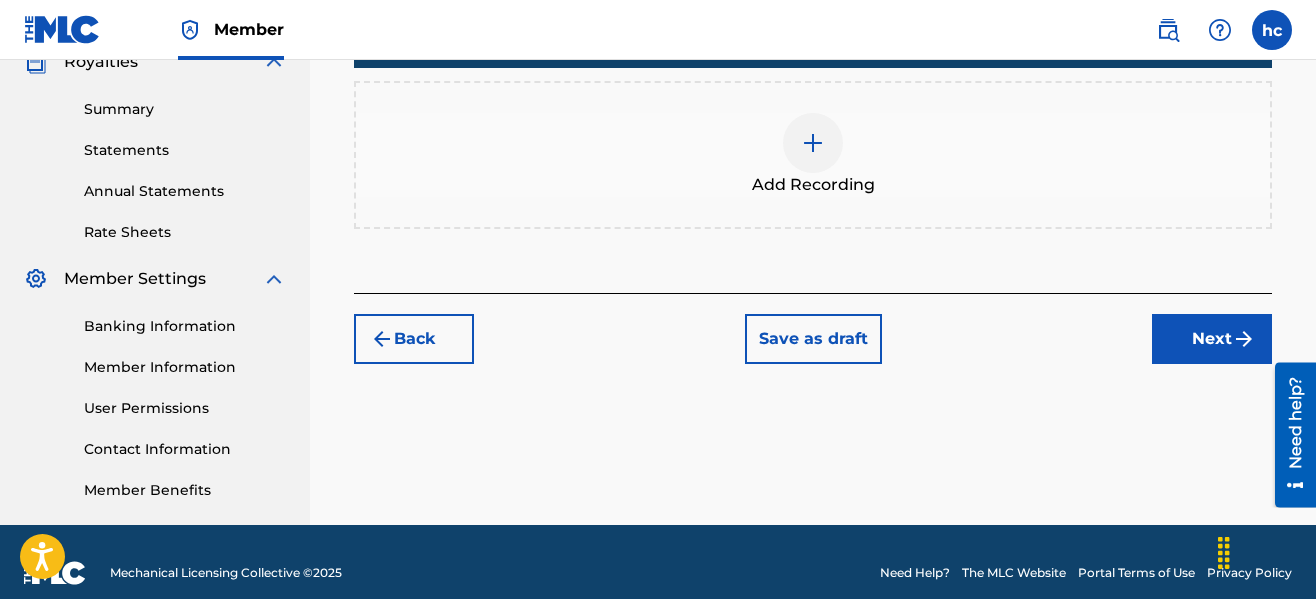 scroll, scrollTop: 641, scrollLeft: 0, axis: vertical 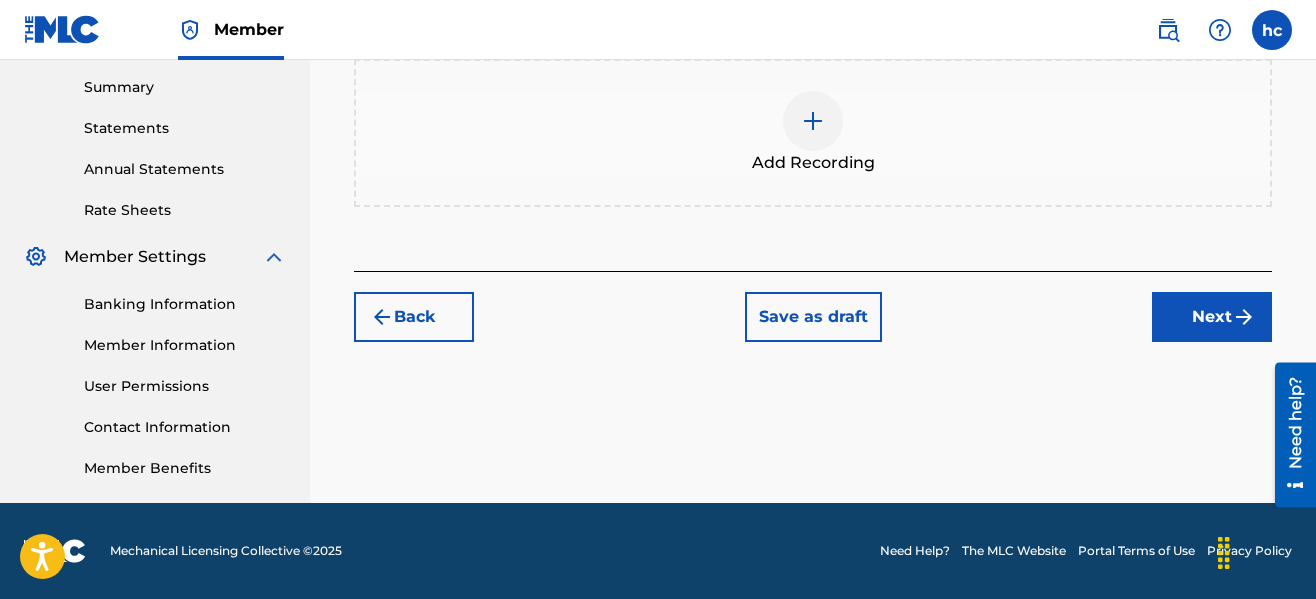 click at bounding box center [813, 121] 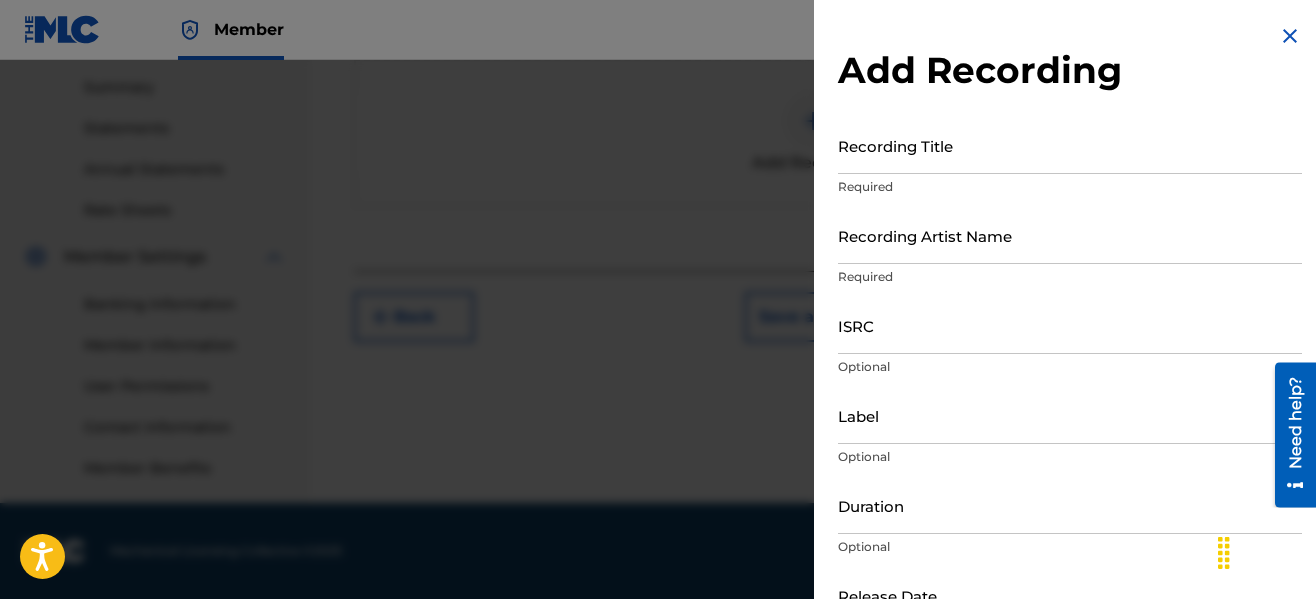 click on "Recording Title" at bounding box center (1070, 145) 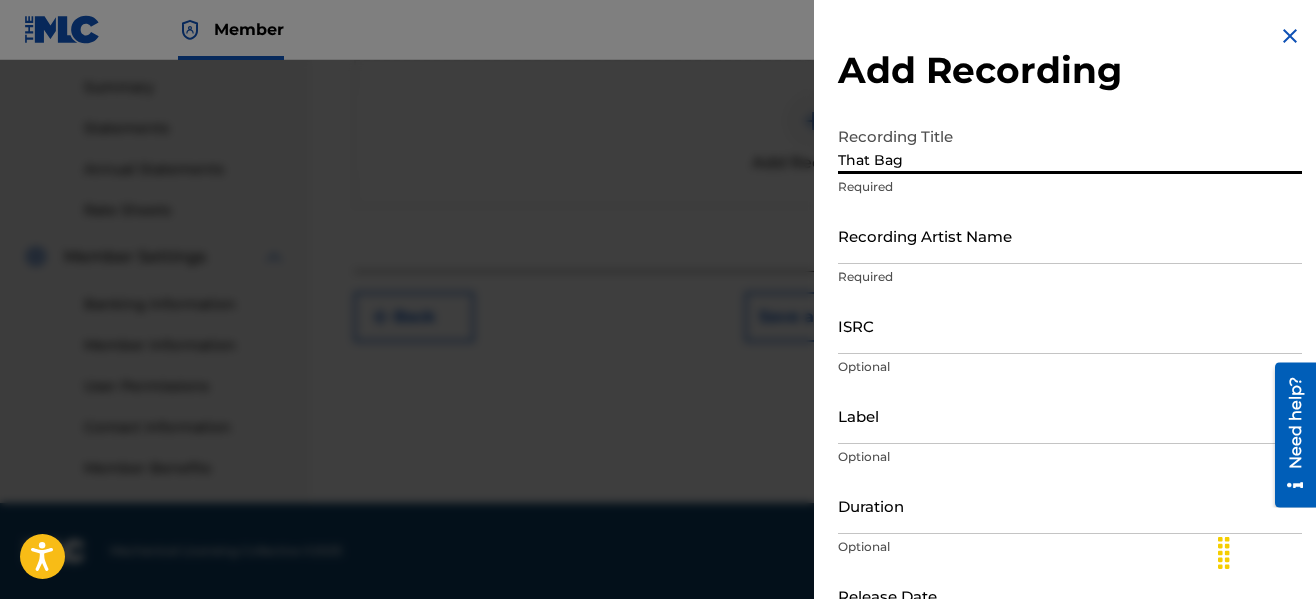type on "That Bag" 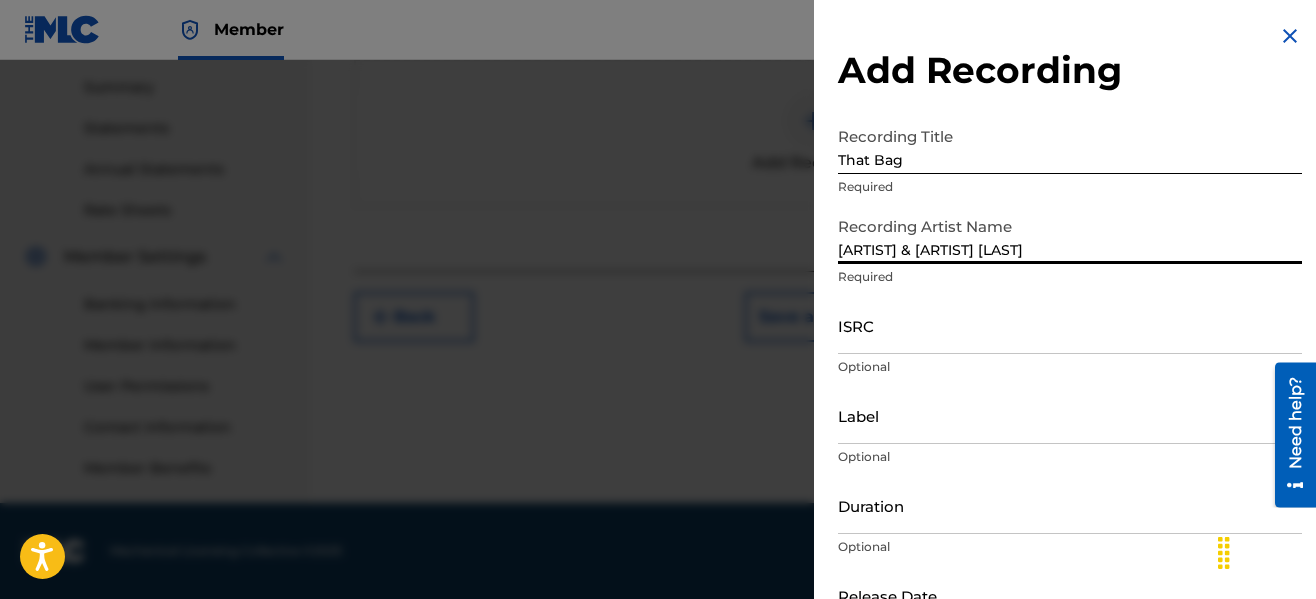 type on "Serious Gambino & Lucky Luciano" 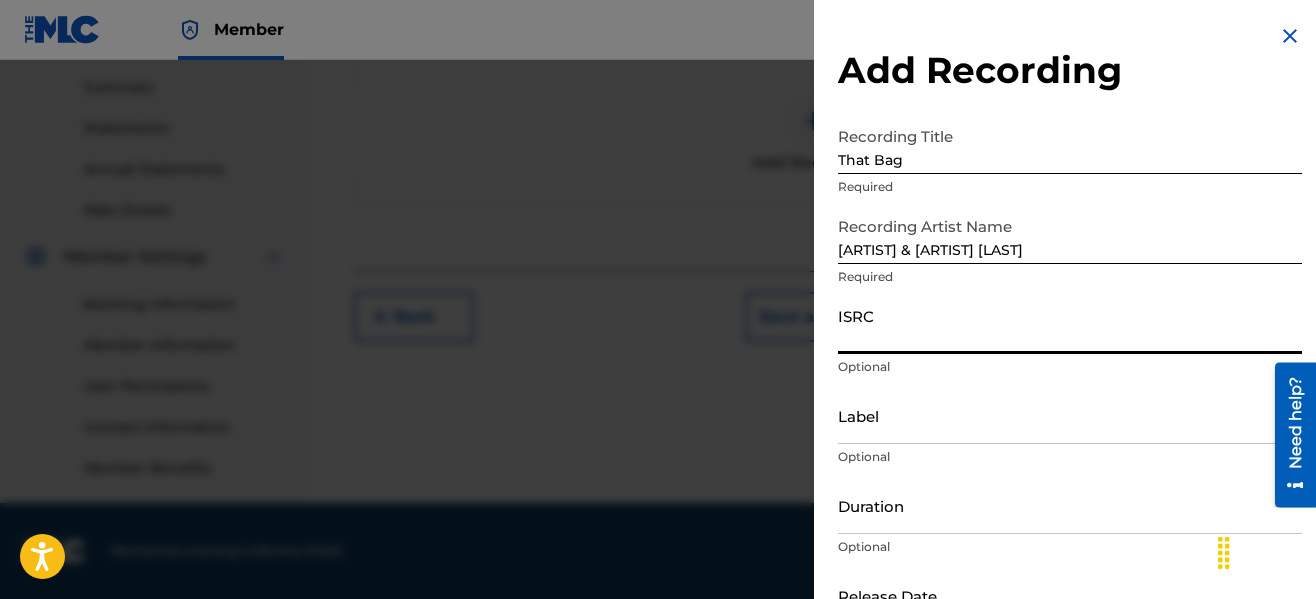 click on "ISRC" at bounding box center (1070, 325) 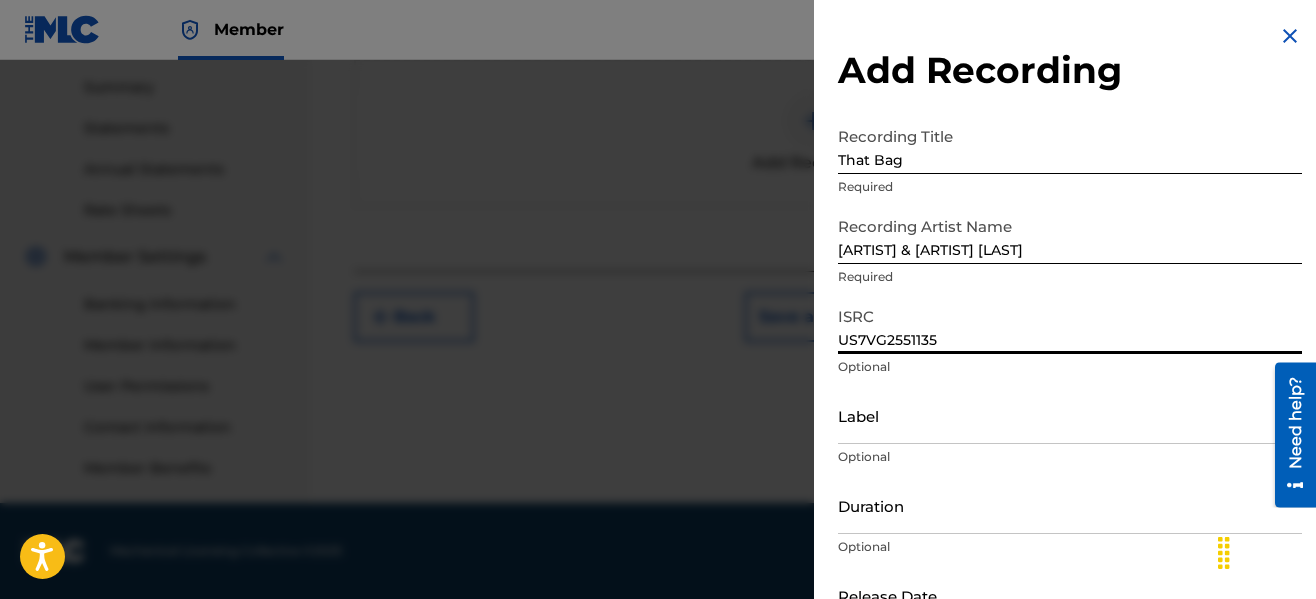 type on "US7VG2551135" 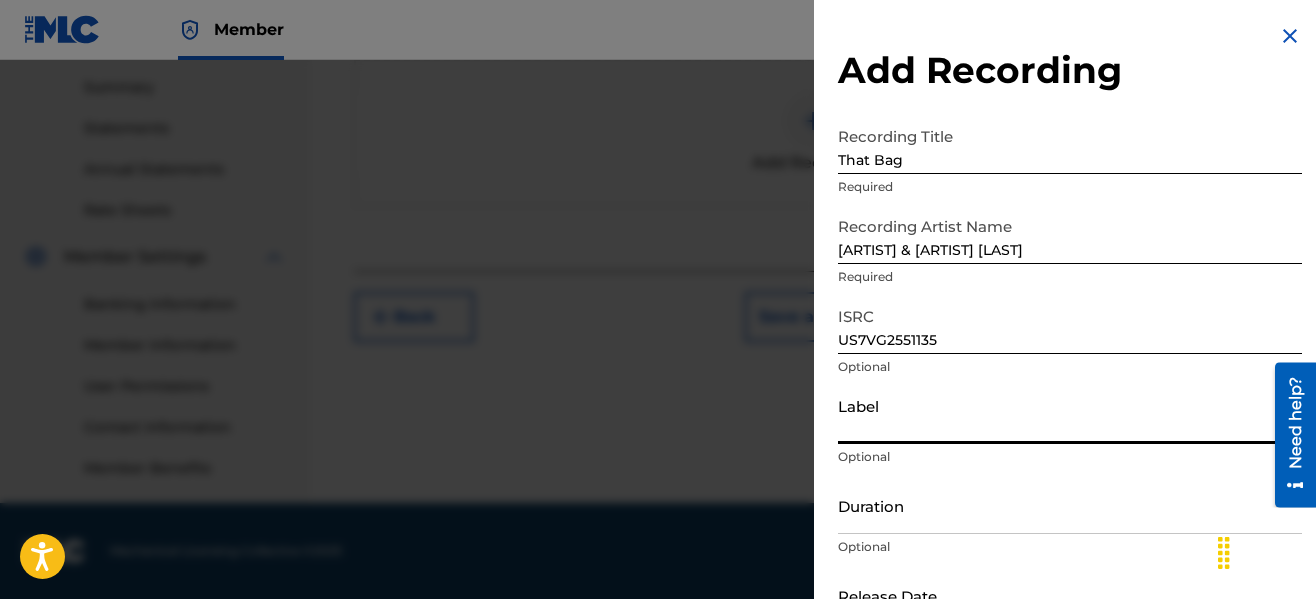 click on "Label" at bounding box center (1070, 415) 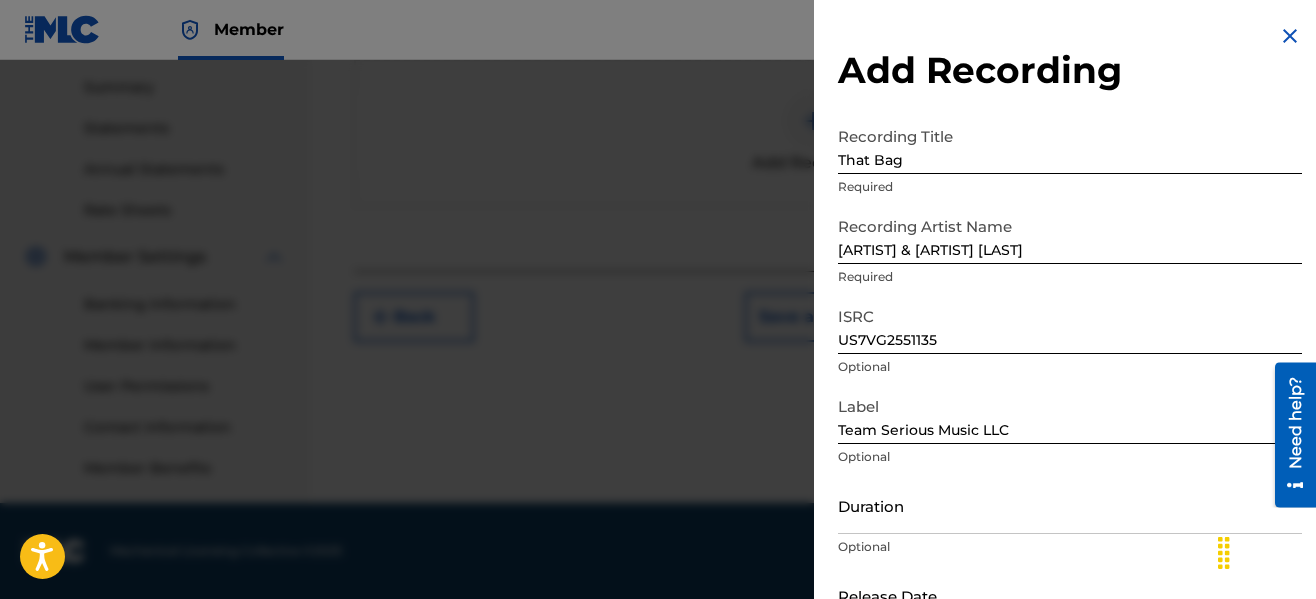 click on "Optional" at bounding box center [1070, 457] 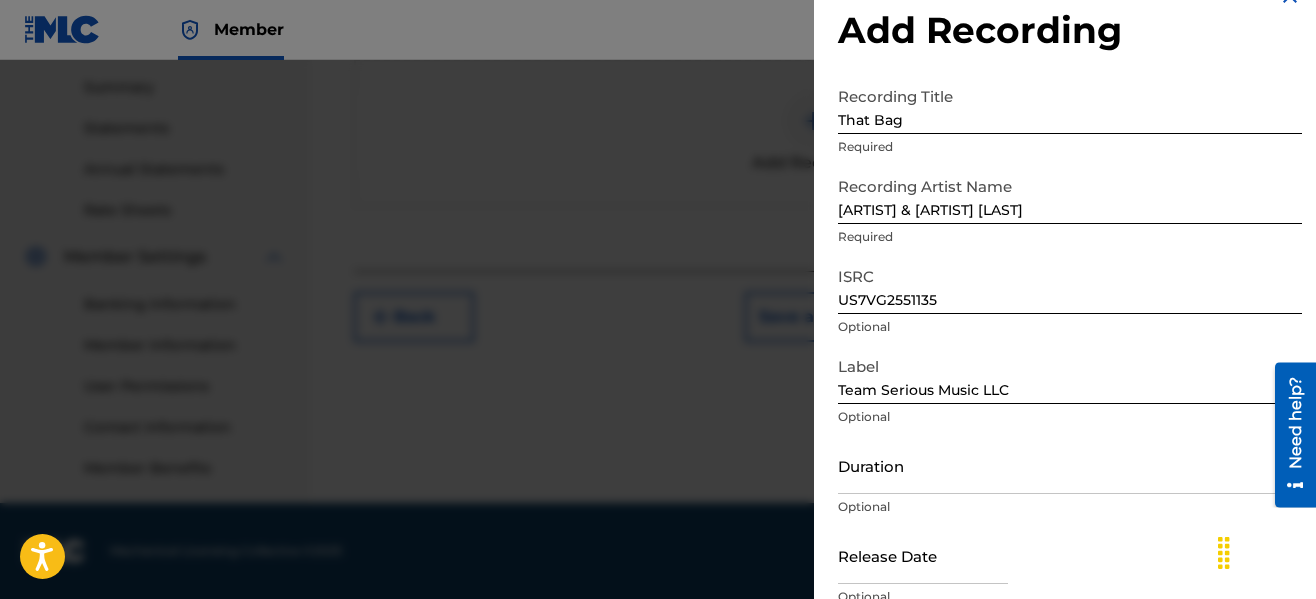 scroll, scrollTop: 132, scrollLeft: 0, axis: vertical 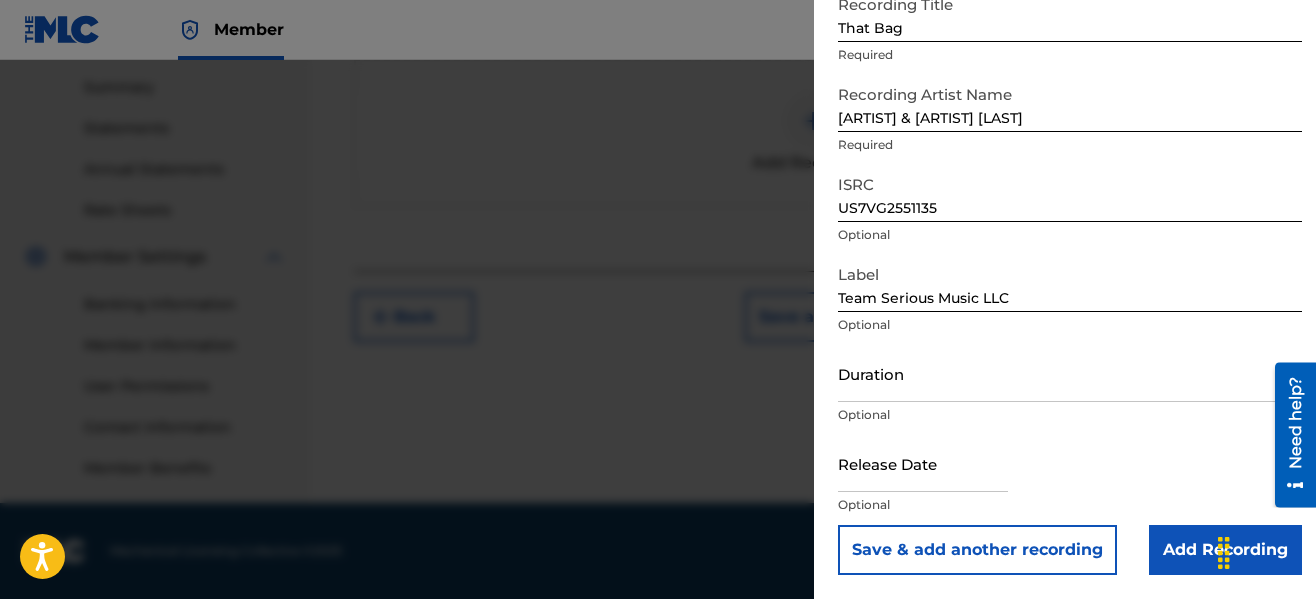click on "Duration" at bounding box center (1070, 373) 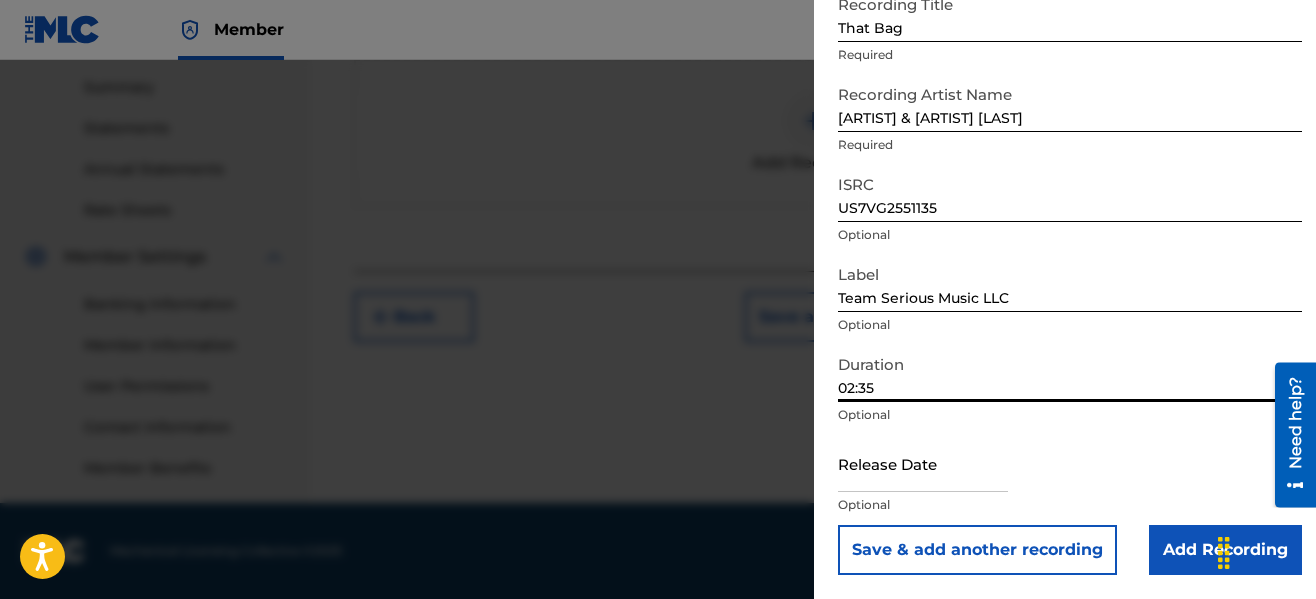type on "02:35" 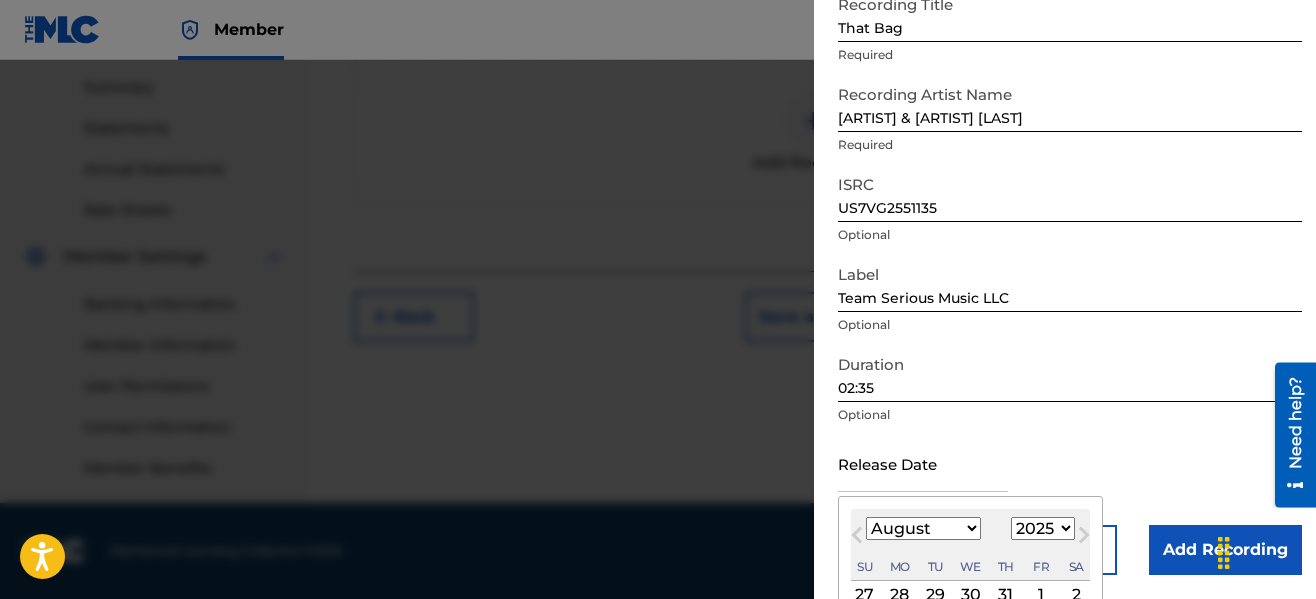 click on "Previous Month" at bounding box center [859, 538] 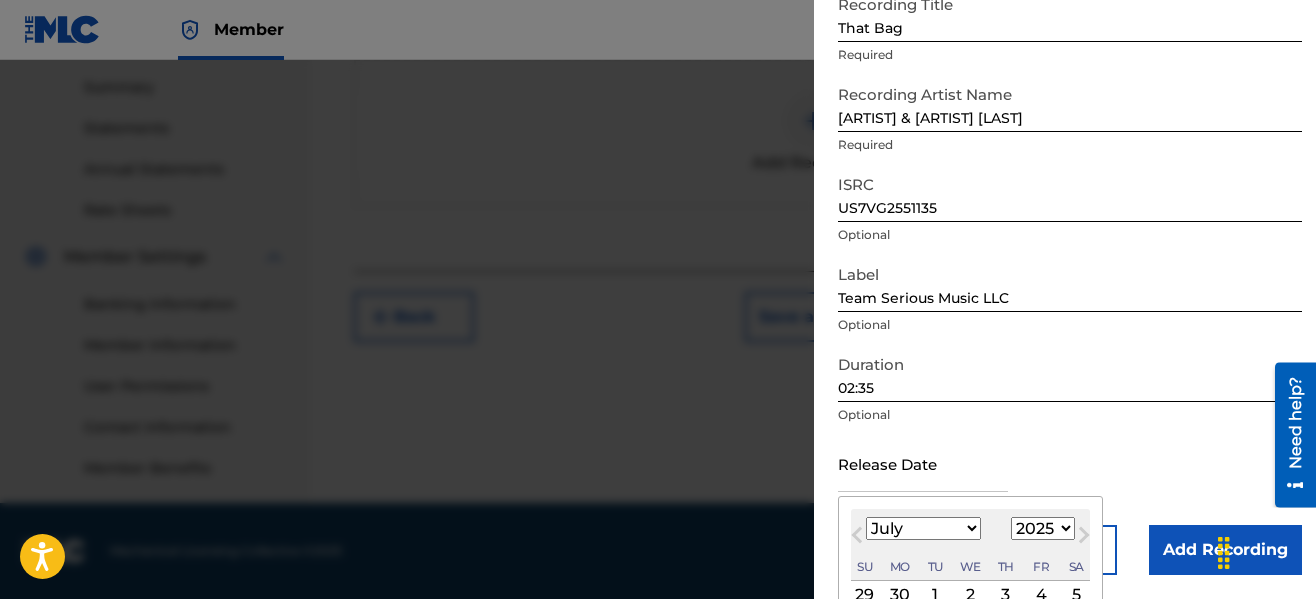 click on "Previous Month" at bounding box center (859, 538) 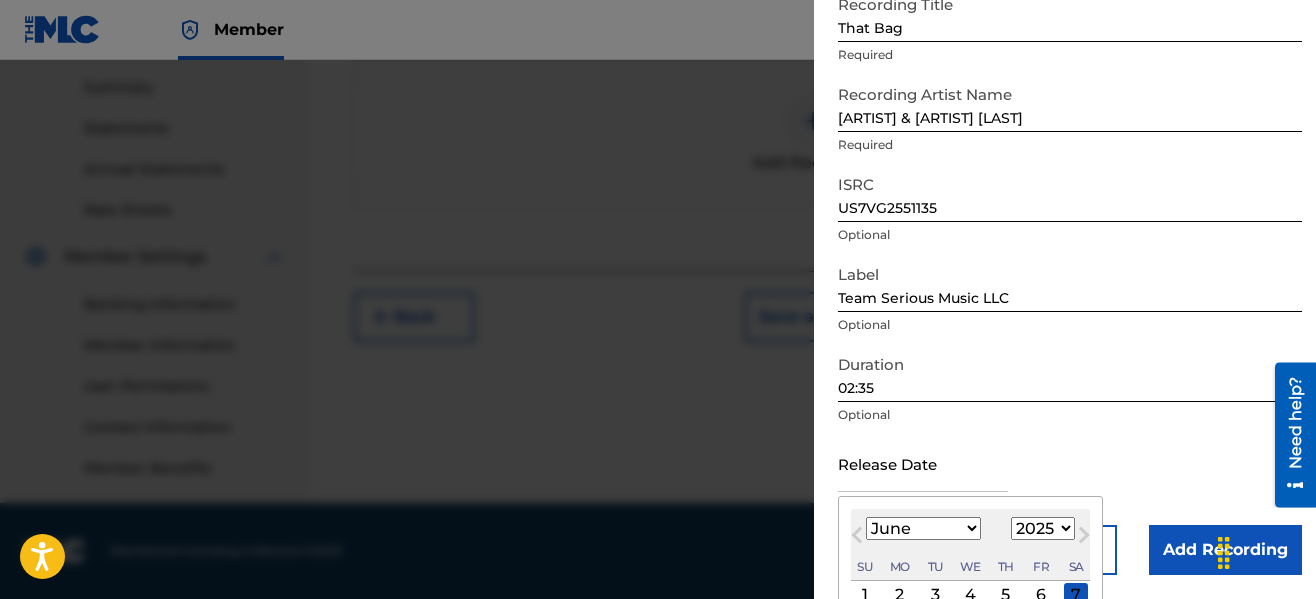 click on "Previous Month" at bounding box center [859, 538] 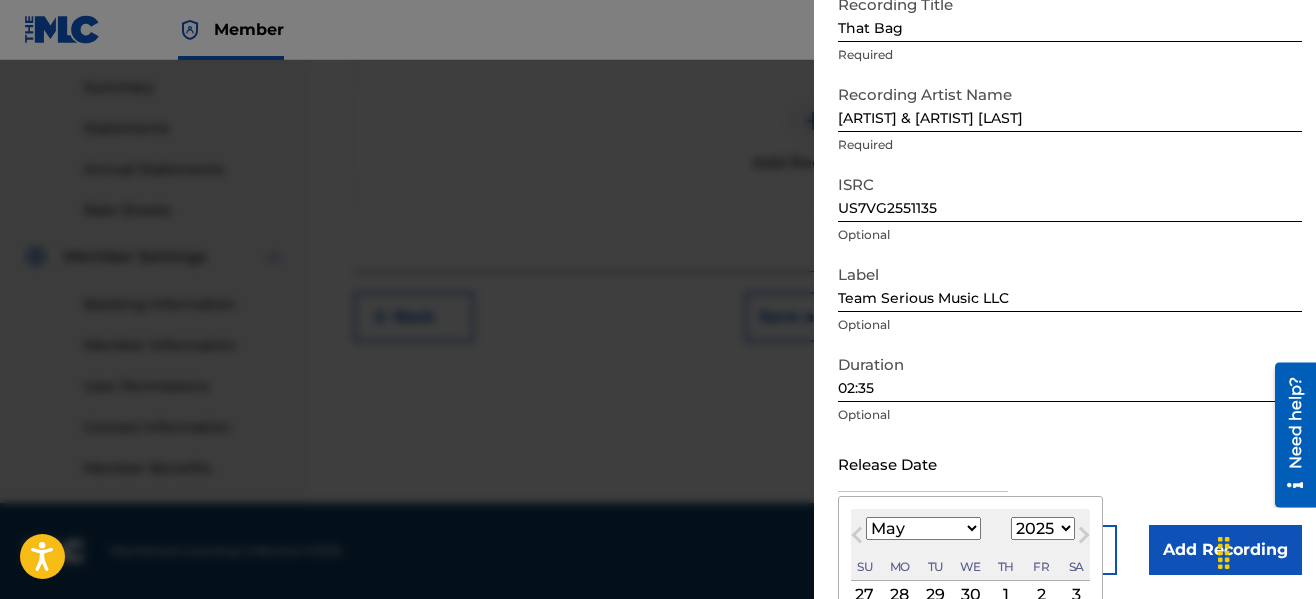 click on "2" at bounding box center (1041, 595) 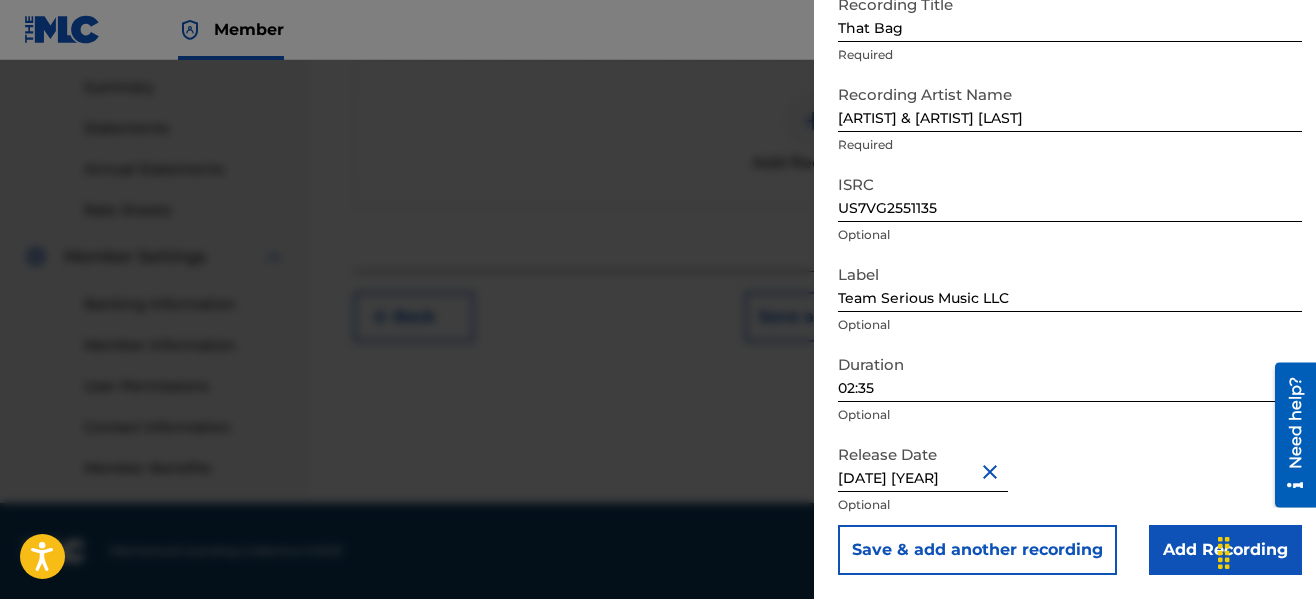 click on "Release Date May 2 2025 Optional" at bounding box center [1070, 480] 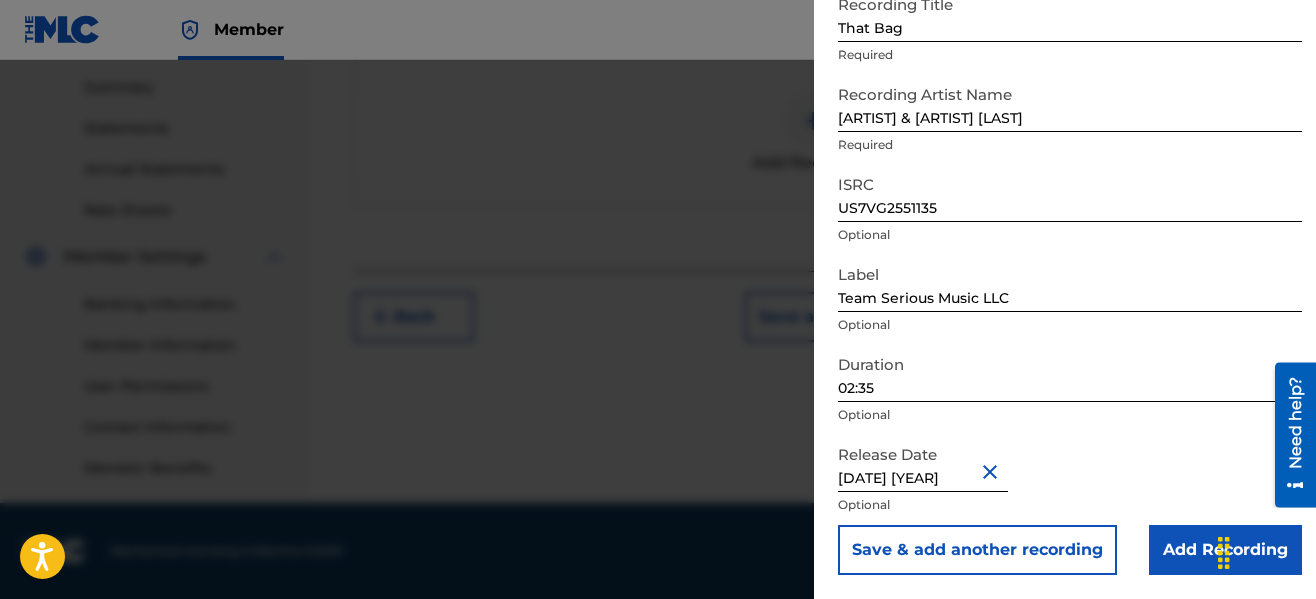 click on "May 2 2025" at bounding box center [923, 463] 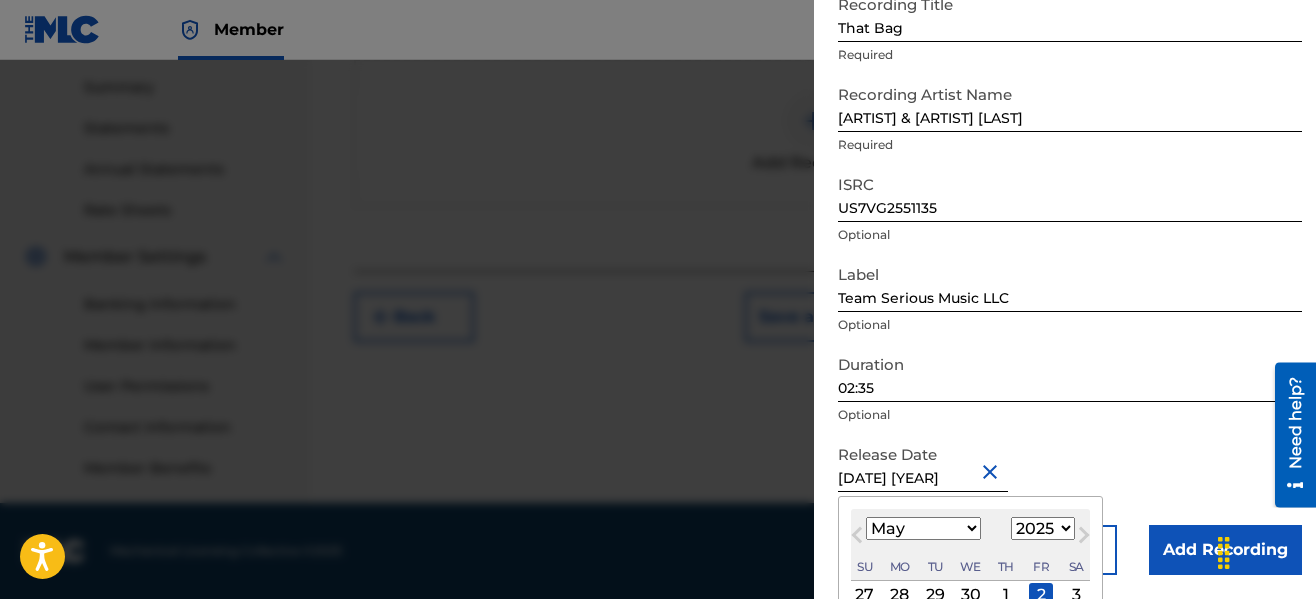 click on "May 2025 January February March April May June July August September October November December 1899 1900 1901 1902 1903 1904 1905 1906 1907 1908 1909 1910 1911 1912 1913 1914 1915 1916 1917 1918 1919 1920 1921 1922 1923 1924 1925 1926 1927 1928 1929 1930 1931 1932 1933 1934 1935 1936 1937 1938 1939 1940 1941 1942 1943 1944 1945 1946 1947 1948 1949 1950 1951 1952 1953 1954 1955 1956 1957 1958 1959 1960 1961 1962 1963 1964 1965 1966 1967 1968 1969 1970 1971 1972 1973 1974 1975 1976 1977 1978 1979 1980 1981 1982 1983 1984 1985 1986 1987 1988 1989 1990 1991 1992 1993 1994 1995 1996 1997 1998 1999 2000 2001 2002 2003 2004 2005 2006 2007 2008 2009 2010 2011 2012 2013 2014 2015 2016 2017 2018 2019 2020 2021 2022 2023 2024 2025 2026 2027 2028 2029 2030 2031 2032 2033 2034 2035 2036 2037 2038 2039 2040 2041 2042 2043 2044 2045 2046 2047 2048 2049 2050 2051 2052 2053 2054 2055 2056 2057 2058 2059 2060 2061 2062 2063 2064 2065 2066 2067 2068 2069 2070 2071 2072 2073 2074 2075 2076 2077 2078 2079 2080 2081 2082 2083 2084" at bounding box center (970, 545) 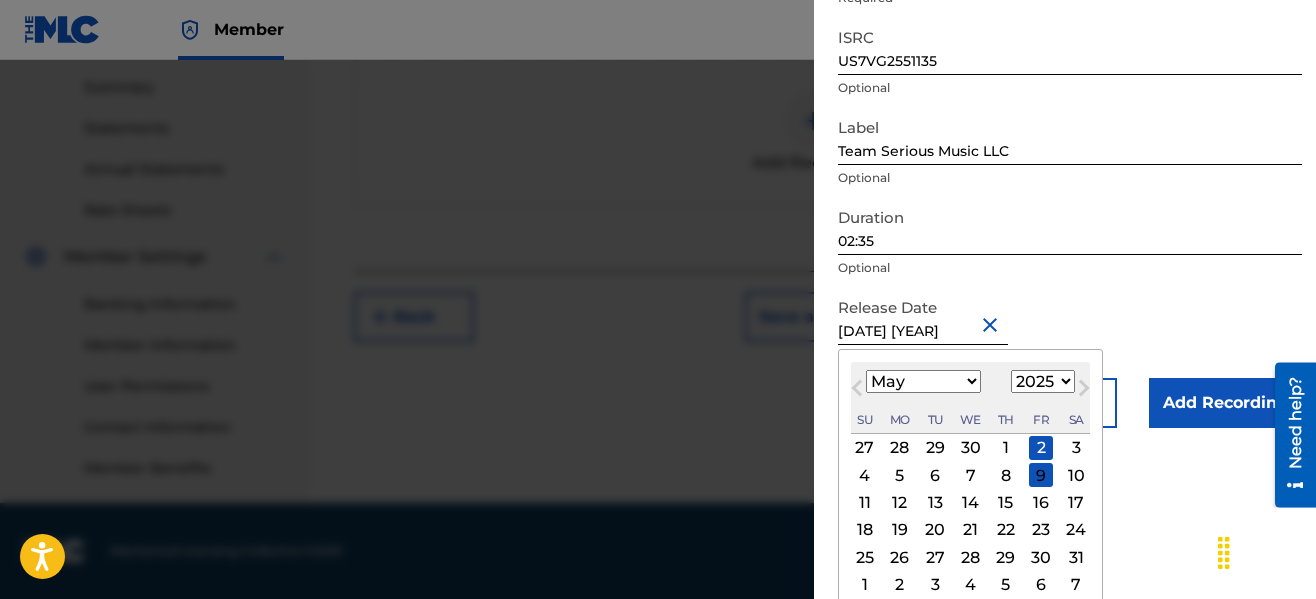 scroll, scrollTop: 291, scrollLeft: 0, axis: vertical 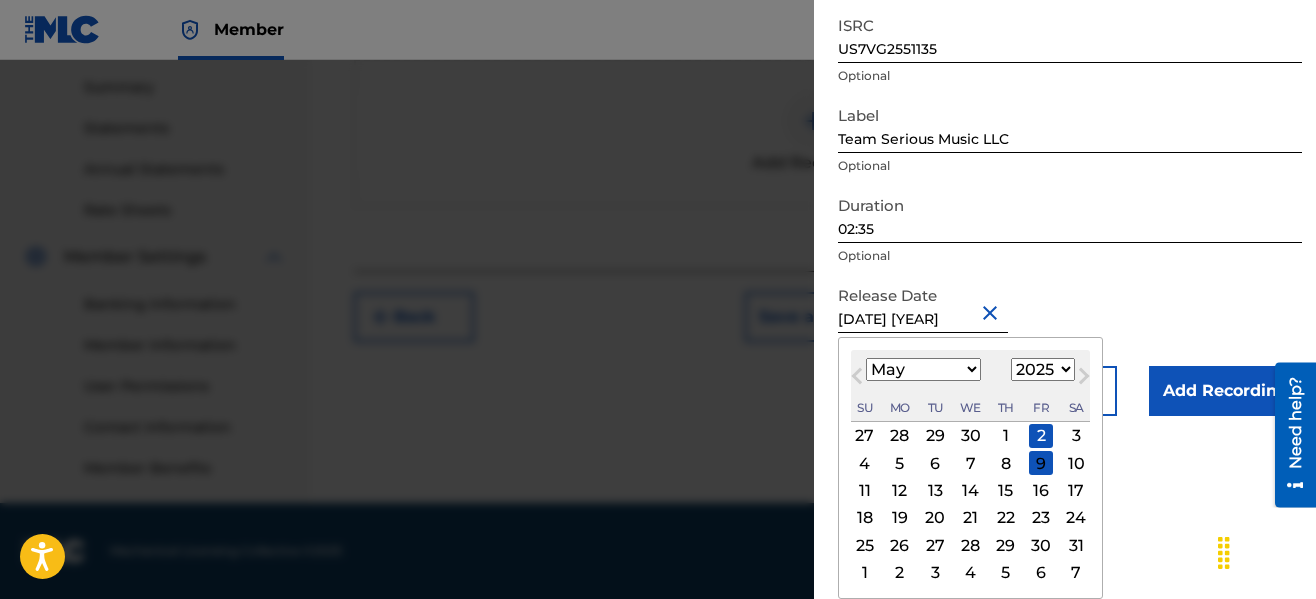 click on "9" at bounding box center [1041, 463] 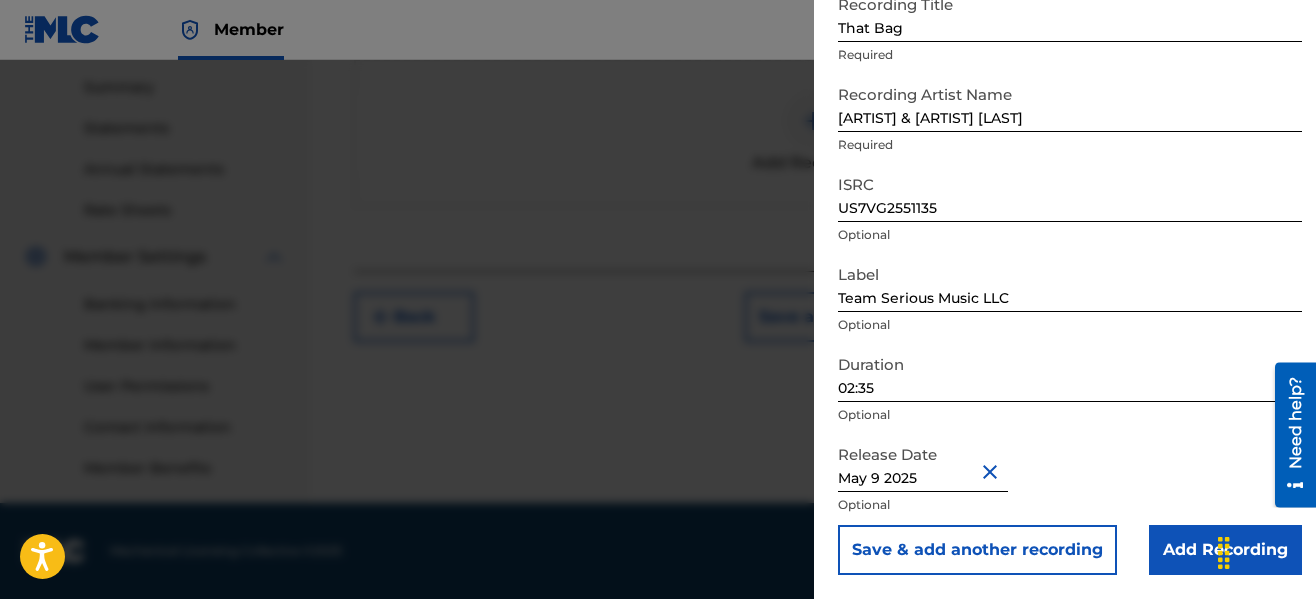 scroll, scrollTop: 132, scrollLeft: 0, axis: vertical 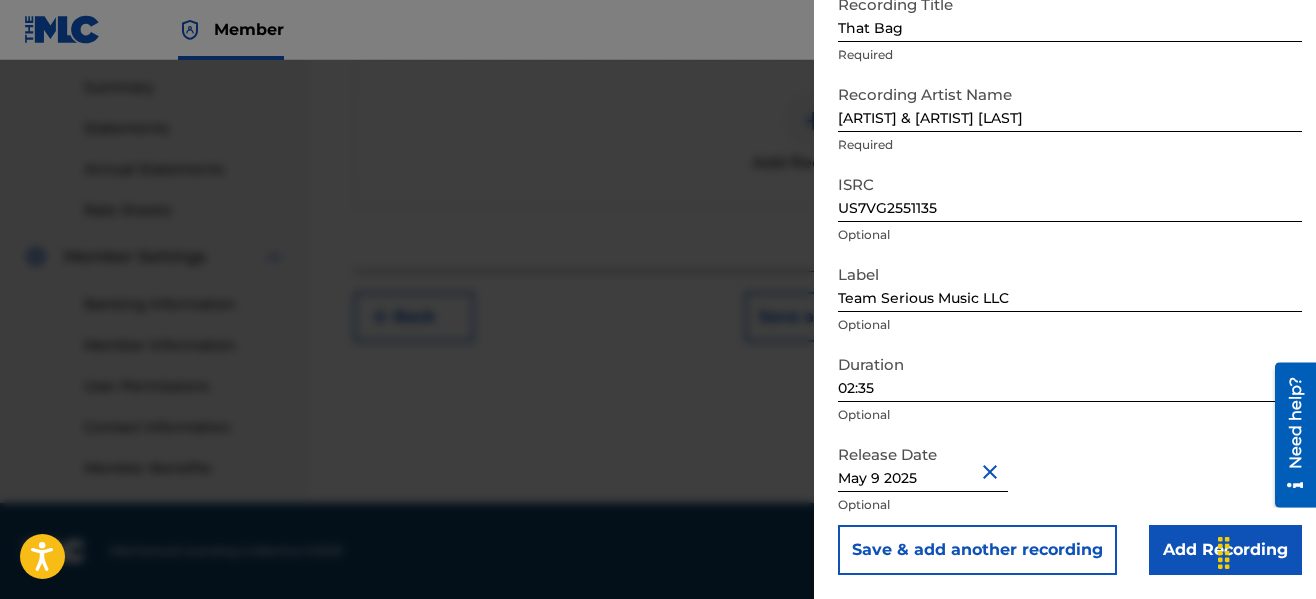 click on "Add Recording" at bounding box center (1225, 550) 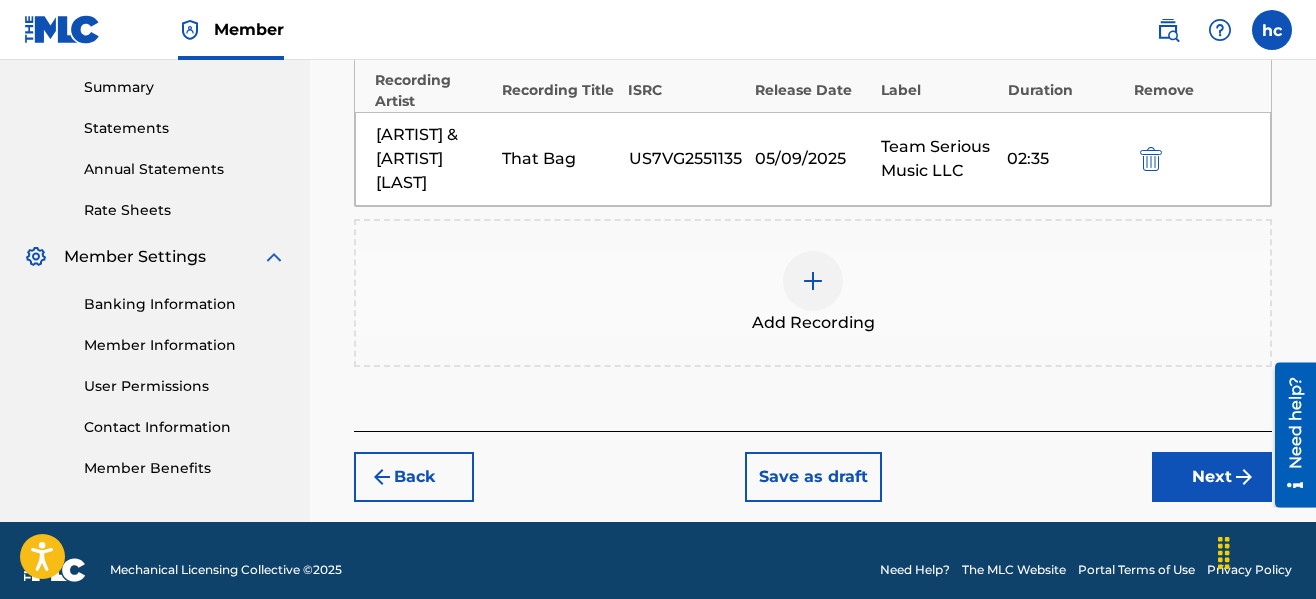 click on "Next" at bounding box center [1212, 477] 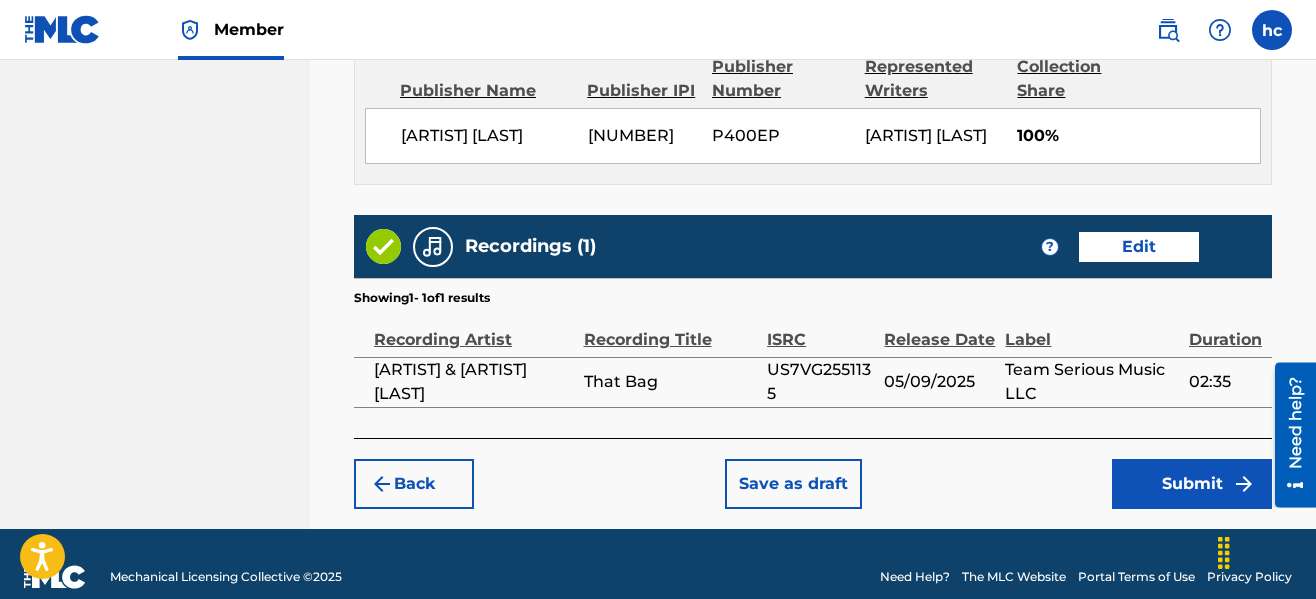 scroll, scrollTop: 1180, scrollLeft: 0, axis: vertical 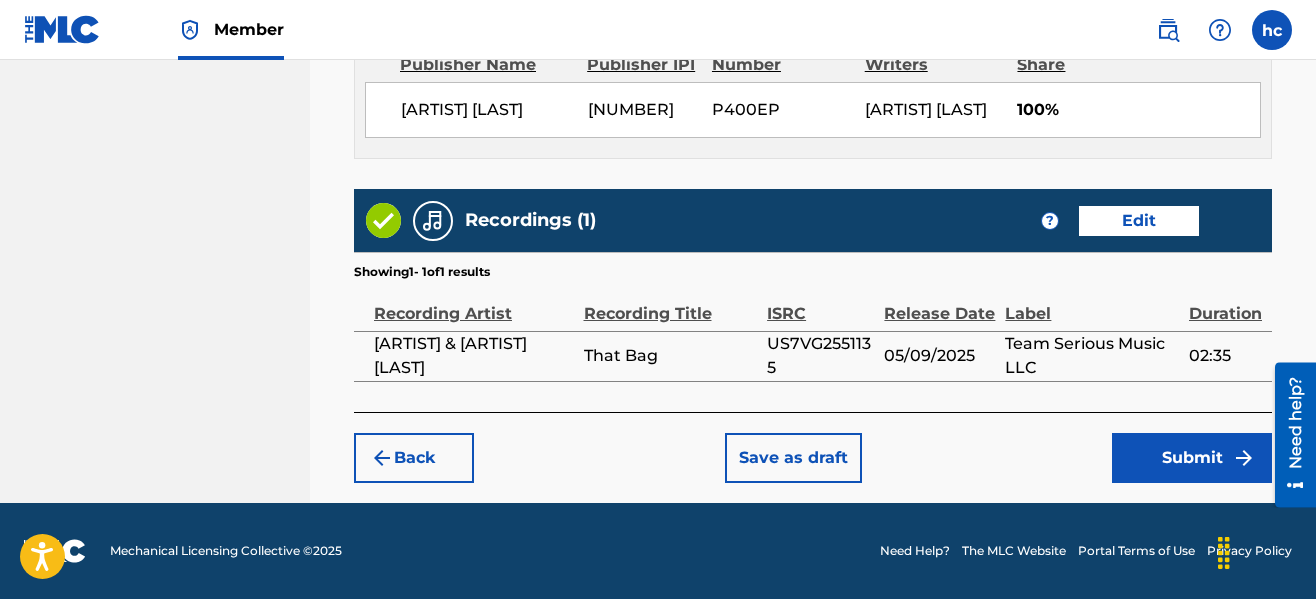 click on "Submit" at bounding box center (1192, 458) 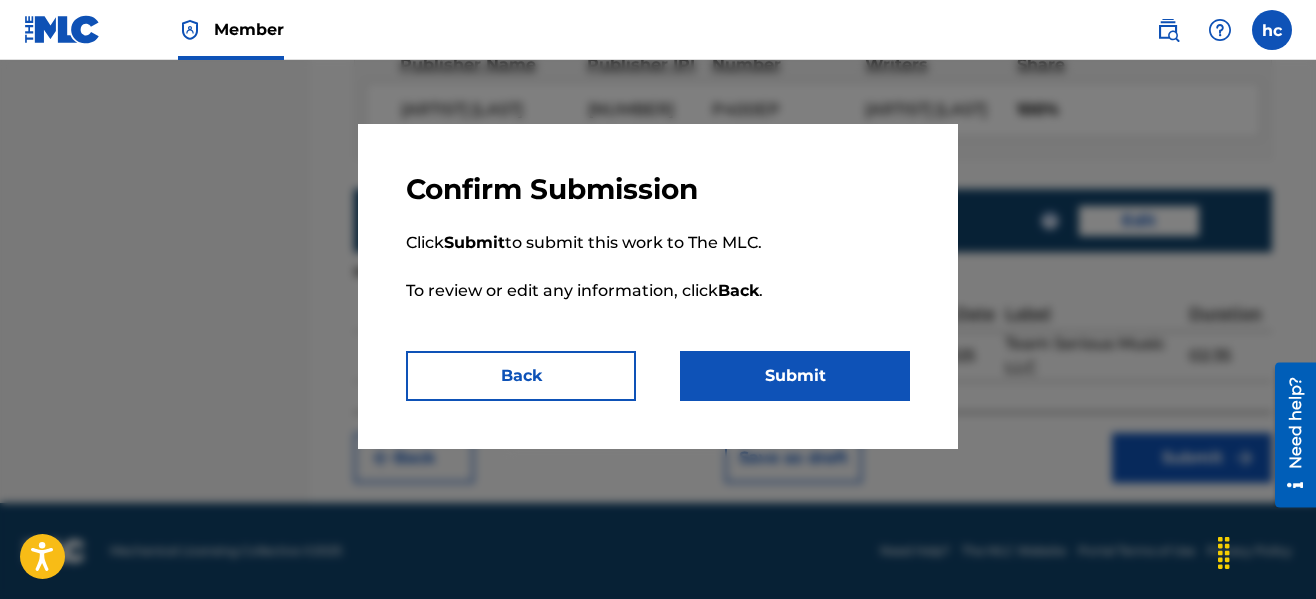 click on "Submit" at bounding box center (795, 376) 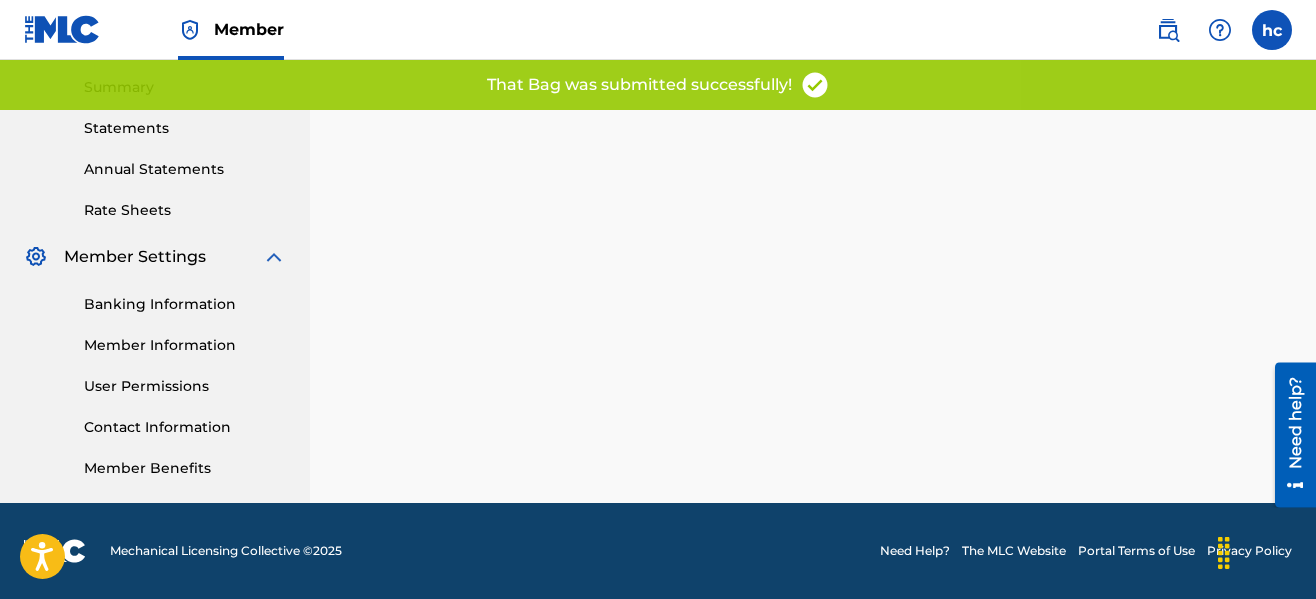 scroll, scrollTop: 0, scrollLeft: 0, axis: both 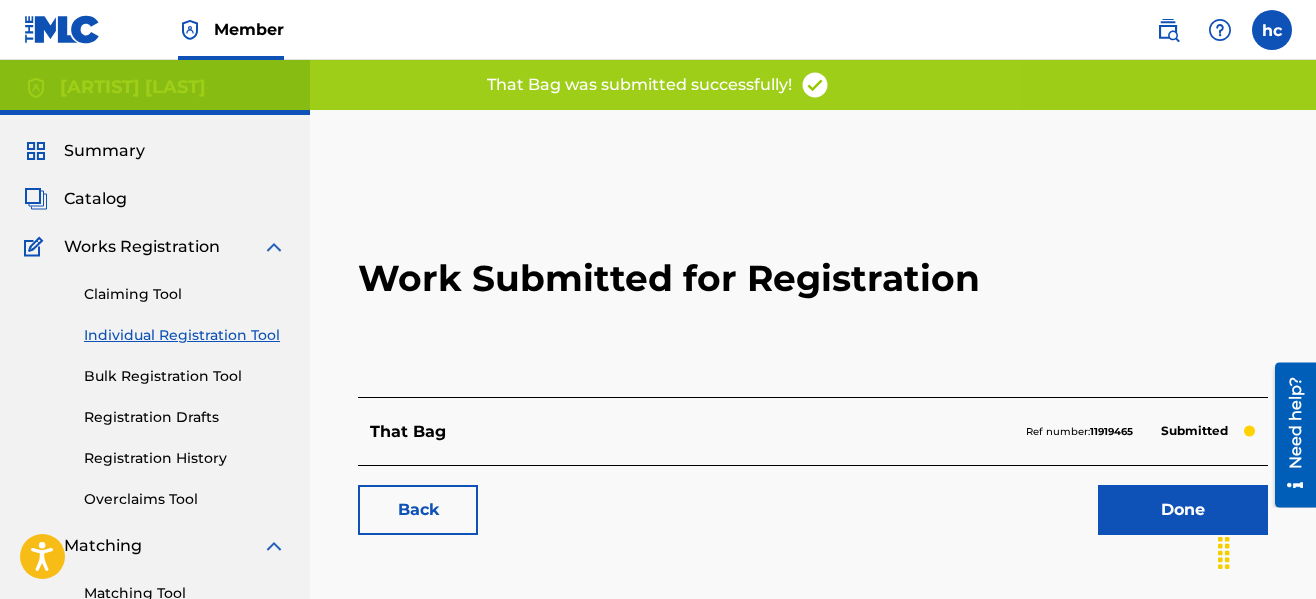 click on "Done" at bounding box center [1183, 510] 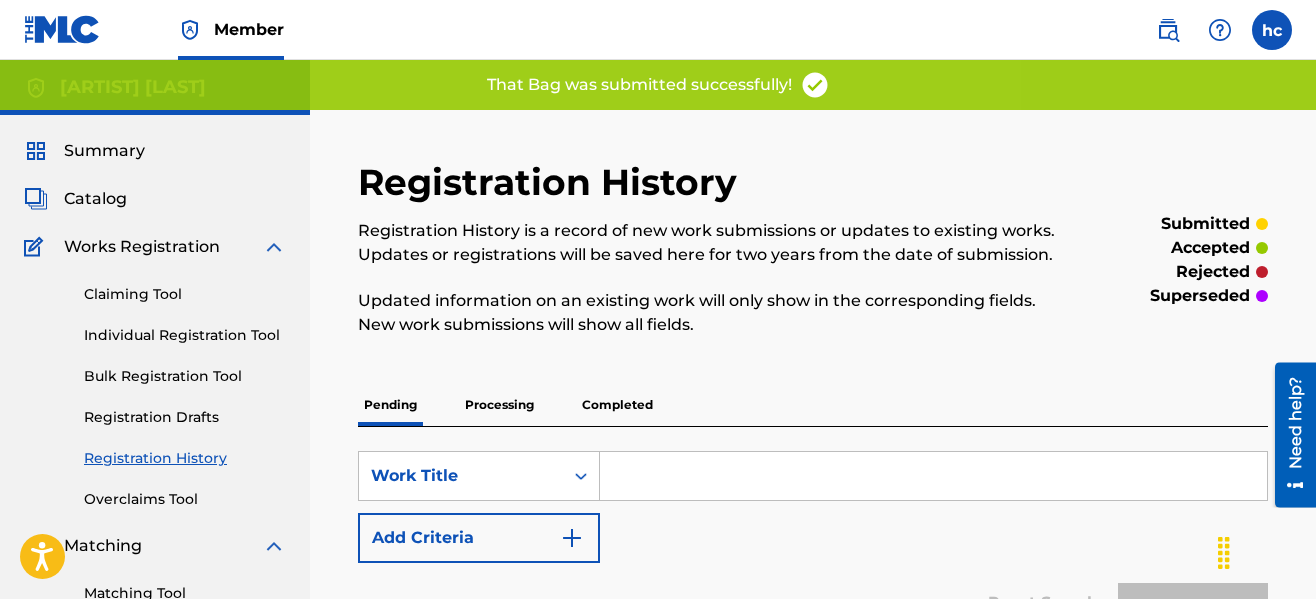 click on "Registration History Registration History is a record of new work submissions or updates to existing works. Updates or registrations will be saved here for two years from the date of submission. Updated information on an existing work will only show in the corresponding fields. New work submissions will show all fields.   submitted   accepted   rejected   superseded Pending Processing Completed SearchWithCriteriaa7d72fcc-e311-463b-bc2d-3bb7c51e152b Work Title Add Criteria Reset Search Search Compact View No results Results Per Page: 10 25 50 100" at bounding box center (813, 511) 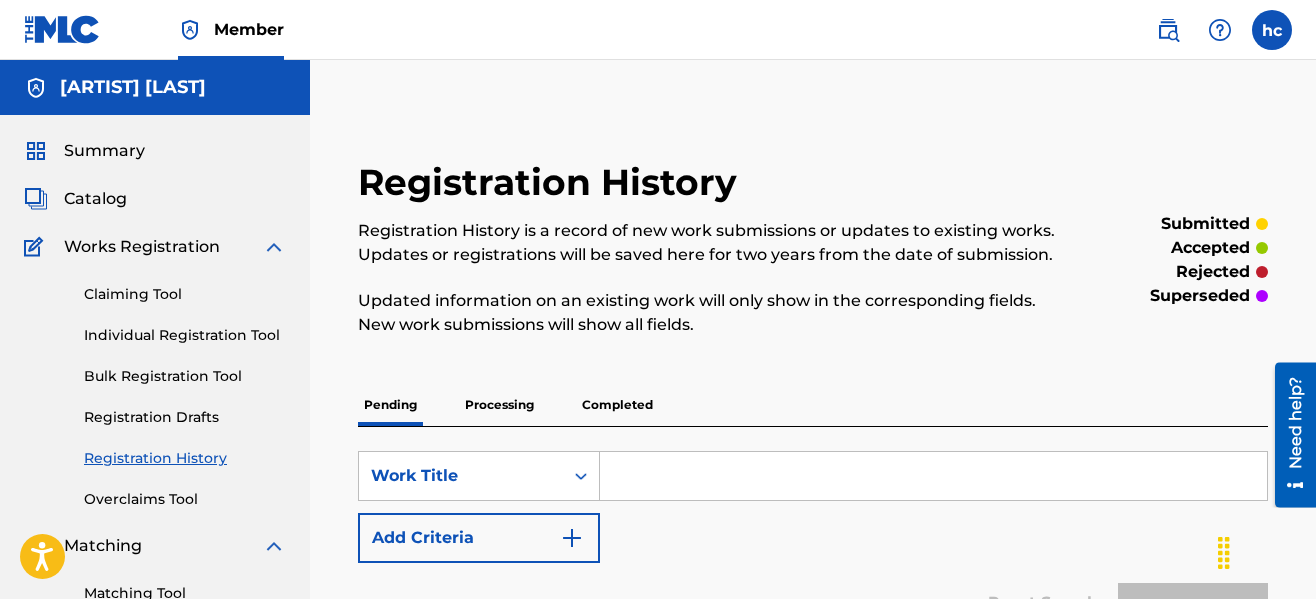 click on "Registration History Registration History is a record of new work submissions or updates to existing works. Updates or registrations will be saved here for two years from the date of submission. Updated information on an existing work will only show in the corresponding fields. New work submissions will show all fields.   submitted   accepted   rejected   superseded Pending Processing Completed SearchWithCriteriaa7d72fcc-e311-463b-bc2d-3bb7c51e152b Work Title Add Criteria Reset Search Search Compact View No results Results Per Page: 10 25 50 100" at bounding box center (813, 627) 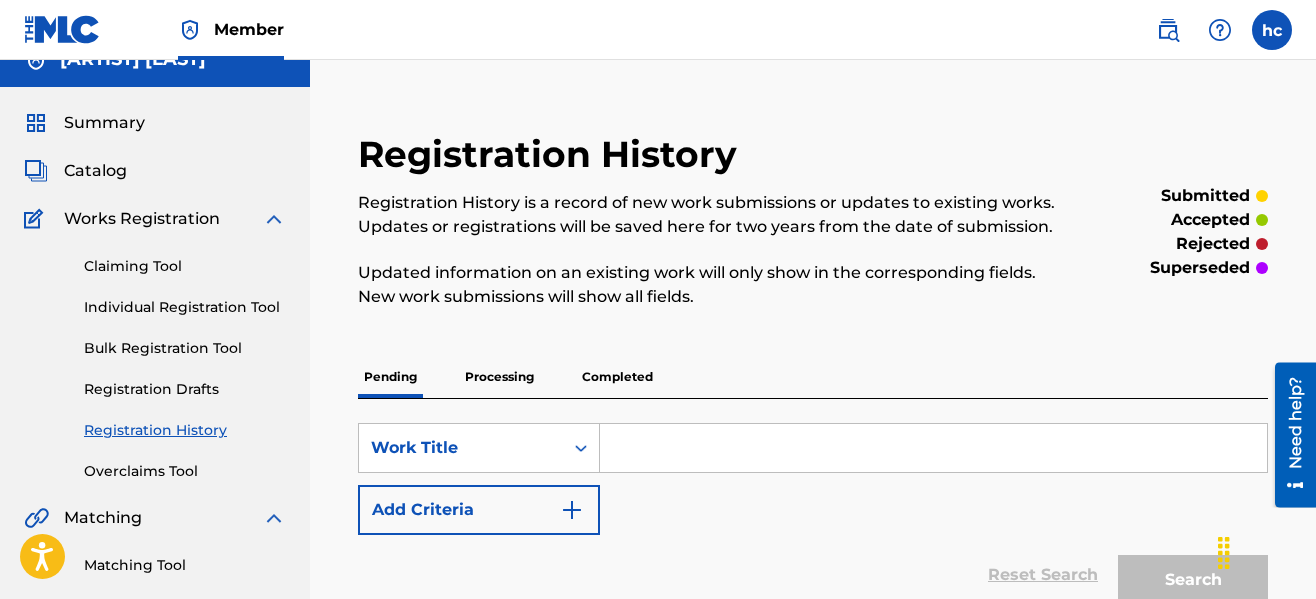 scroll, scrollTop: 0, scrollLeft: 0, axis: both 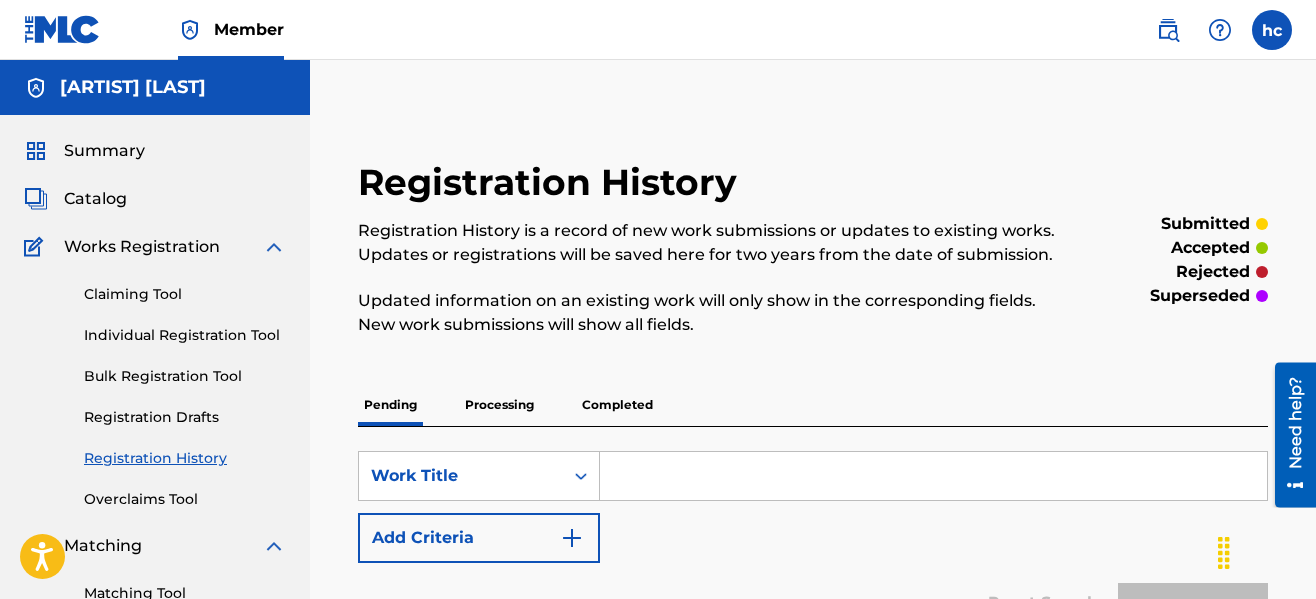 click on "hc hc hector   cruz sg954@teamseriousmusic.com Profile Log out" at bounding box center [1214, 30] 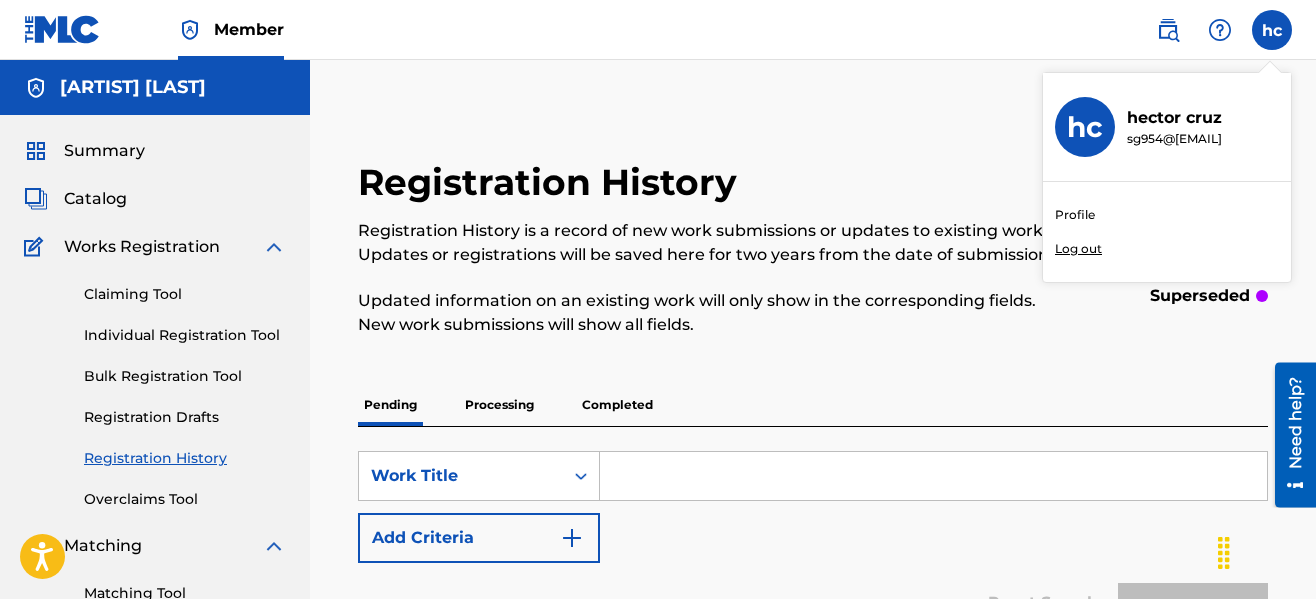 click on "Log out" at bounding box center [1078, 249] 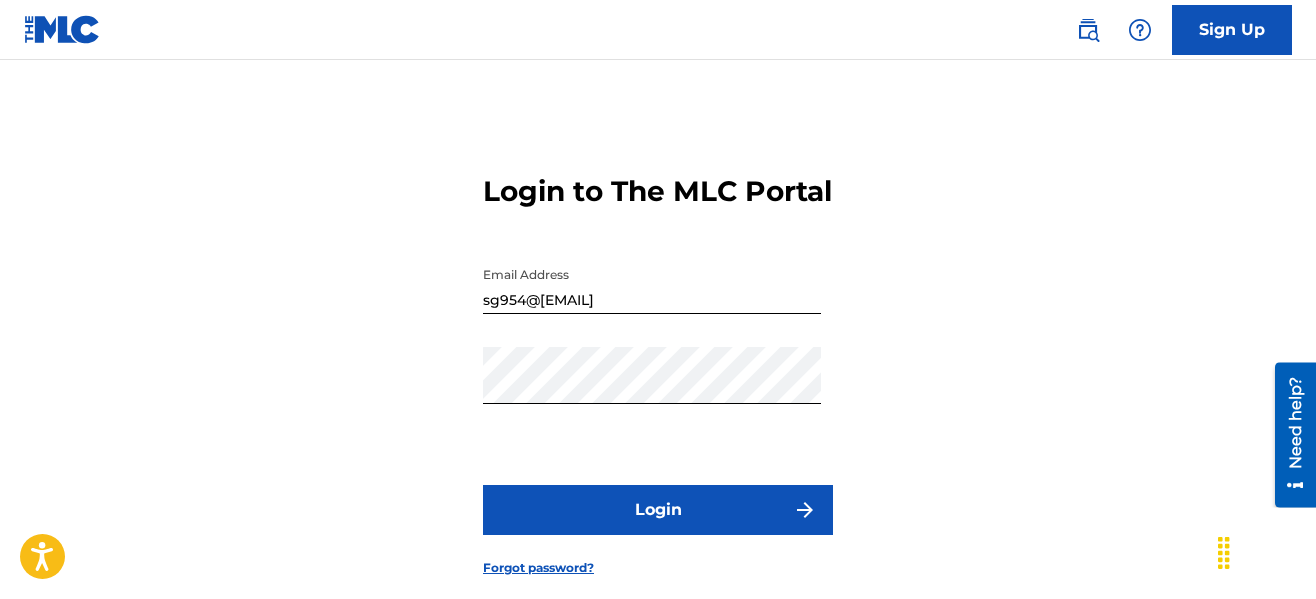 click on "[EMAIL]" at bounding box center (652, 285) 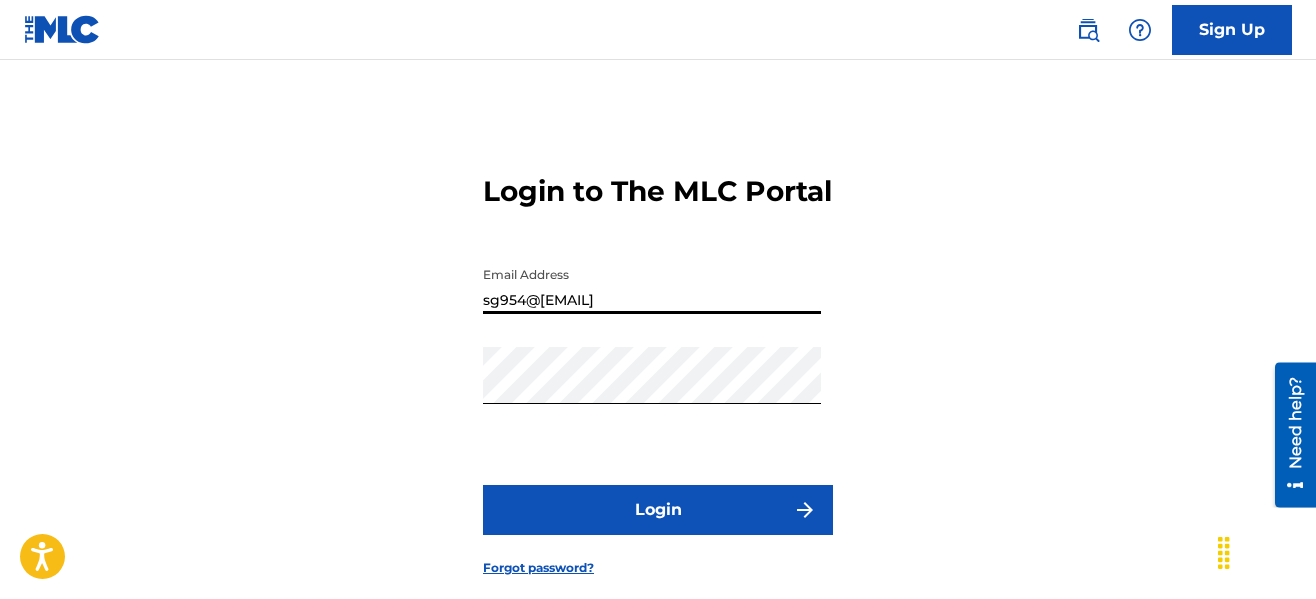 type on "[EMAIL]" 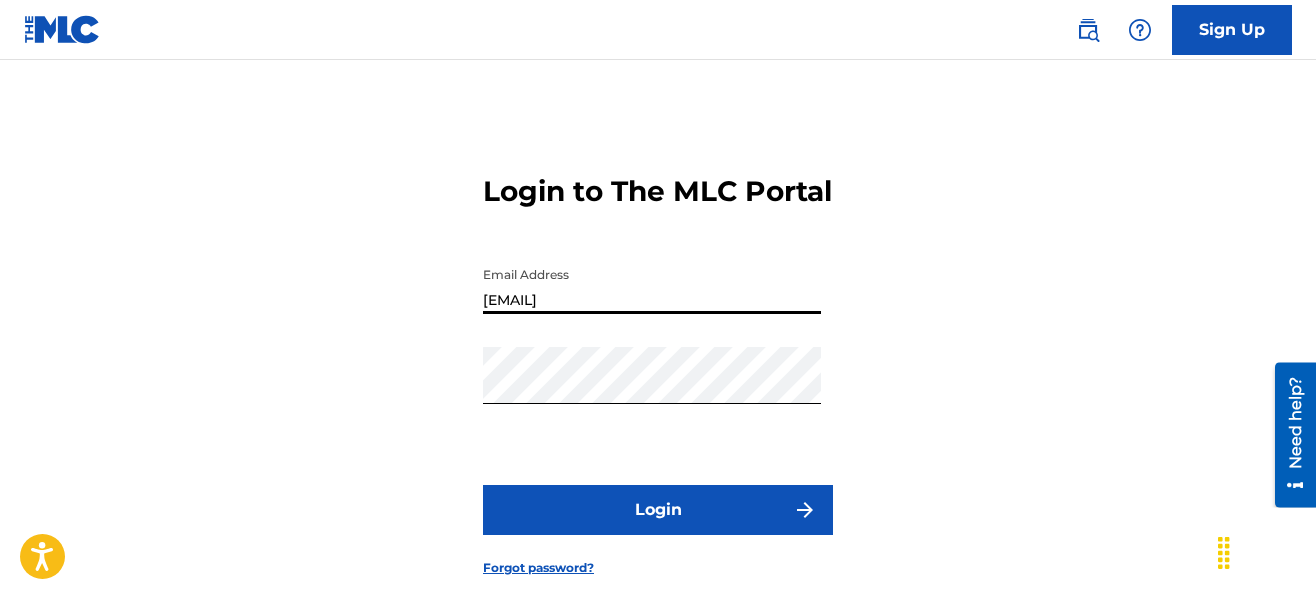 click on "Login" at bounding box center (658, 510) 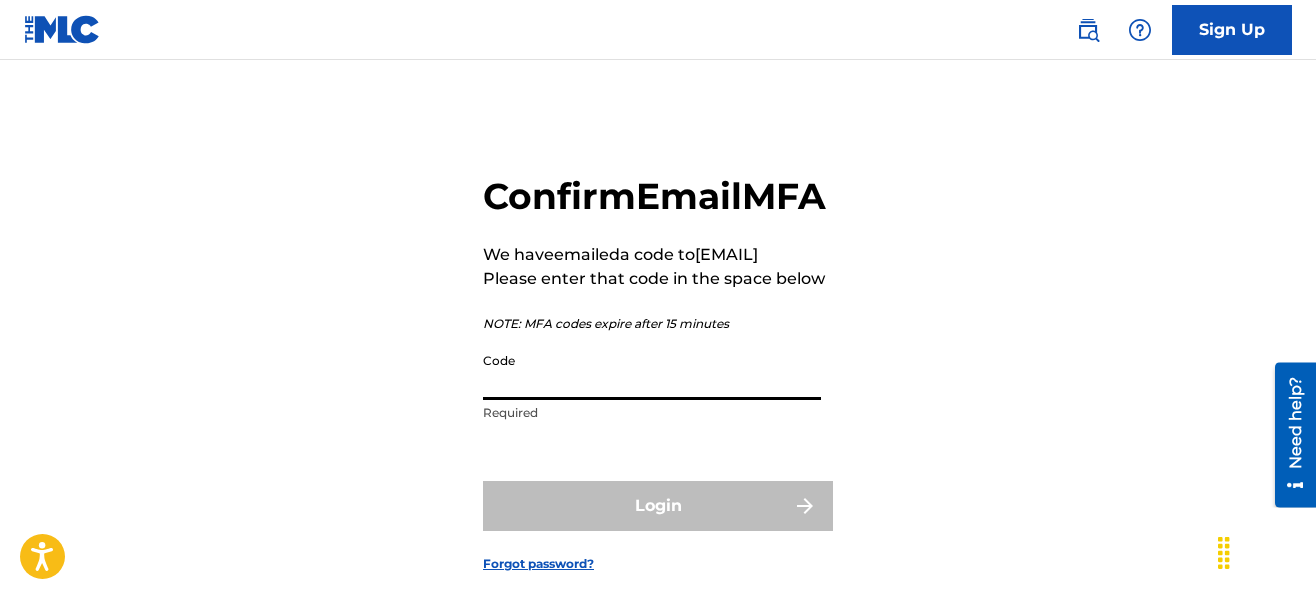 click on "Code" at bounding box center [652, 371] 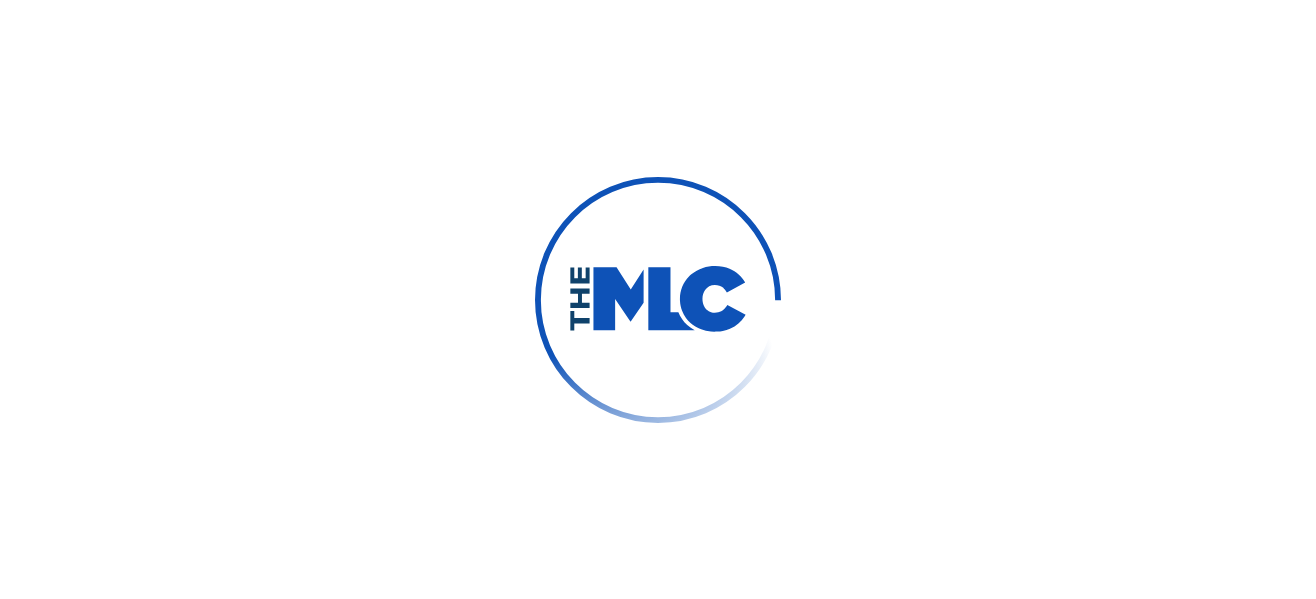 scroll, scrollTop: 0, scrollLeft: 0, axis: both 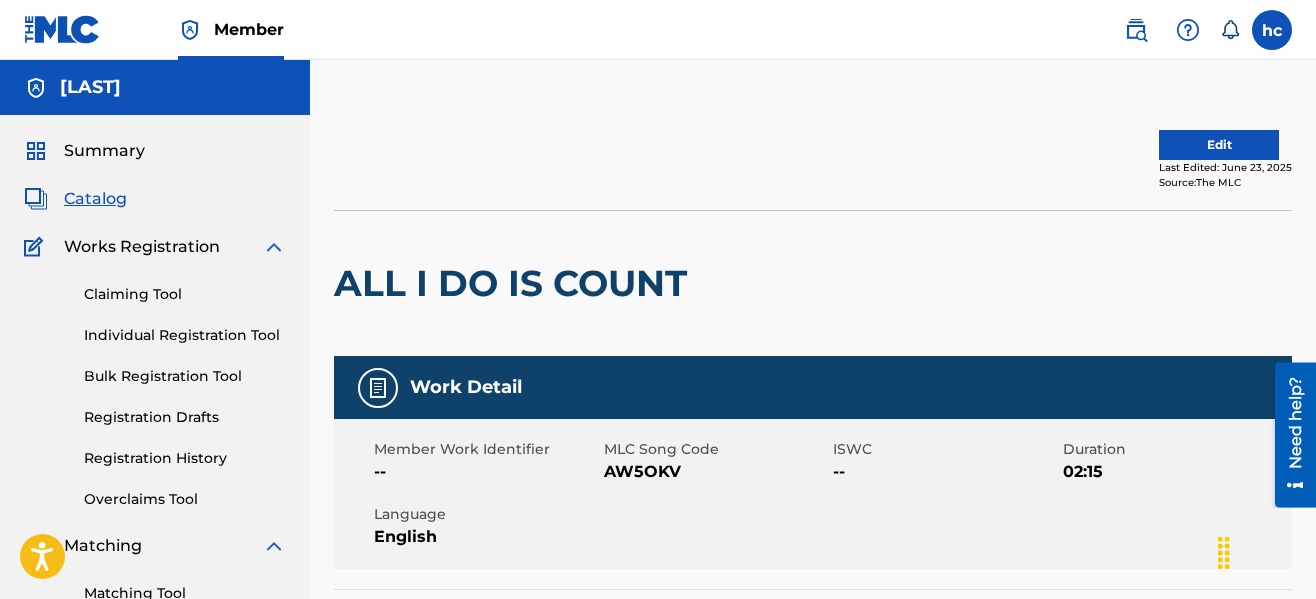 click on "Edit Last Edited:   June 23, 2025 Source:  The MLC ALL I DO IS COUNT     Work Detail   Member Work Identifier -- MLC Song Code AW5OKV ISWC -- Duration 02:15 Language English Alternative Titles No Alternative Titles Writers   (3) Writer Name Writer IPI Writer Role DANIEL SANTOS 01242568946 Composer/Author SERIOUS GAMBINO 00708446338 Composer YOUNG AC 00392020487 Composer Publishers   (2) My shares:  70 % Total shares:  100 % Publisher Name Publisher IPI Publisher Number Represented Writers Collection Share Contact Details Klxne 01242568946 P600JR 30% No Contact Details Publisher Name Publisher IPI Publisher Number Represented Writers Collection Share Contact Details Serious Gambino 00708446338 P400EP DANIEL SANTOS, SERIOUS GAMBINO, YOUNG AC 70% No Contact Details My shares:  70 % Total shares:  100 % Matched Recordings   (2) Showing  1  -   2  of  2   results   Recording Artist Recording Title ISRC DSP Label Duration SERIOUS GAMBINO ALL I DO IS COUNT QZ5AB1860945 YouTube TEAMSERIOUSMUSIC© 02:16 QZ5AB1860945" at bounding box center [813, 904] 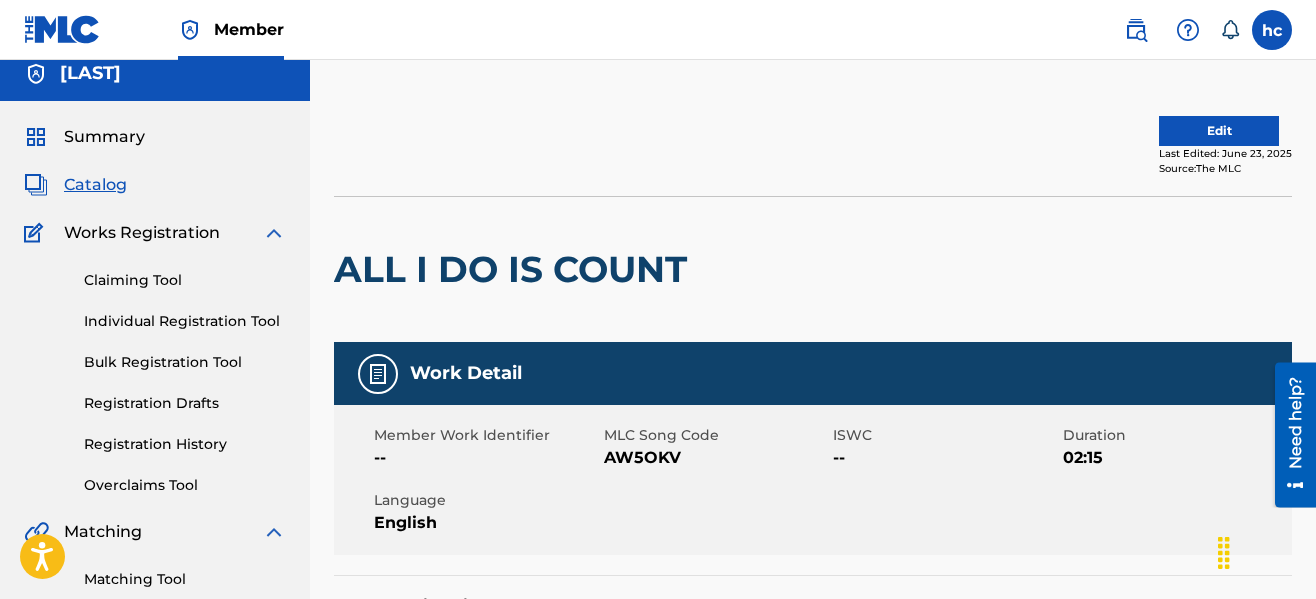 scroll, scrollTop: 0, scrollLeft: 0, axis: both 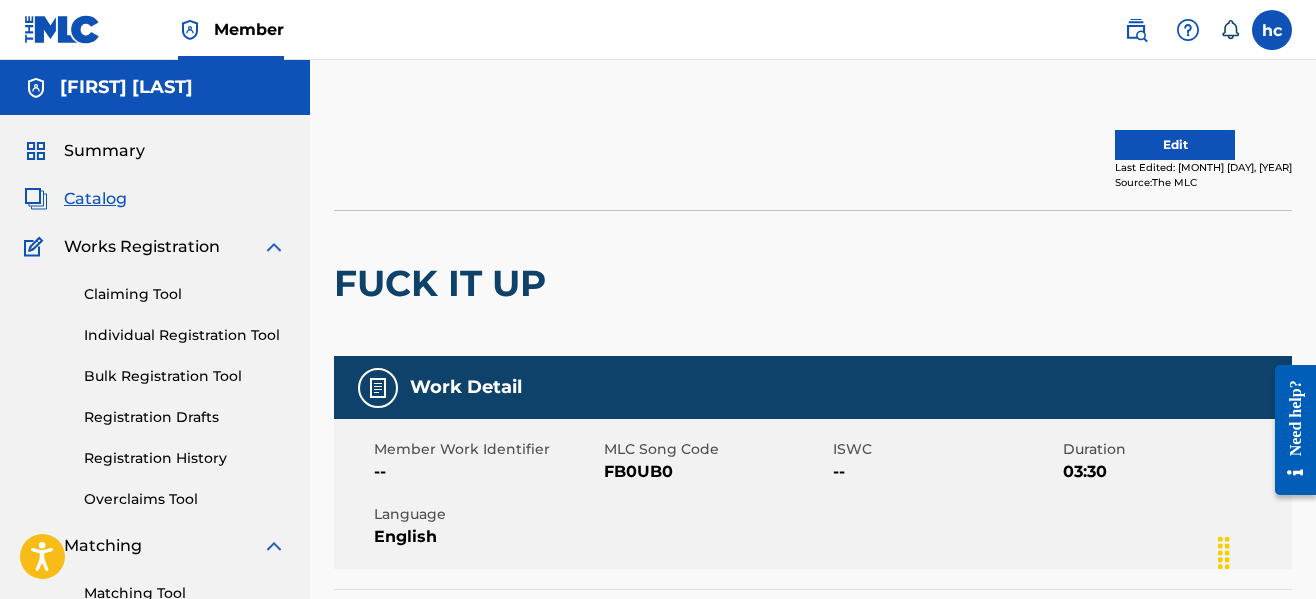 click at bounding box center (573, 160) 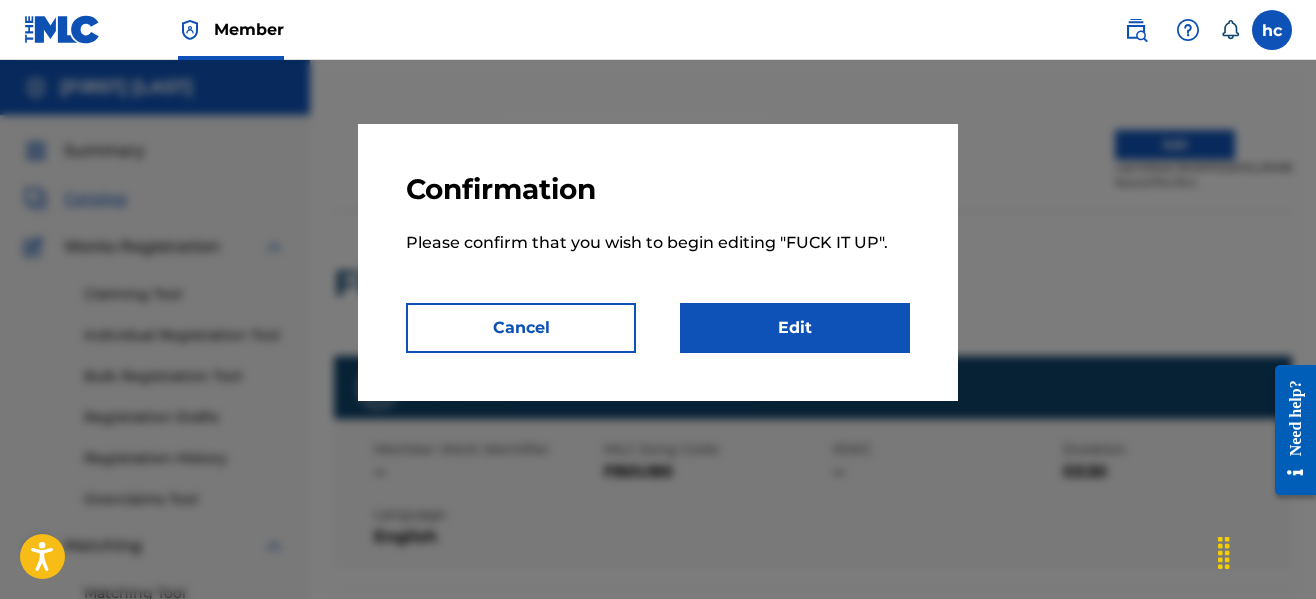 click on "Edit" at bounding box center [795, 328] 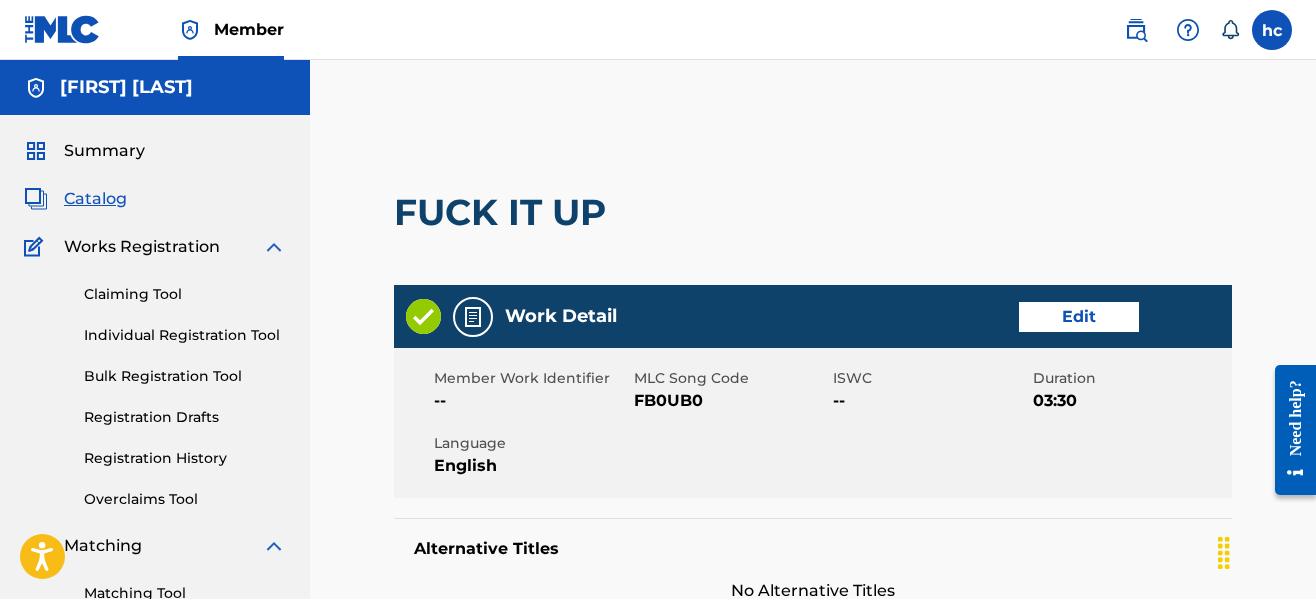 click on "FUCK IT UP" at bounding box center [813, 212] 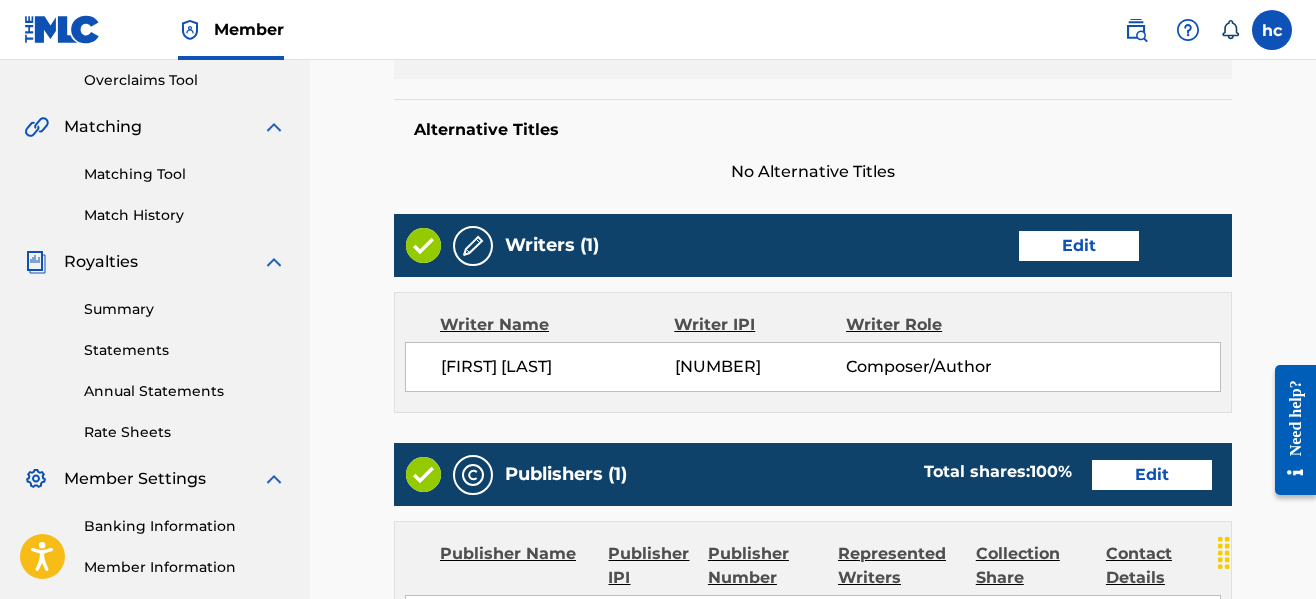 scroll, scrollTop: 539, scrollLeft: 0, axis: vertical 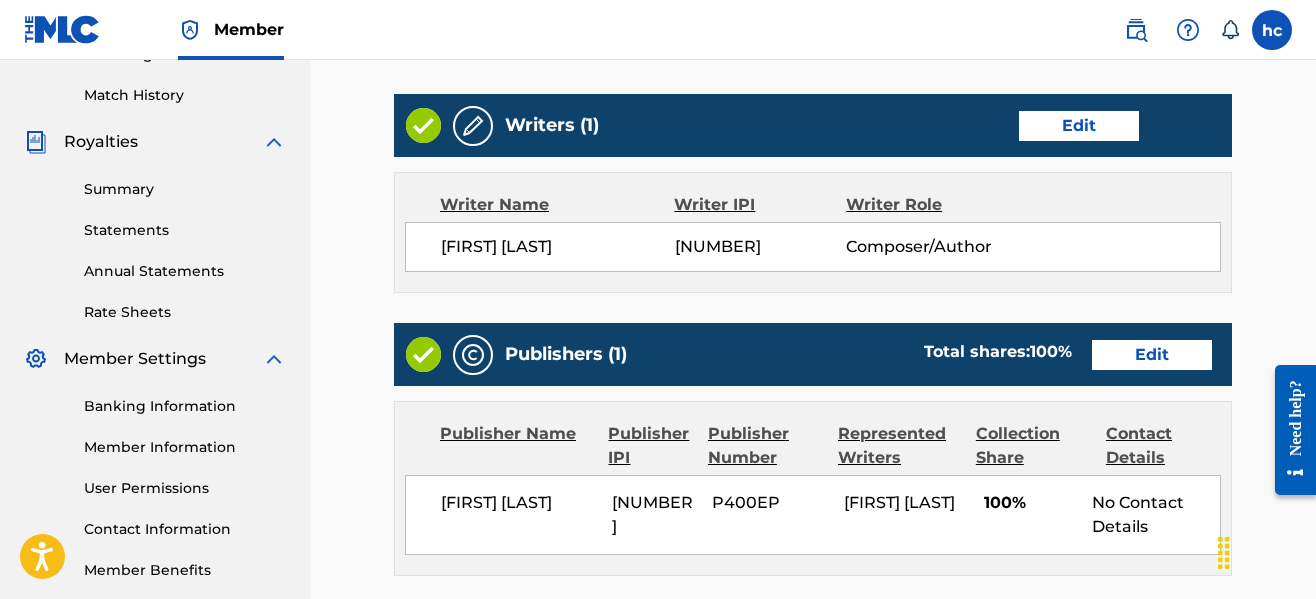 click on "Edit" at bounding box center [1079, 126] 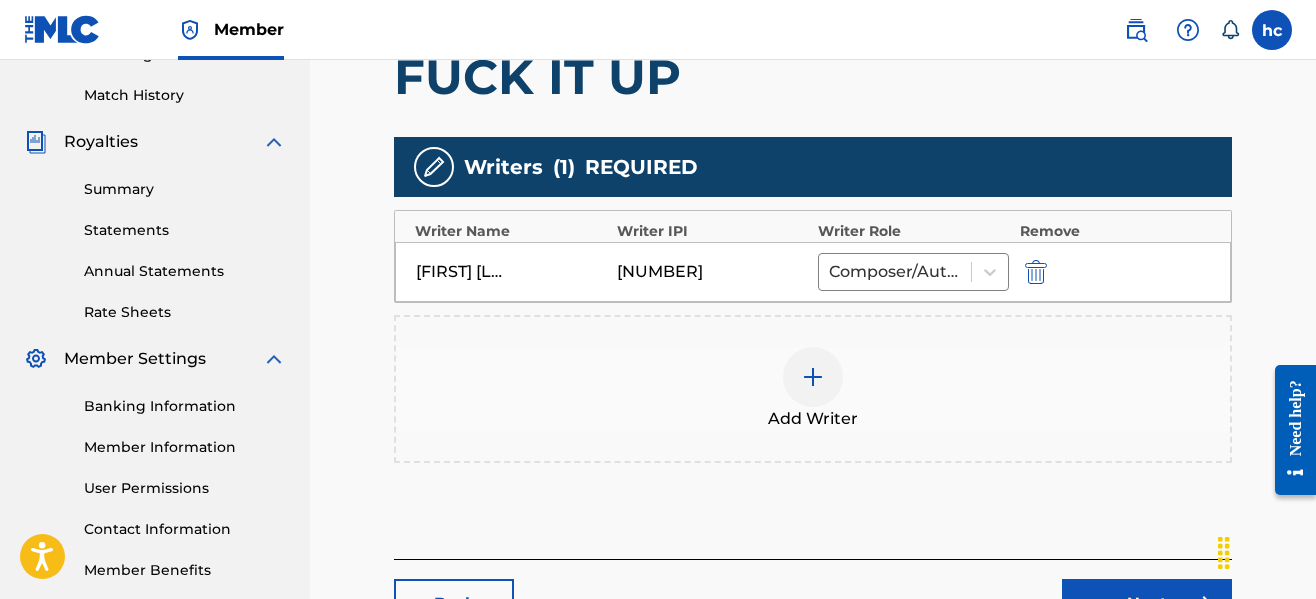 scroll, scrollTop: 0, scrollLeft: 0, axis: both 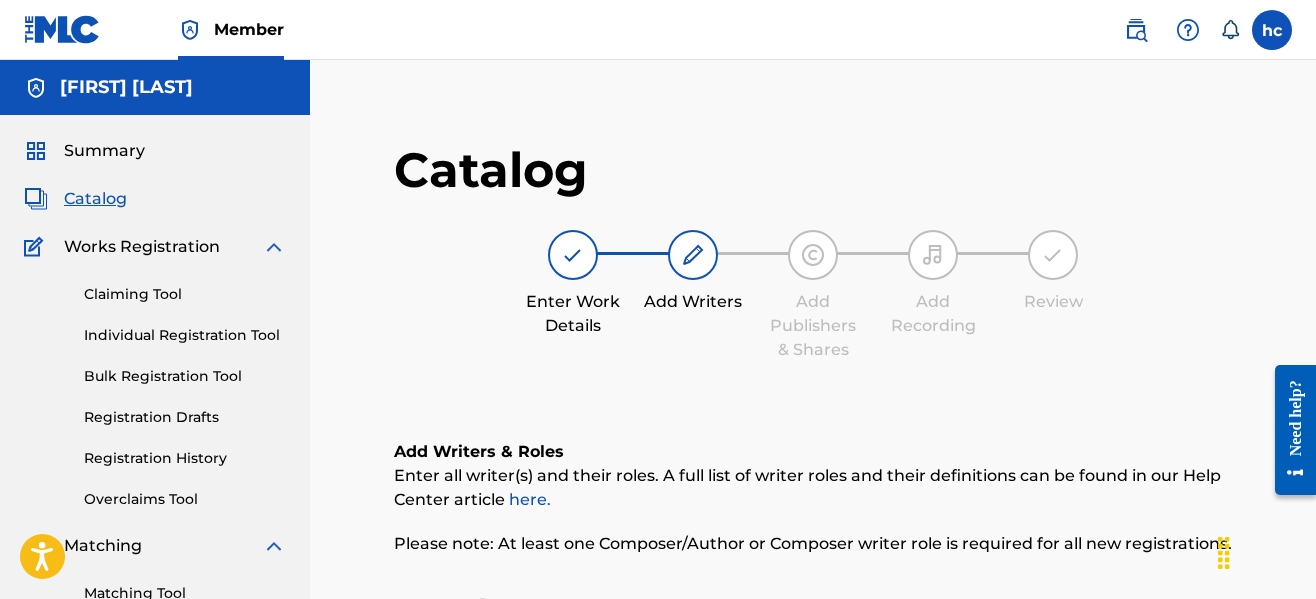 click on "Enter Work Details Add Writers Add Publishers & Shares Add Recording Review" at bounding box center (813, 296) 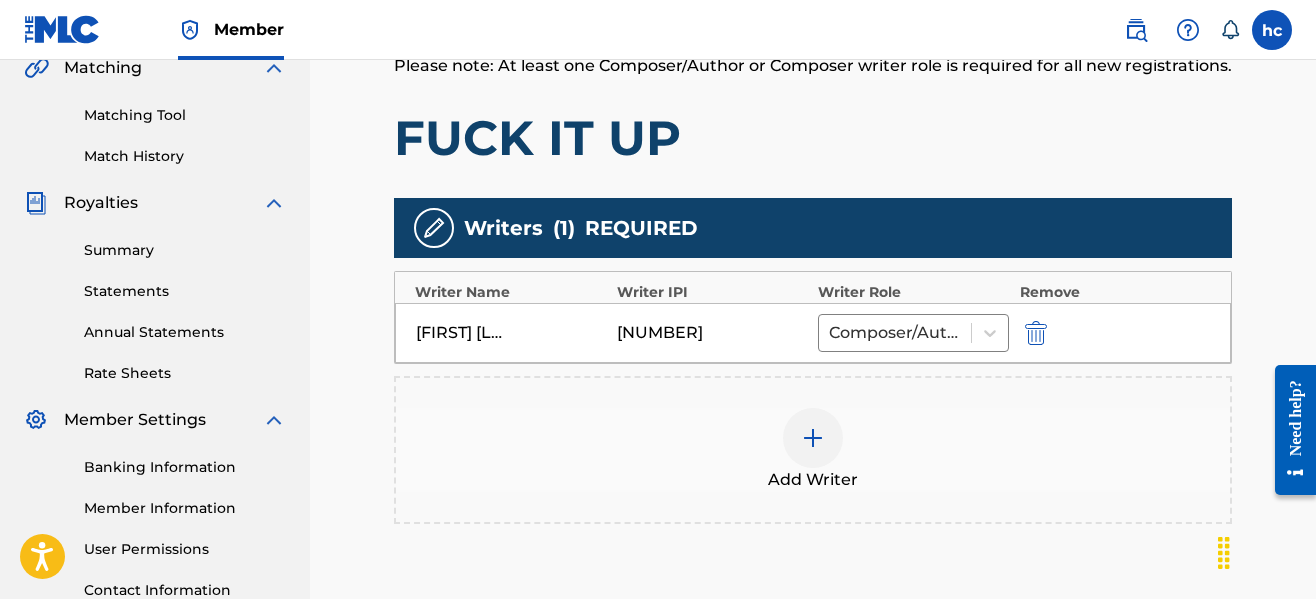 scroll, scrollTop: 520, scrollLeft: 0, axis: vertical 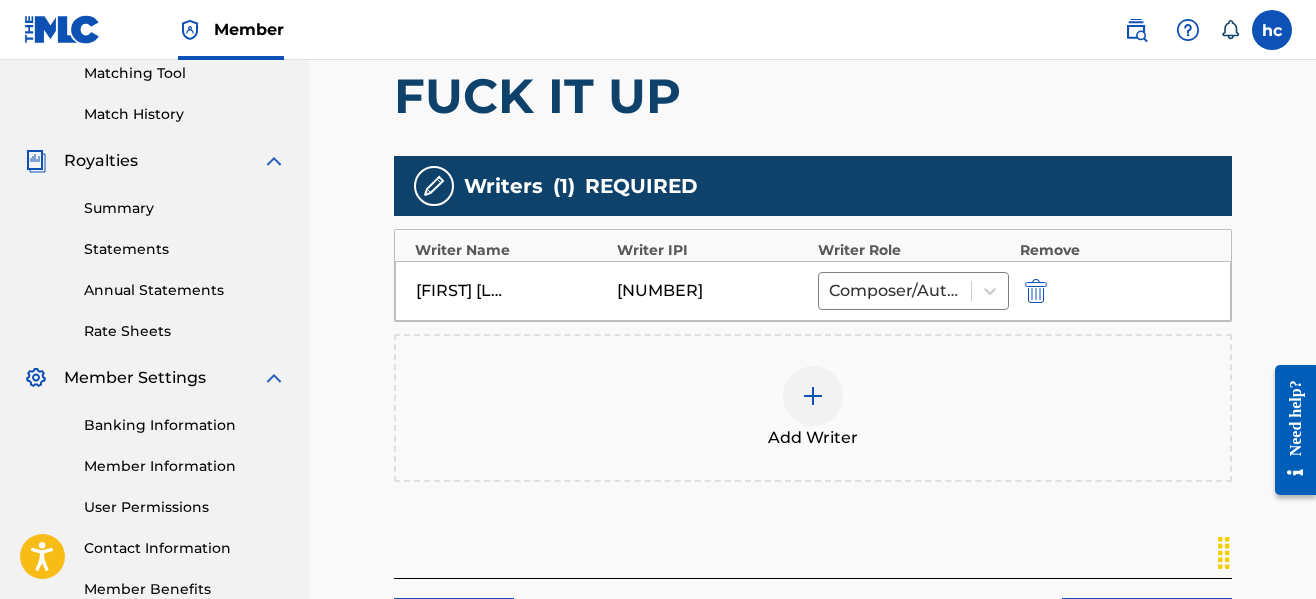 click at bounding box center [813, 396] 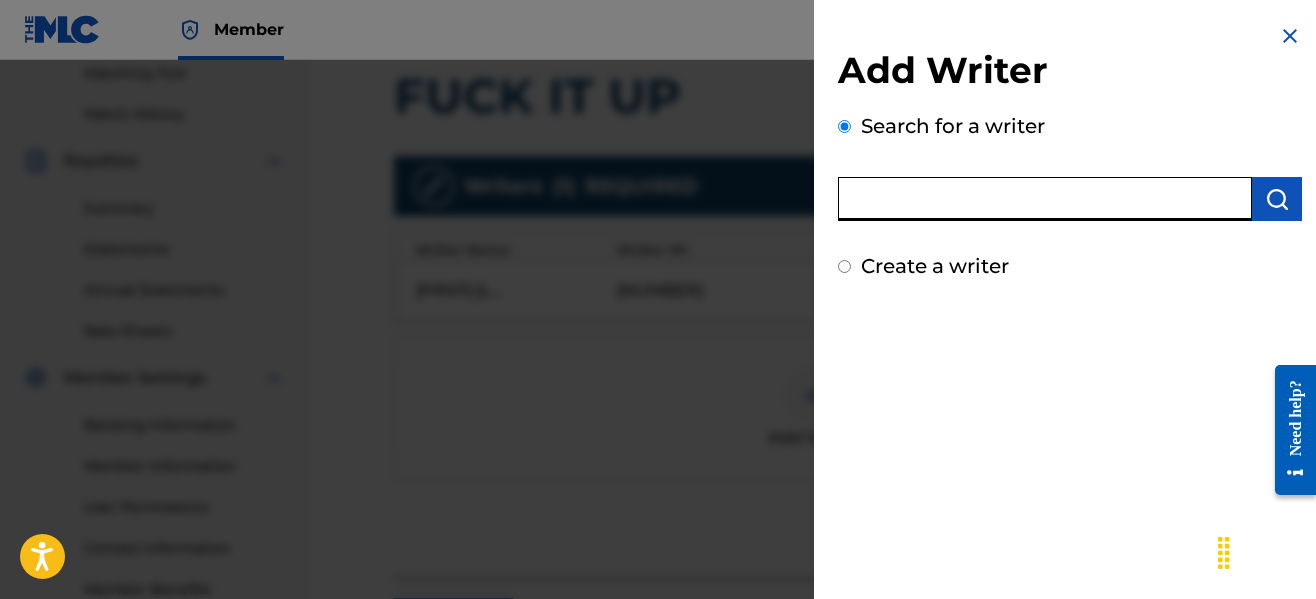 click at bounding box center (1045, 199) 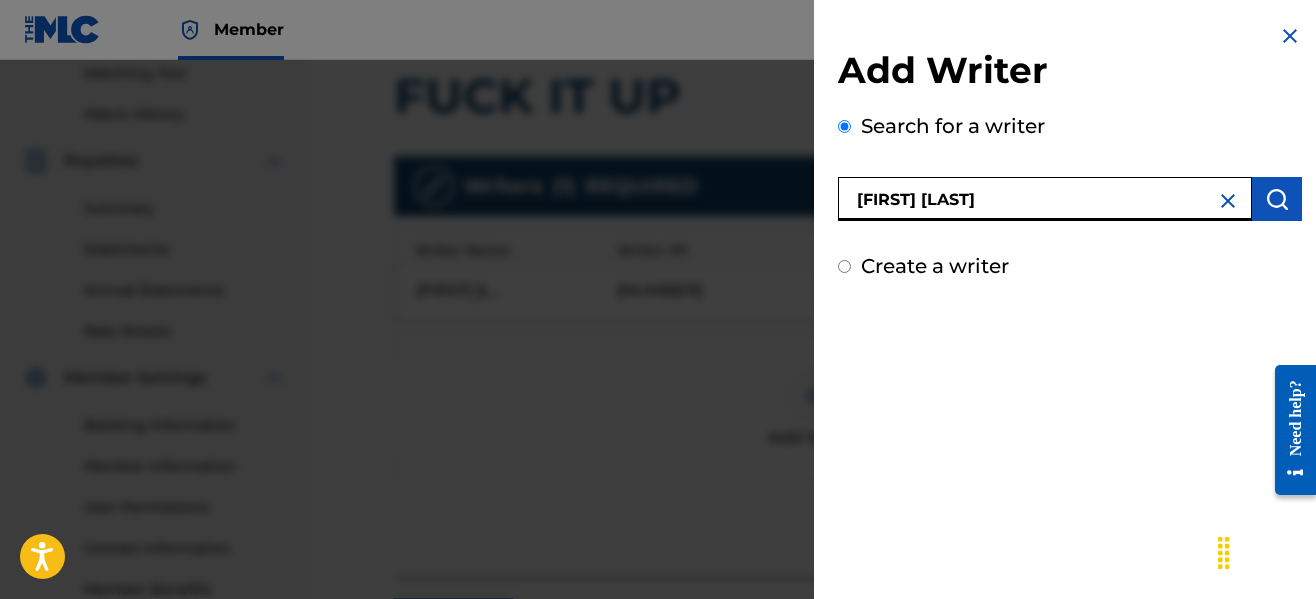 type on "daniel santos" 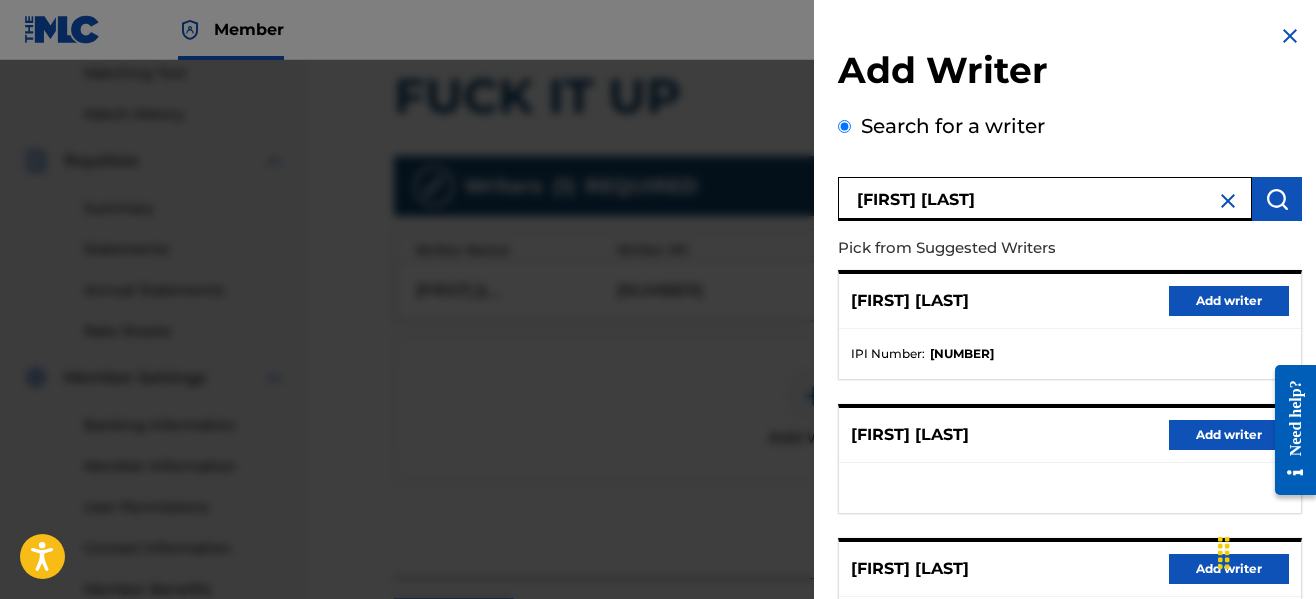 click on "Pick from Suggested Writers" at bounding box center (1013, 248) 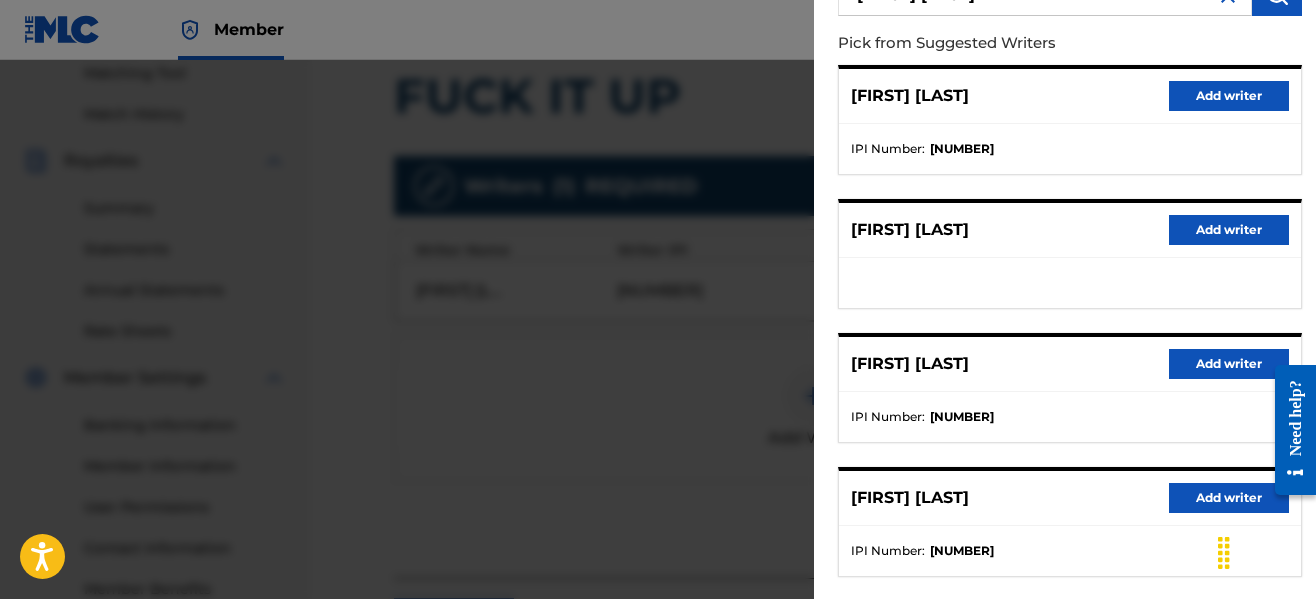 scroll, scrollTop: 443, scrollLeft: 0, axis: vertical 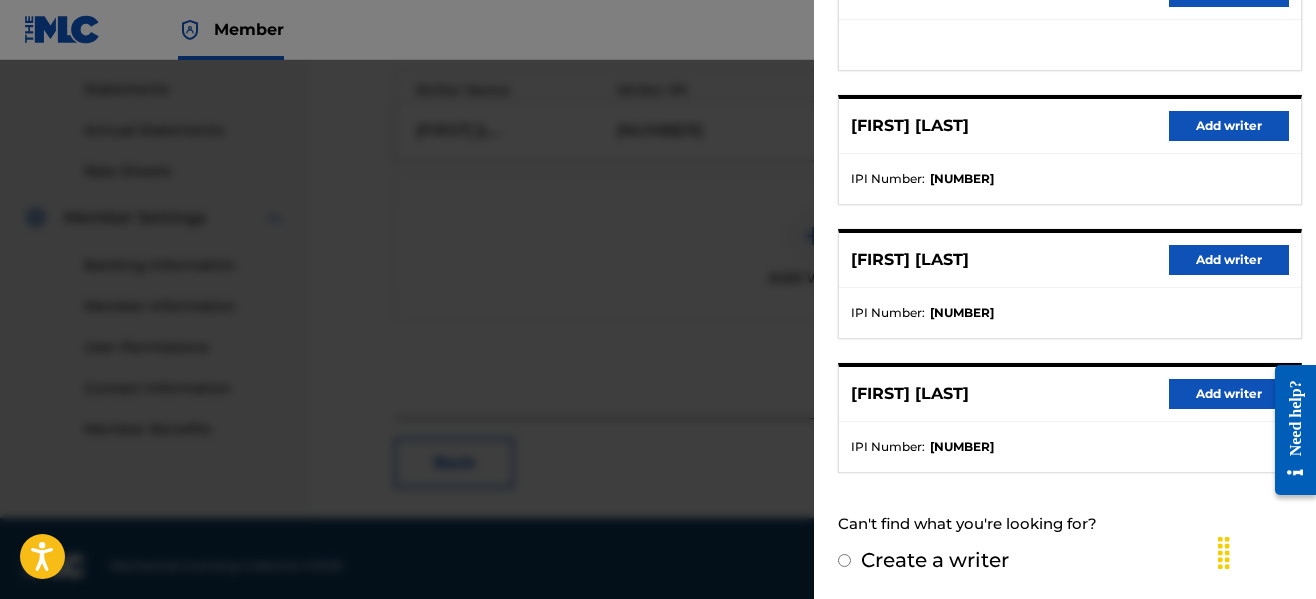click on "Add writer" at bounding box center [1229, 394] 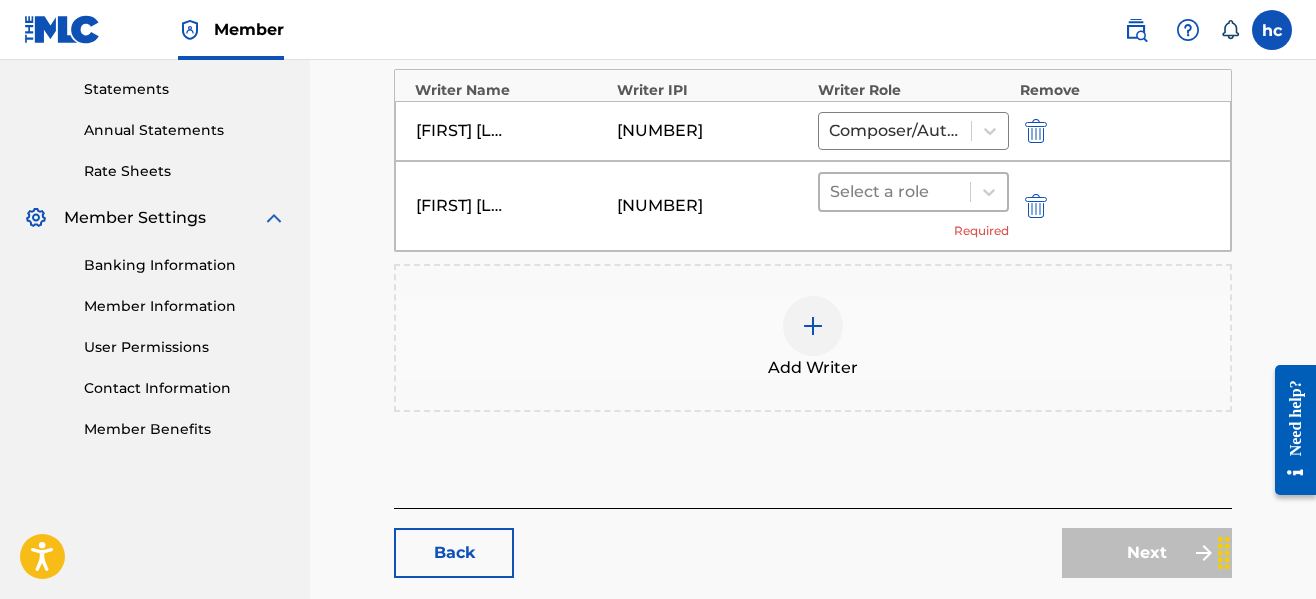 click at bounding box center [895, 192] 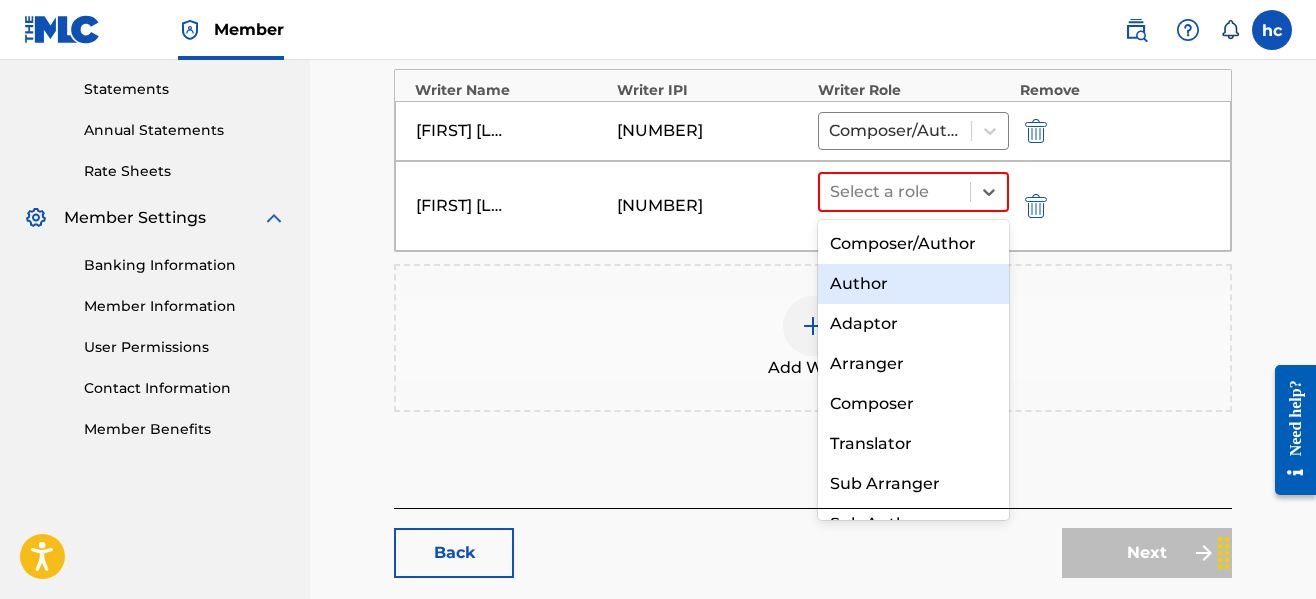 click on "Author" at bounding box center [913, 284] 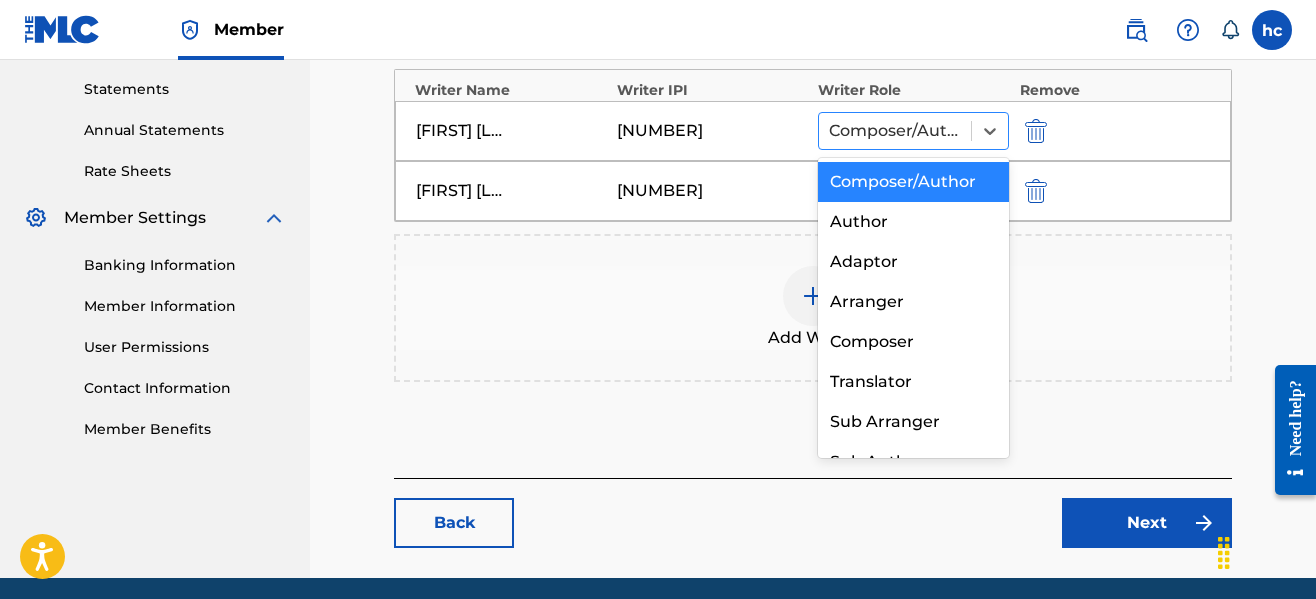 click at bounding box center [895, 131] 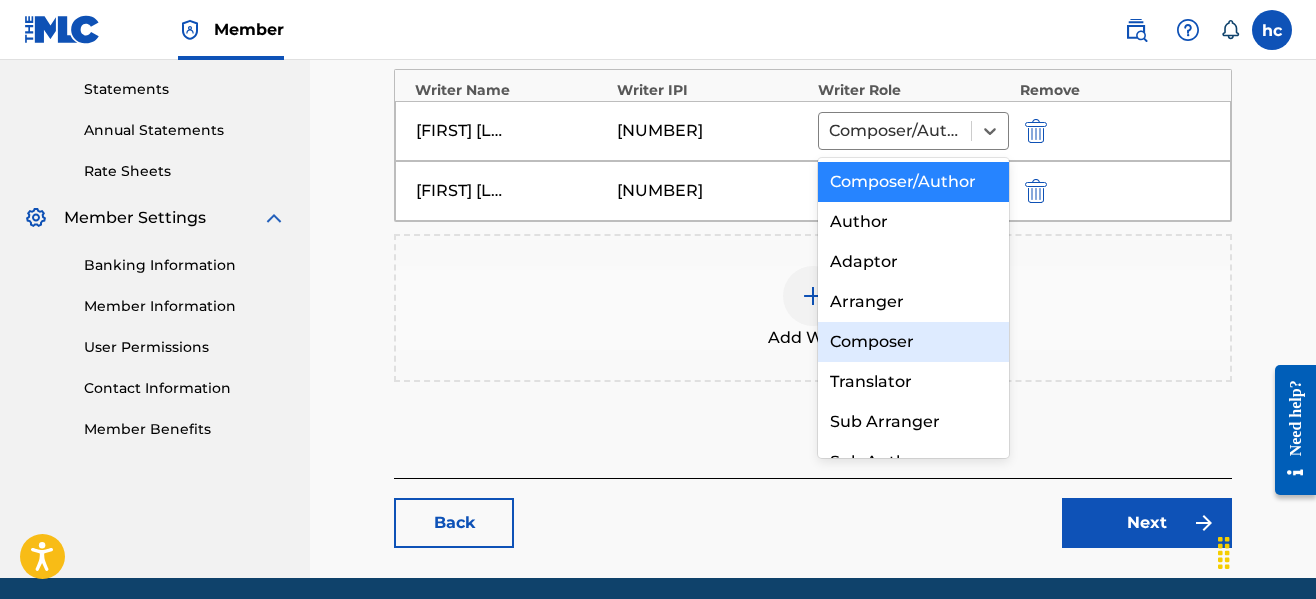 click on "Composer" at bounding box center (913, 342) 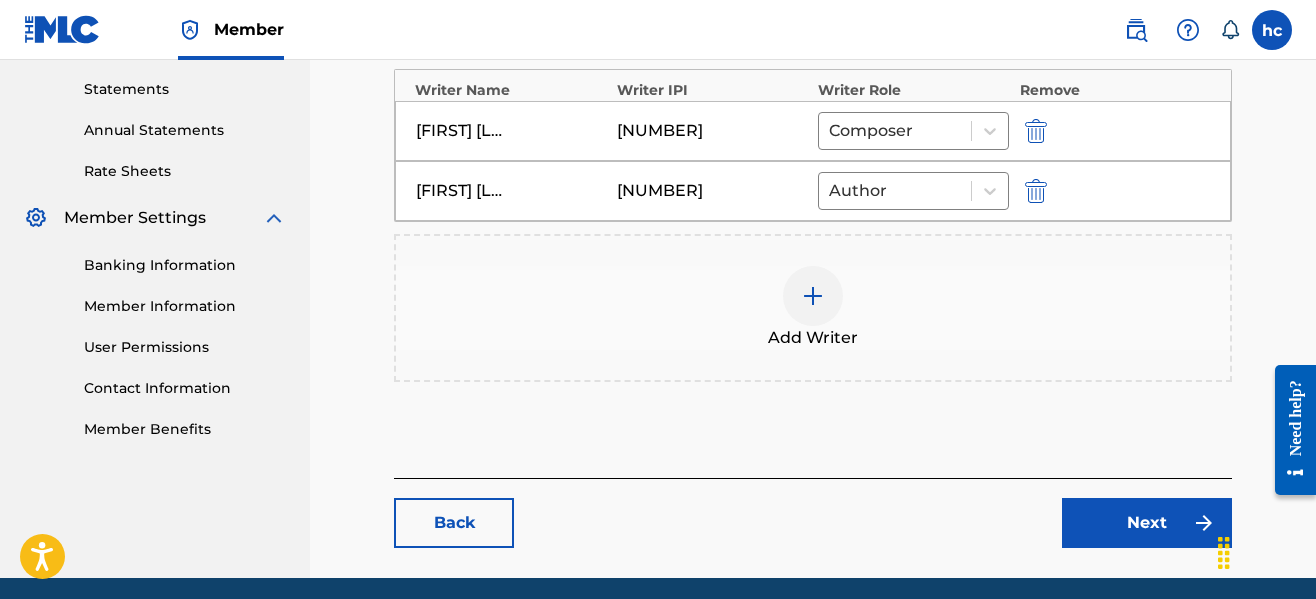 click on "Next" at bounding box center [1147, 523] 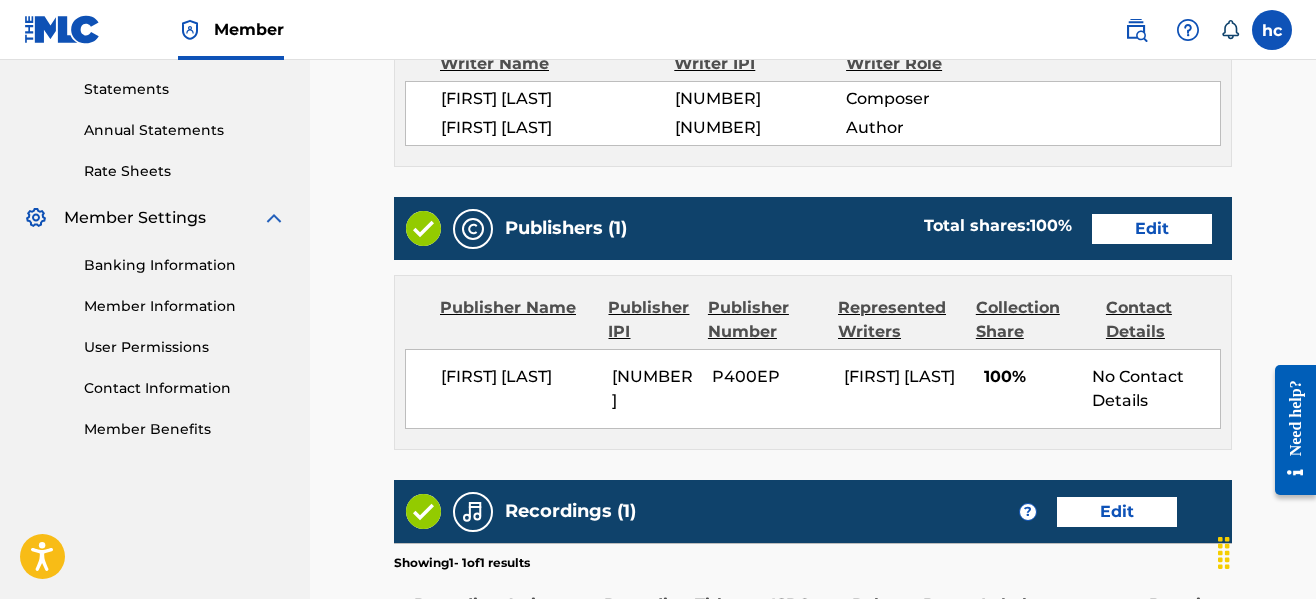 scroll, scrollTop: 0, scrollLeft: 0, axis: both 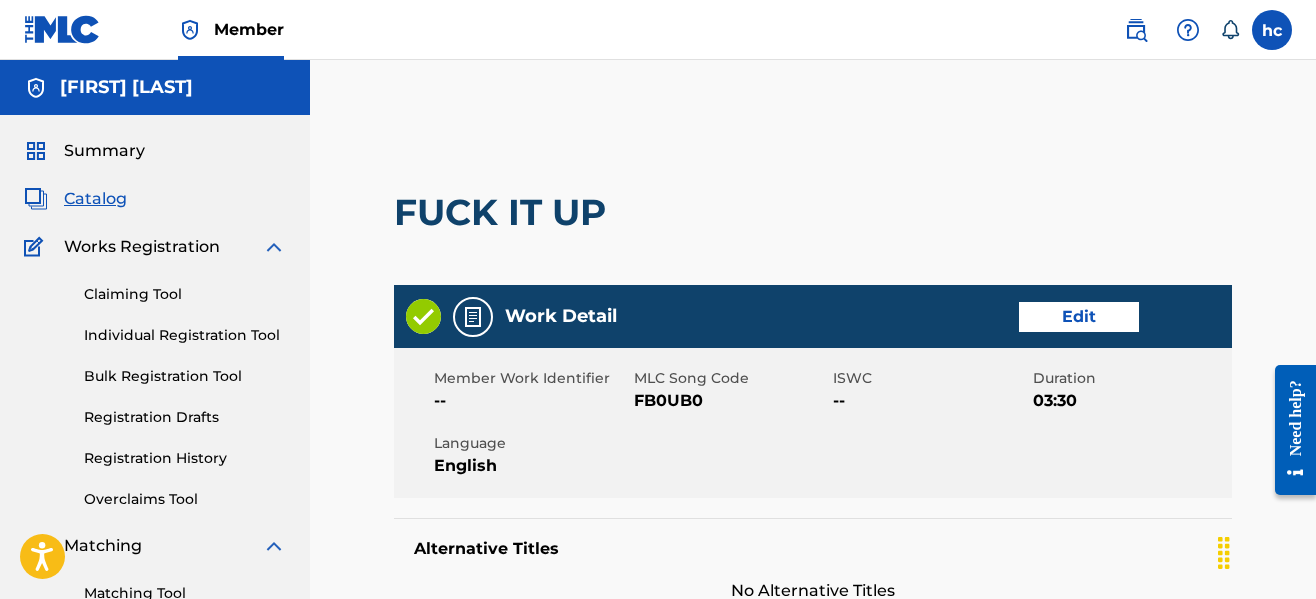 click on "FUCK IT UP" at bounding box center [813, 212] 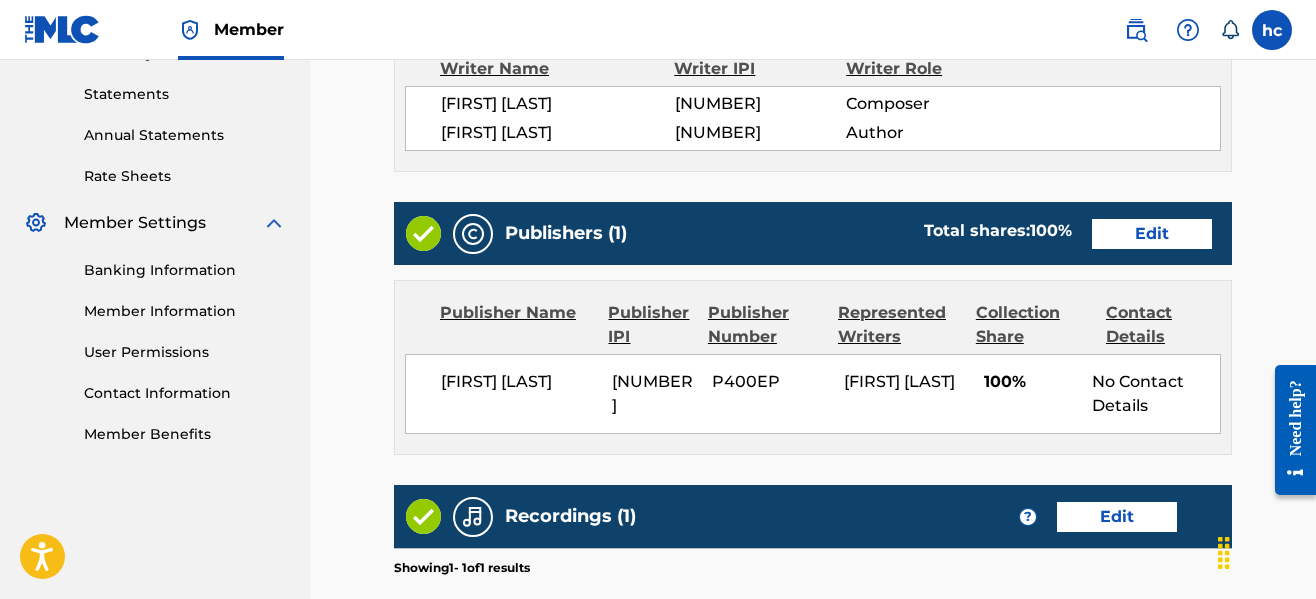 scroll, scrollTop: 680, scrollLeft: 0, axis: vertical 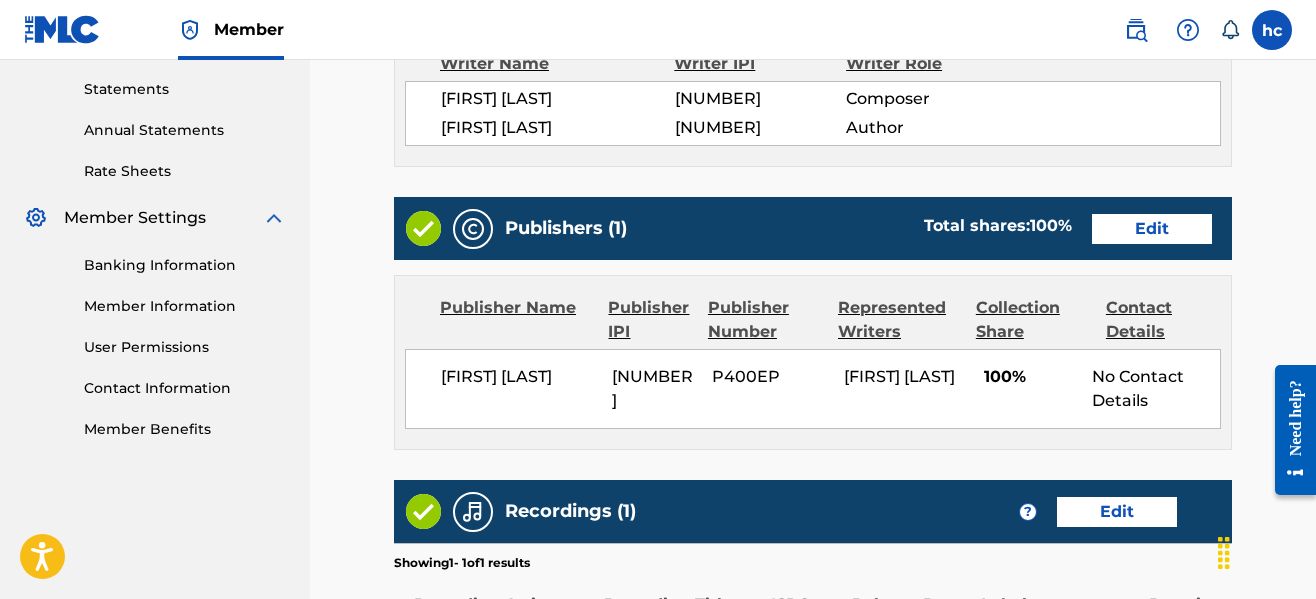 click on "Edit" at bounding box center [1152, 229] 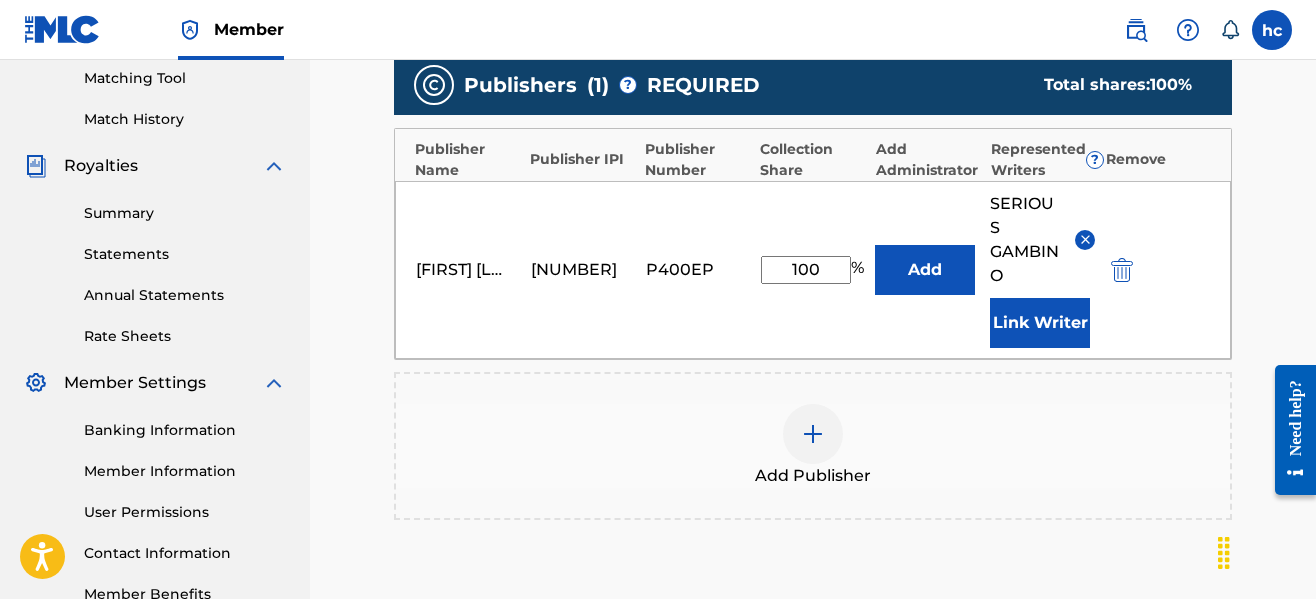 scroll, scrollTop: 520, scrollLeft: 0, axis: vertical 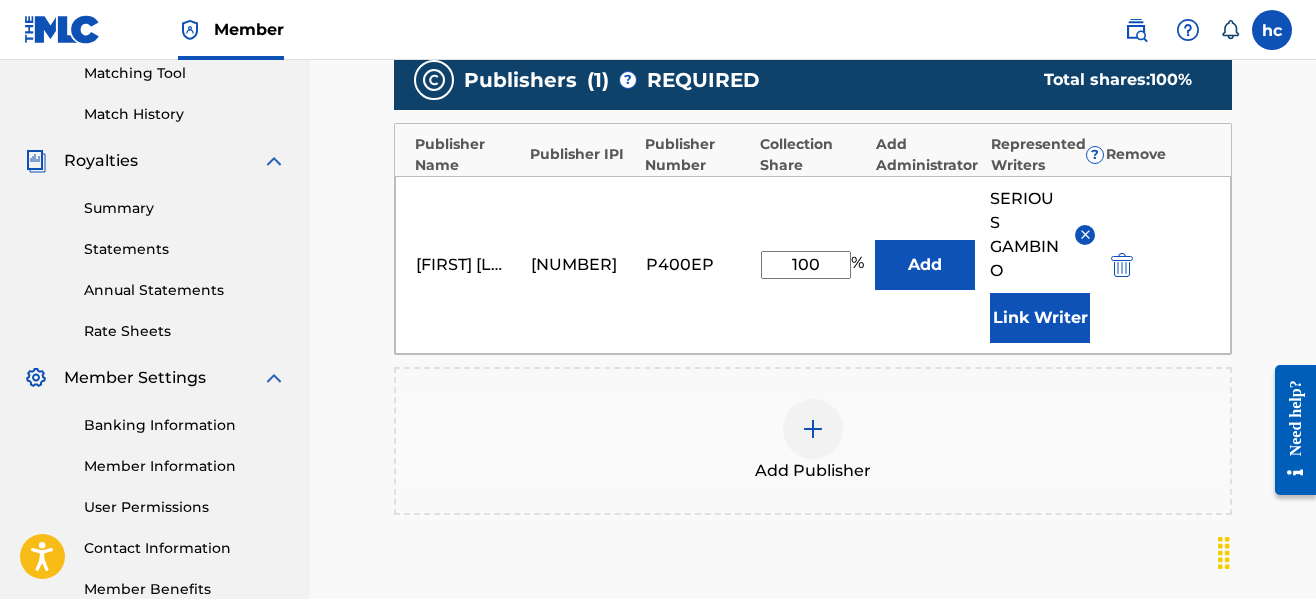 click on "Add Publisher" at bounding box center [813, 441] 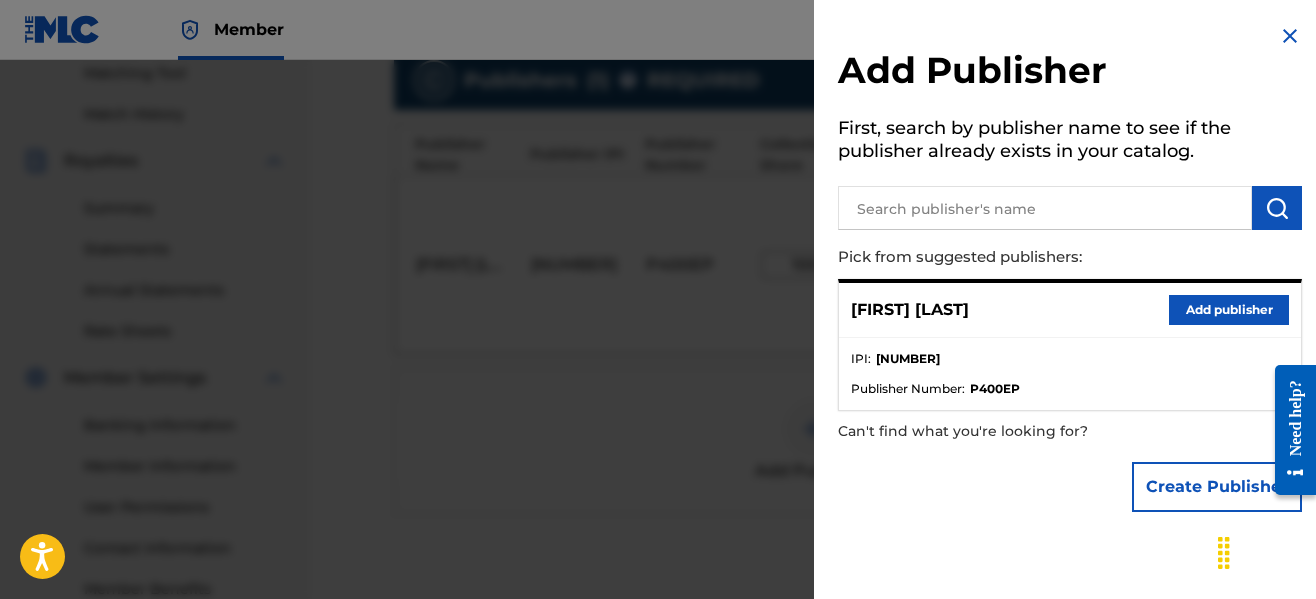 click at bounding box center [1290, 36] 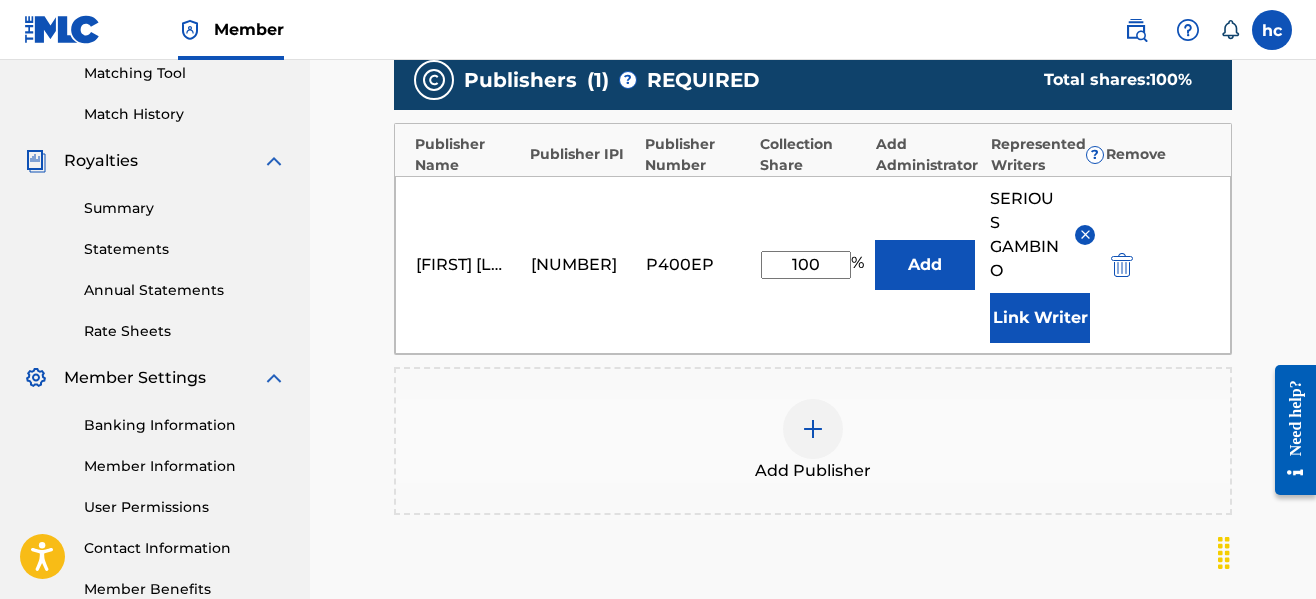 click at bounding box center [813, 429] 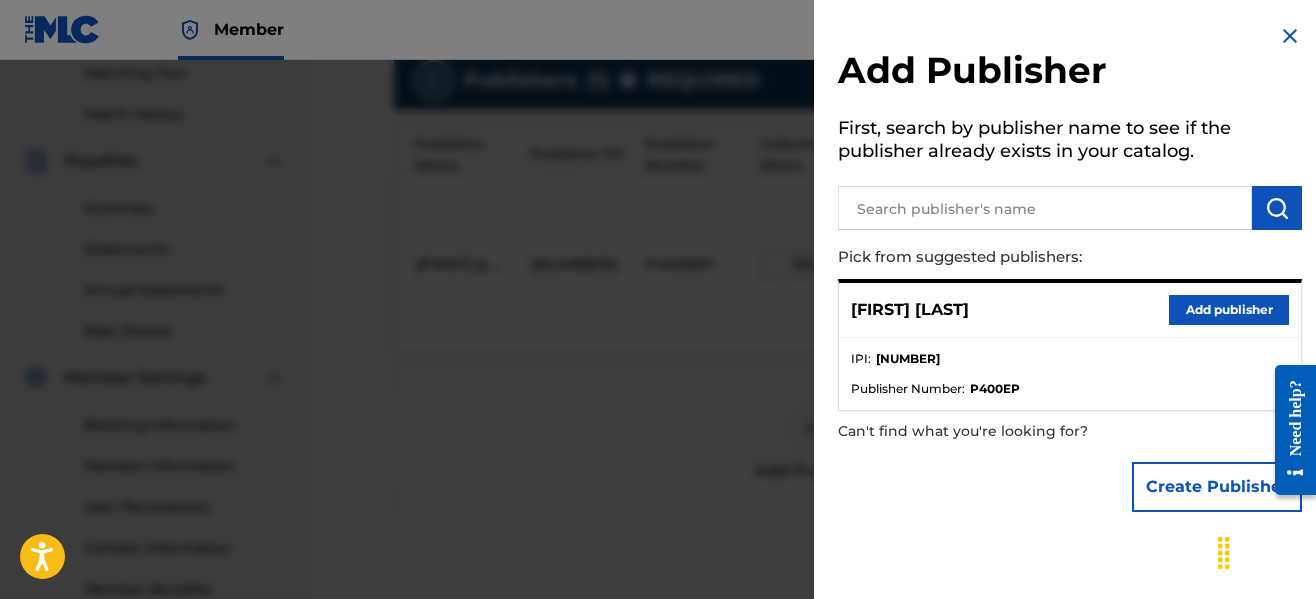click at bounding box center [1045, 208] 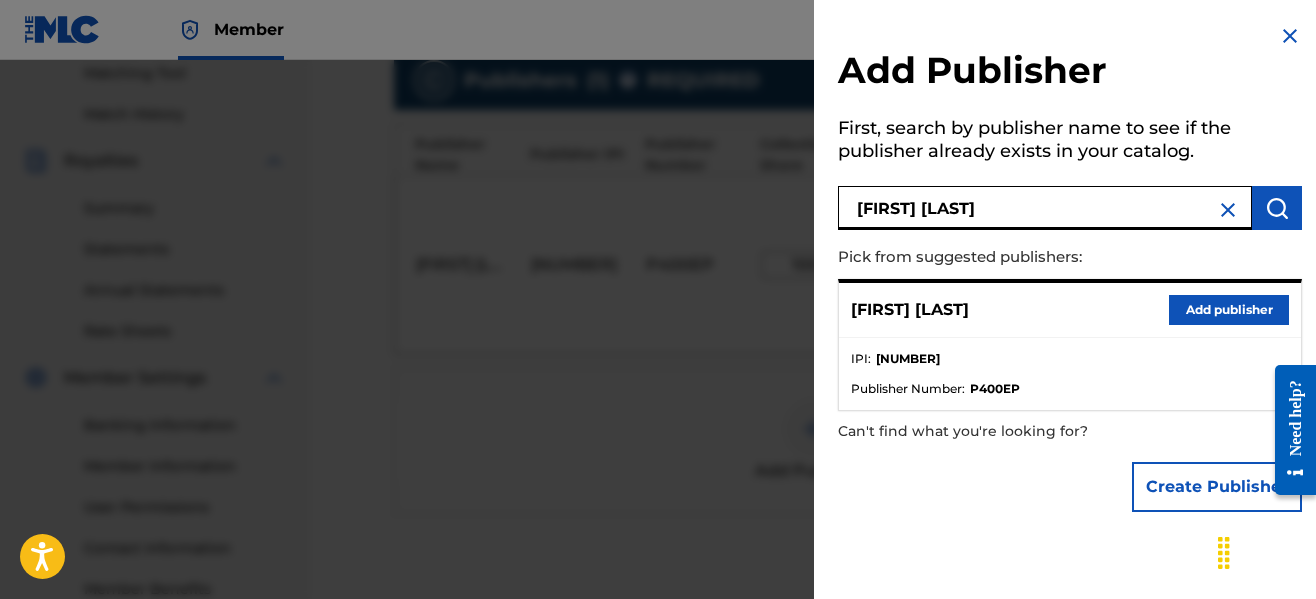 type on "daniel santos" 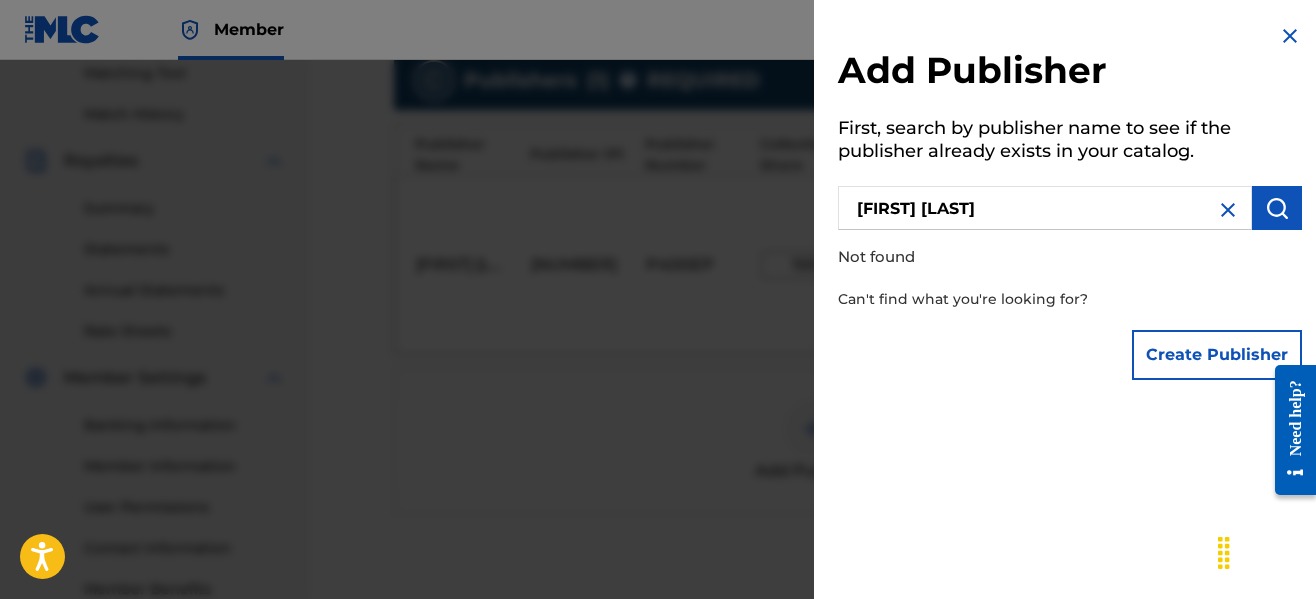 click at bounding box center (1290, 36) 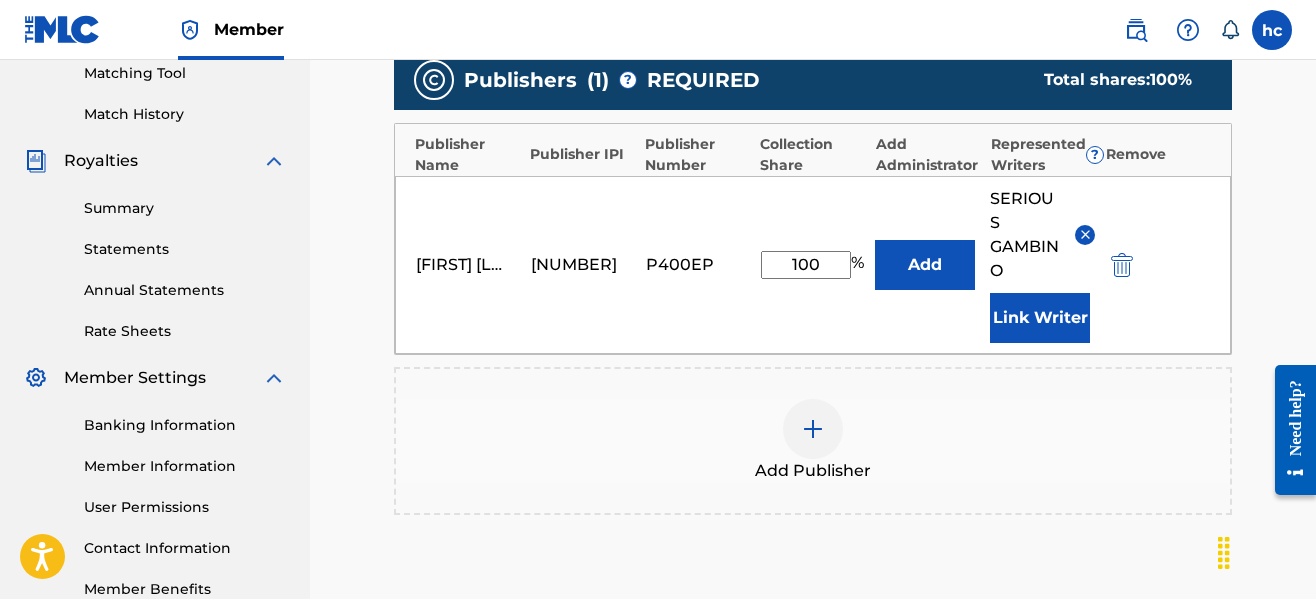 click on "Catalog Enter Work Details Add Writers Add Publishers & Shares Add Recording Review Add Publishers & Shares Enter your publisher(s)/administrator(s). FUCK IT UP Publishers ( 1 ) ? REQUIRED Total shares:  100 % Publisher Name Publisher IPI Publisher Number Collection Share Add Administrator Represented Writers ? Remove Serious Gambino 00708446338 P400EP 100 % Add SERIOUS   GAMBINO Link Writer Add Publisher Back Next" at bounding box center (813, 180) 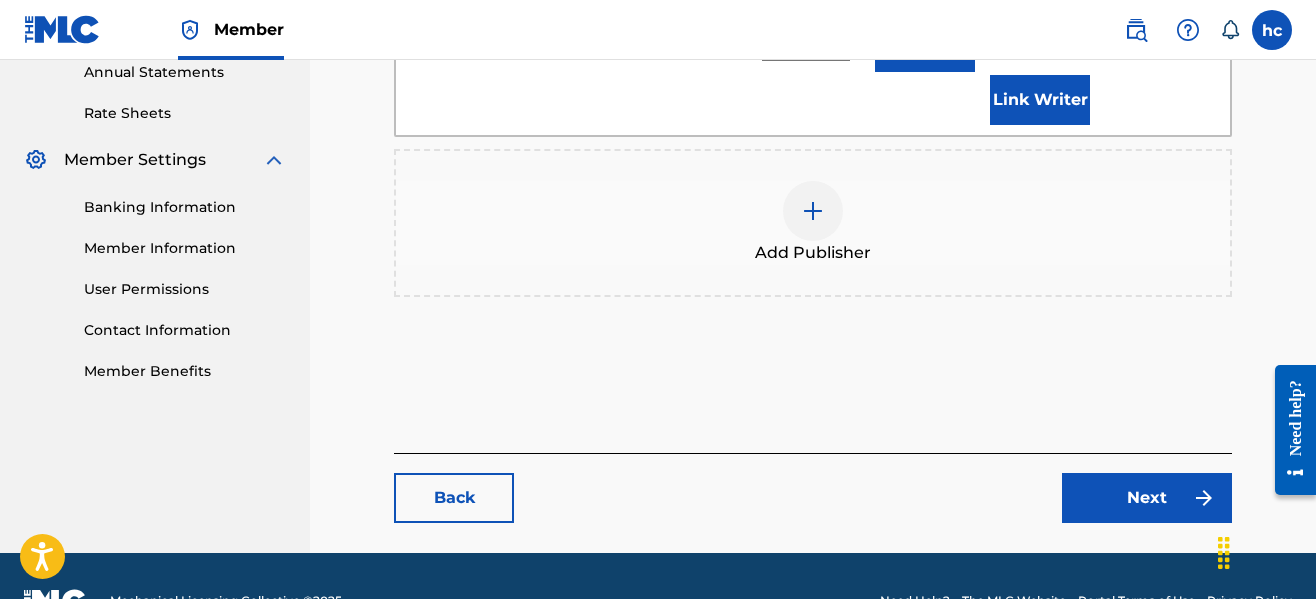 scroll, scrollTop: 788, scrollLeft: 0, axis: vertical 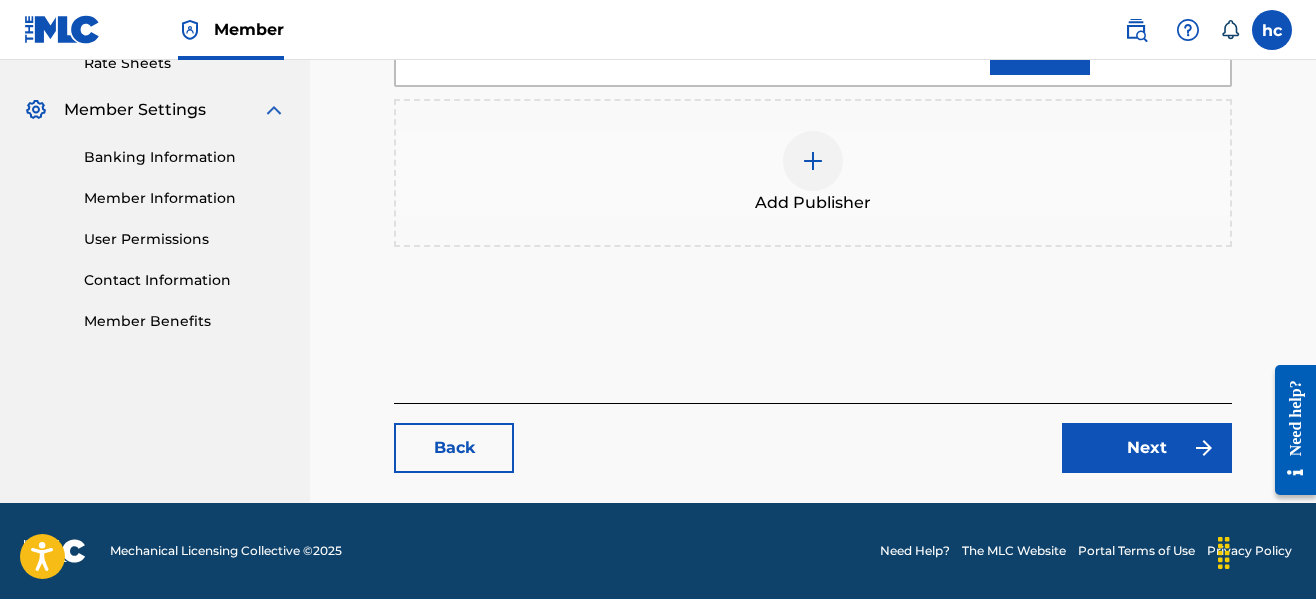 click on "Catalog Enter Work Details Add Writers Add Publishers & Shares Add Recording Review Add Publishers & Shares Enter your publisher(s)/administrator(s). FUCK IT UP Publishers ( 1 ) ? REQUIRED Total shares:  100 % Publisher Name Publisher IPI Publisher Number Collection Share Add Administrator Represented Writers ? Remove Serious Gambino 00708446338 P400EP 100 % Add SERIOUS   GAMBINO Link Writer Add Publisher Back Next" at bounding box center (813, -88) 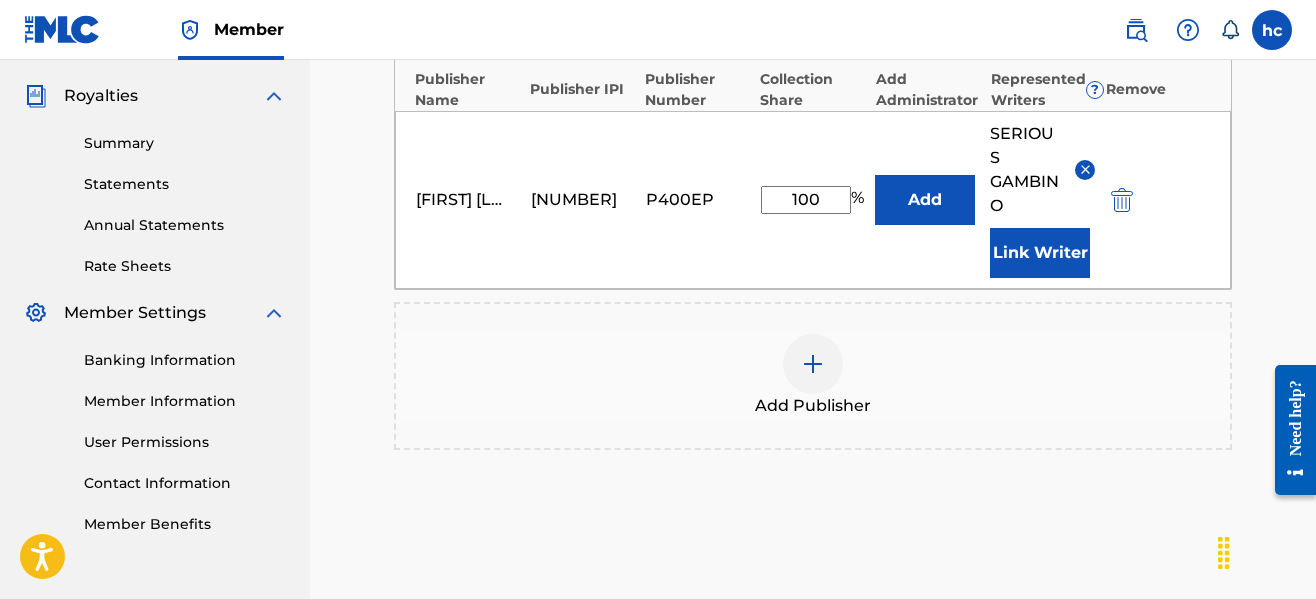 scroll, scrollTop: 348, scrollLeft: 0, axis: vertical 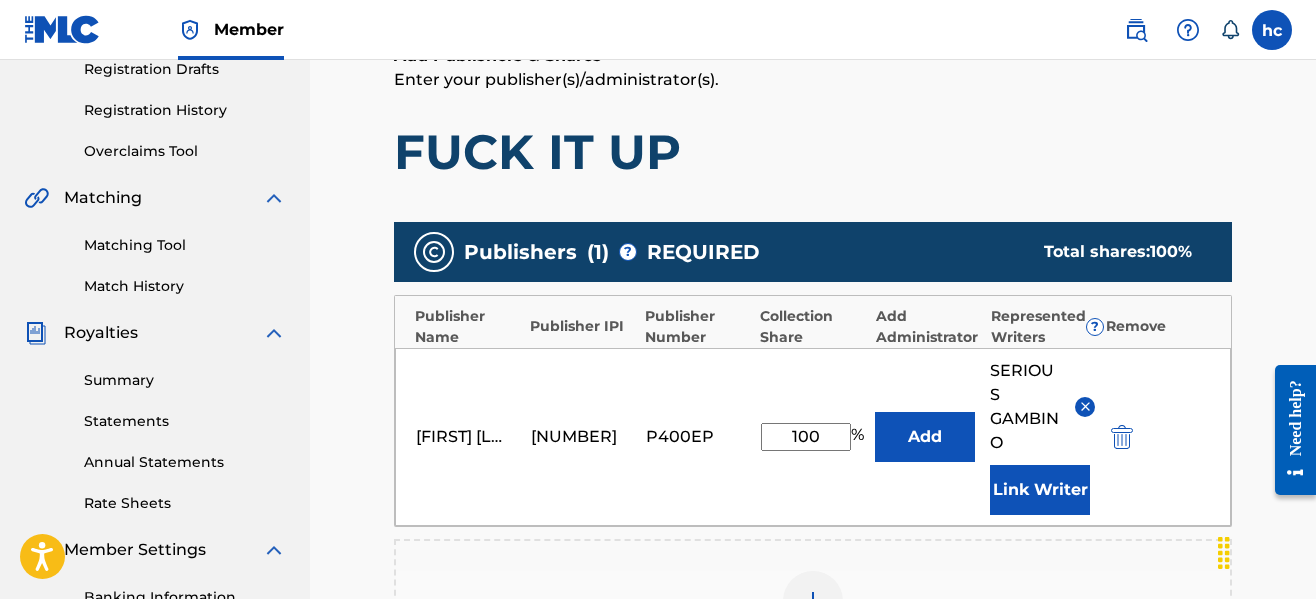 click on "100" at bounding box center [806, 437] 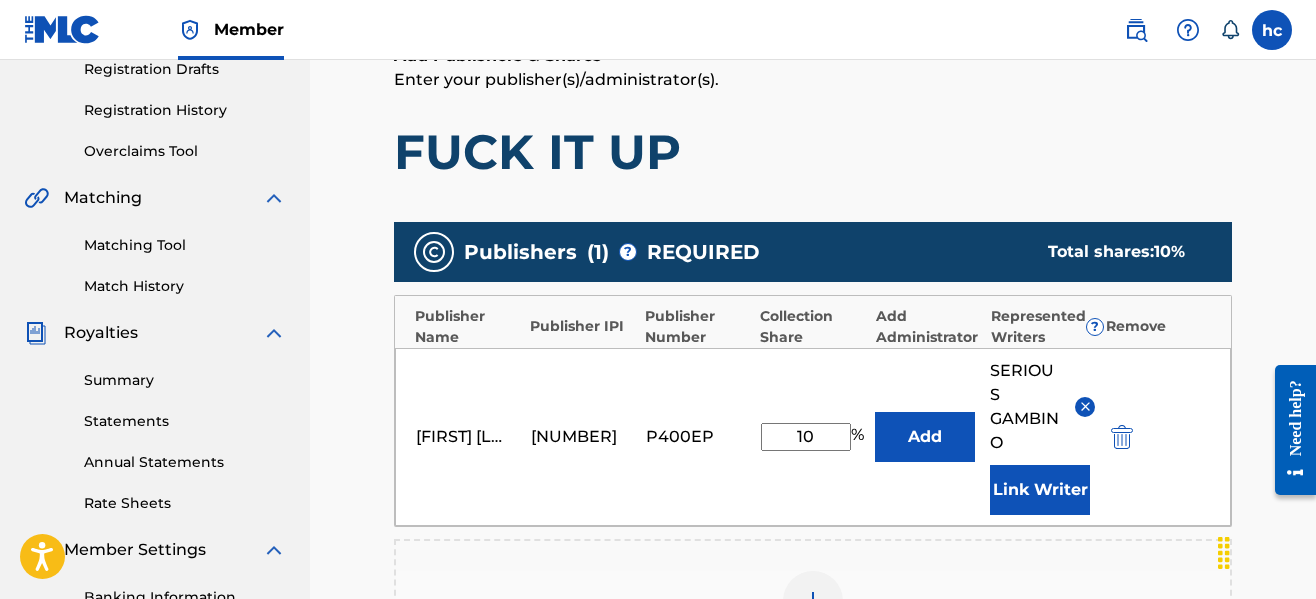 type on "1" 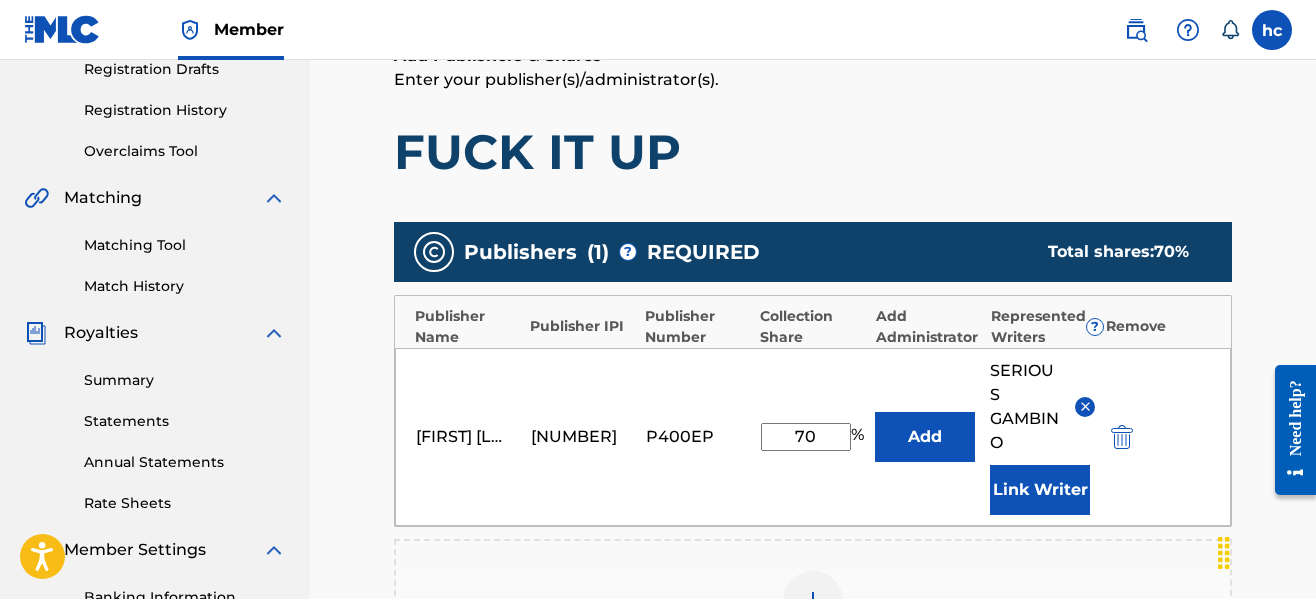 type on "70" 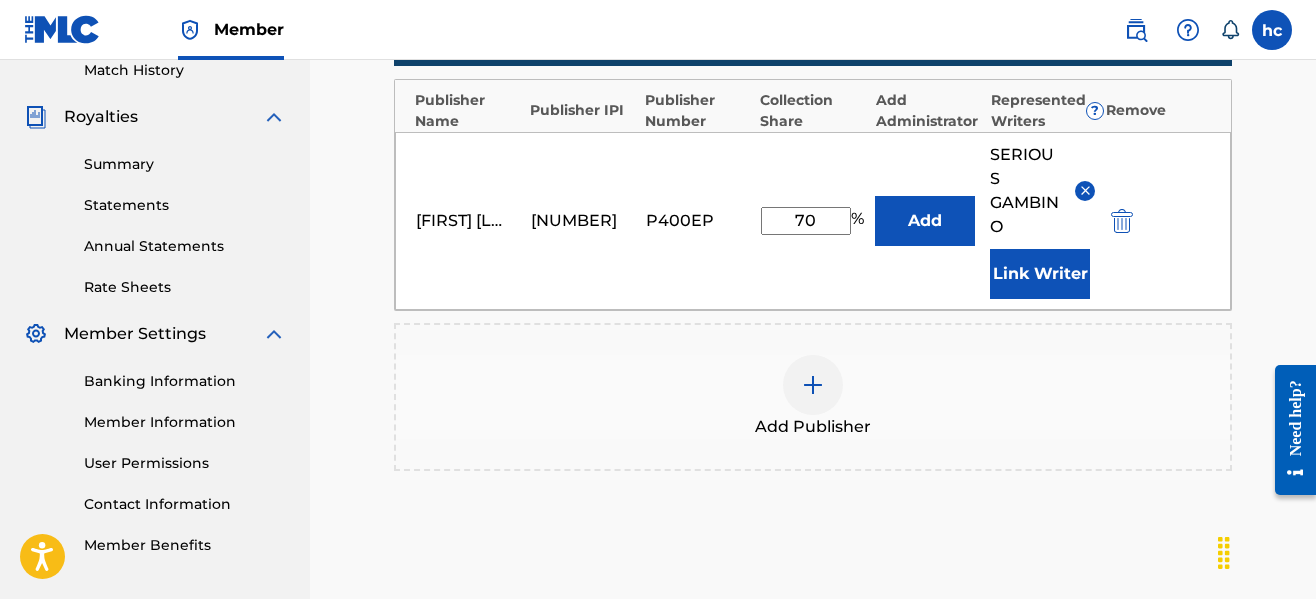scroll, scrollTop: 788, scrollLeft: 0, axis: vertical 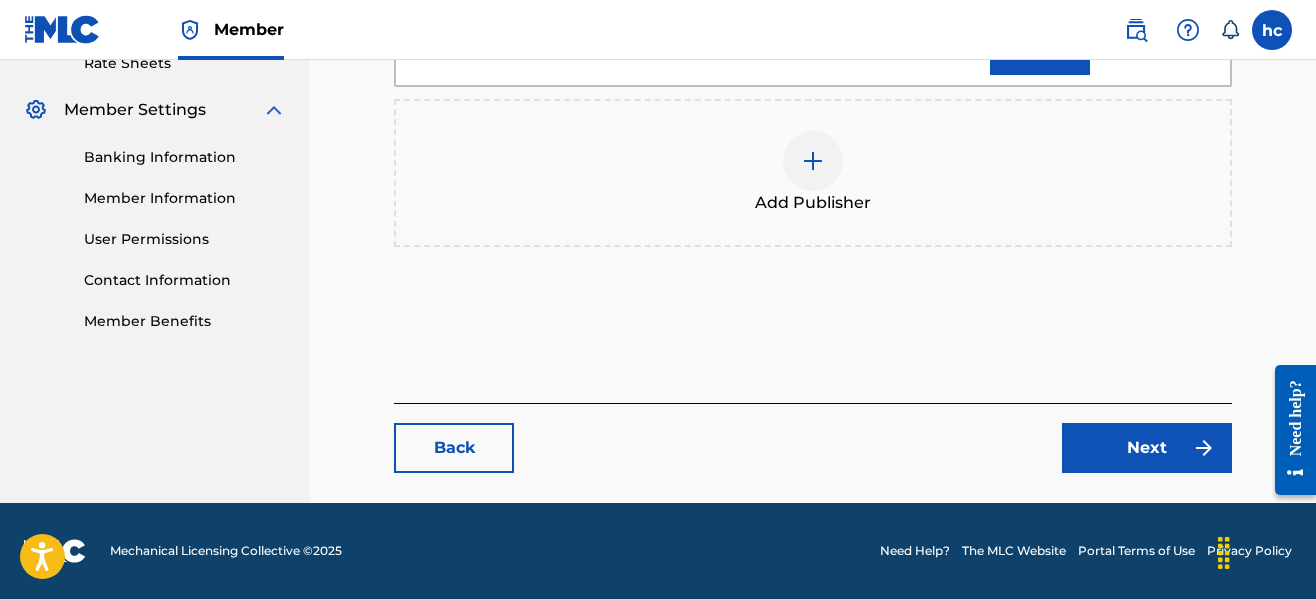 click on "Next" at bounding box center [1147, 448] 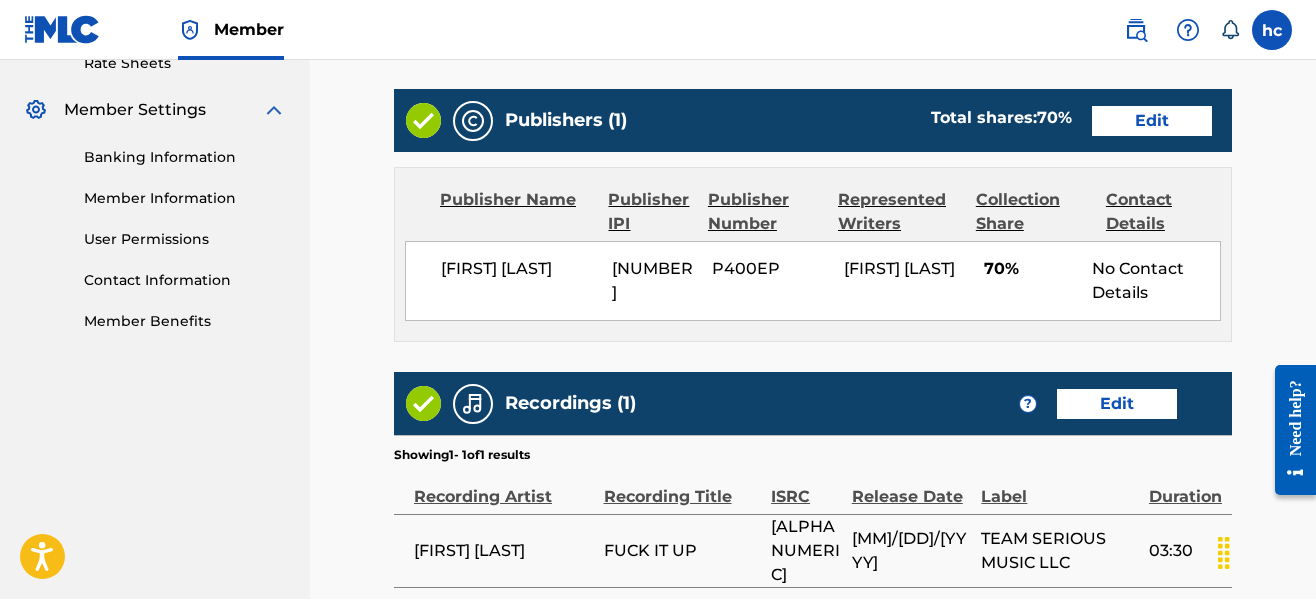 scroll, scrollTop: 0, scrollLeft: 0, axis: both 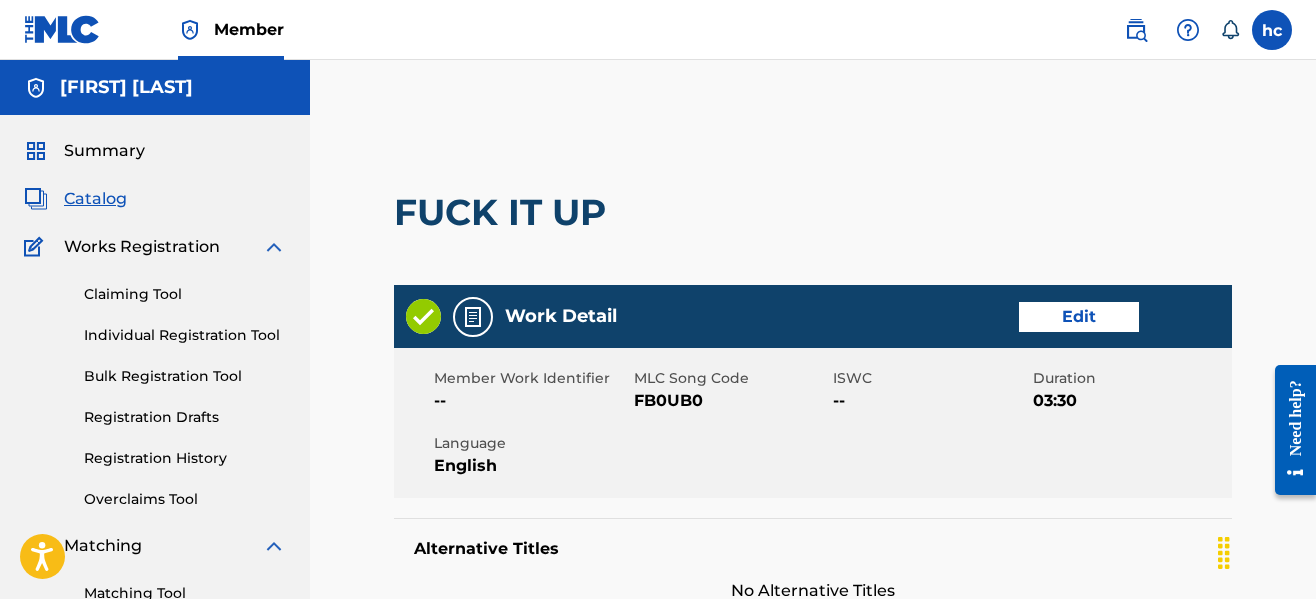 click on "FUCK IT UP" at bounding box center [813, 212] 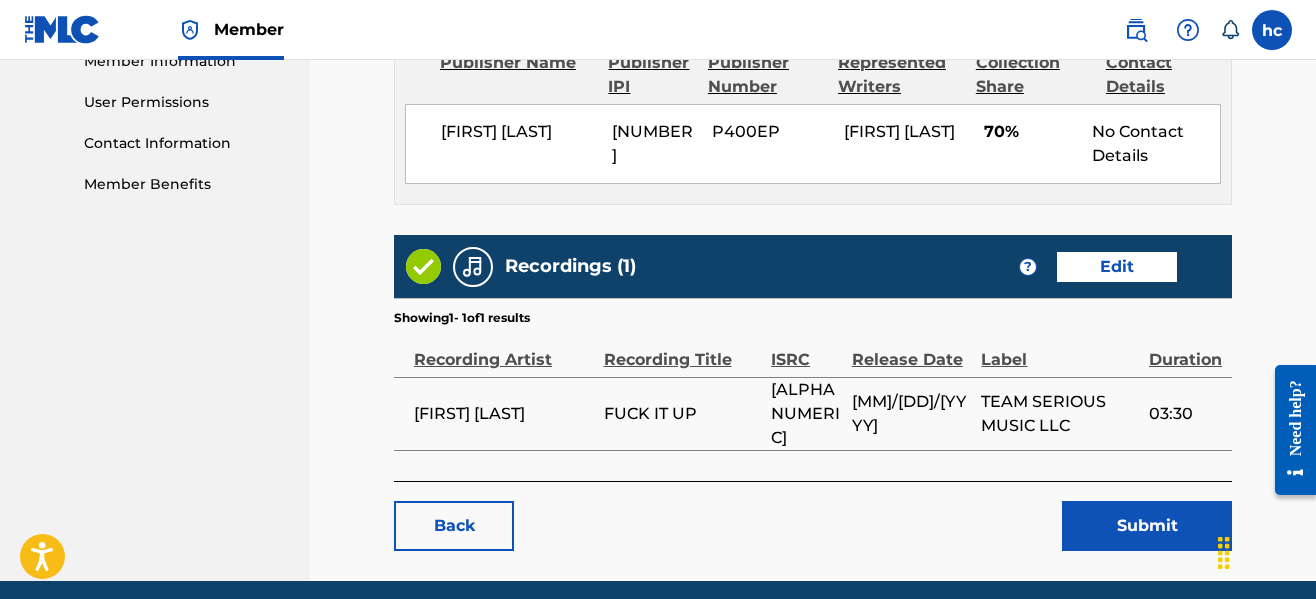 scroll, scrollTop: 960, scrollLeft: 0, axis: vertical 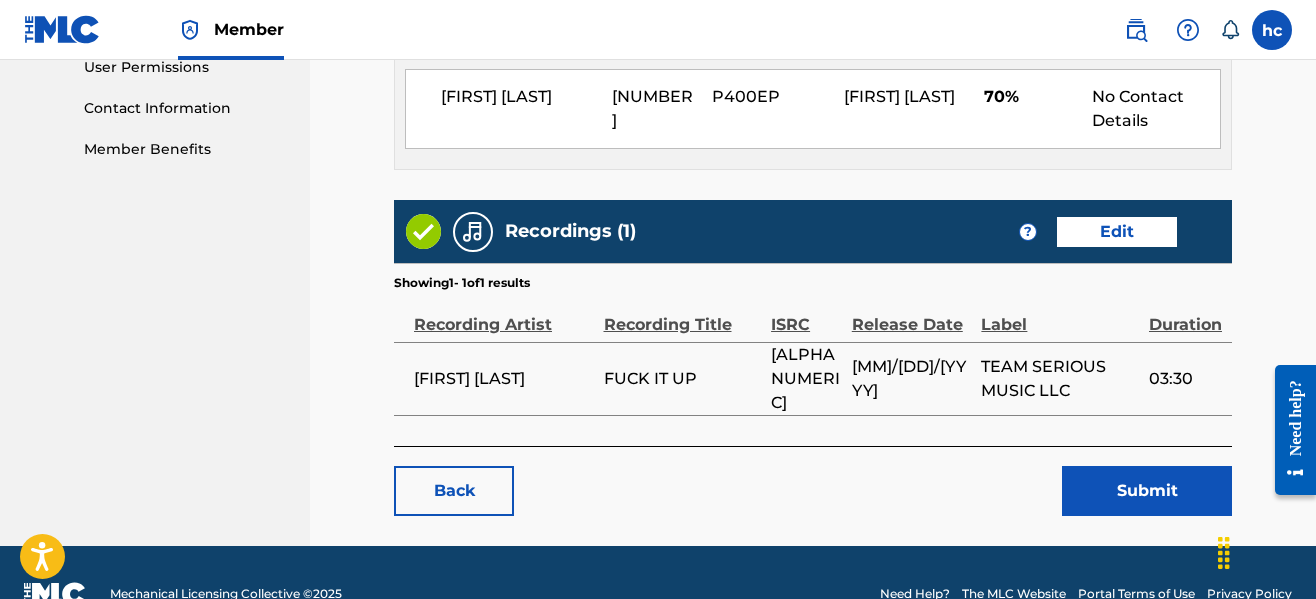 click on "Submit" at bounding box center (1147, 491) 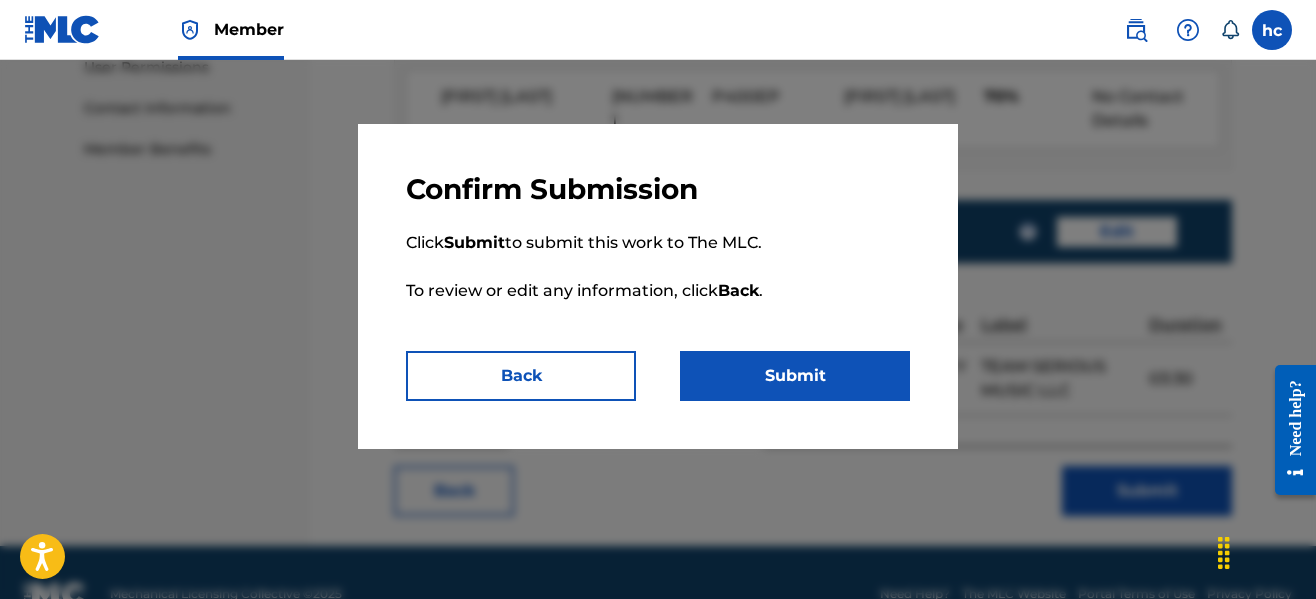 click on "Submit" at bounding box center (795, 376) 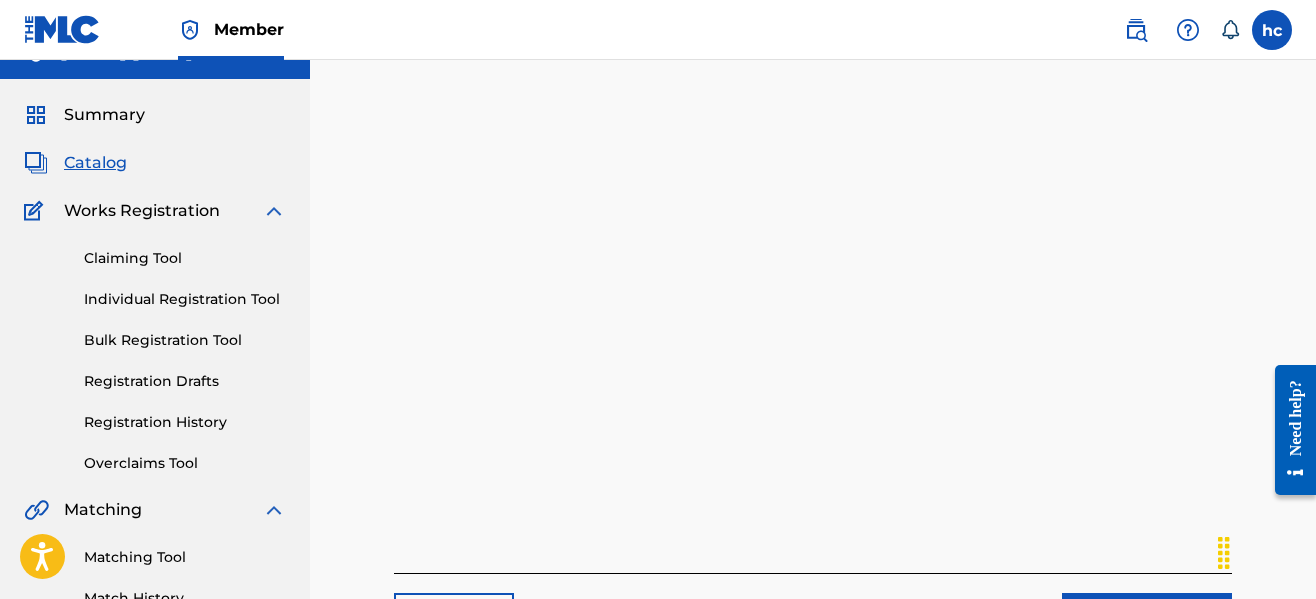 scroll, scrollTop: 40, scrollLeft: 0, axis: vertical 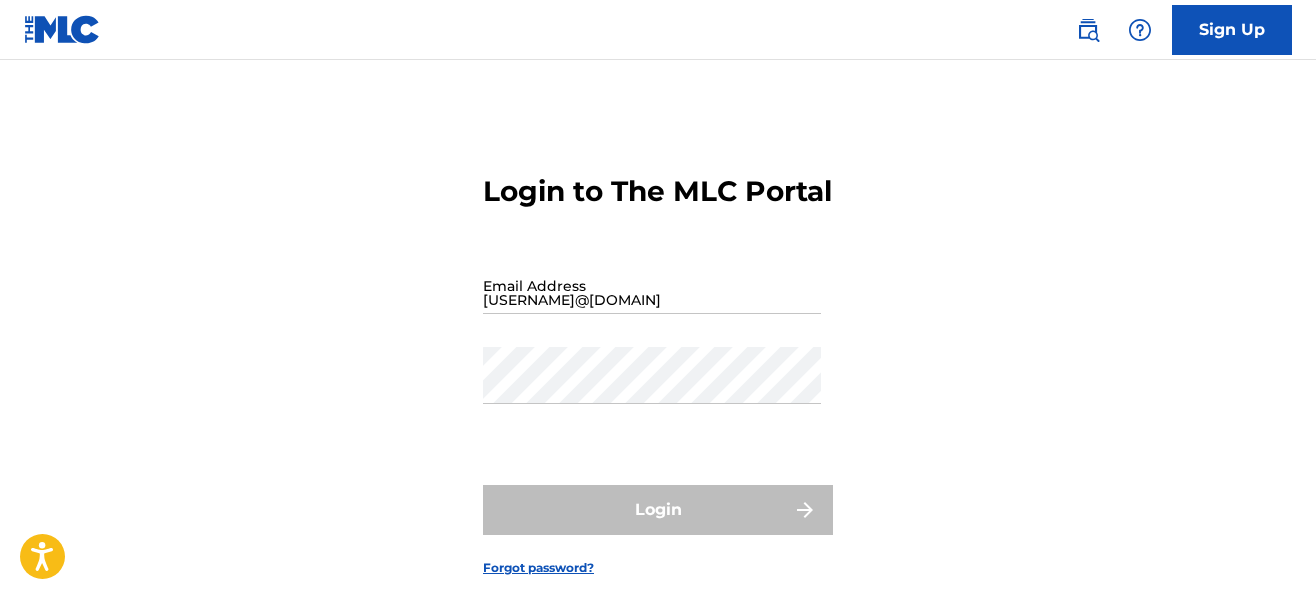 click on "[USERNAME]@[DOMAIN]" at bounding box center (652, 285) 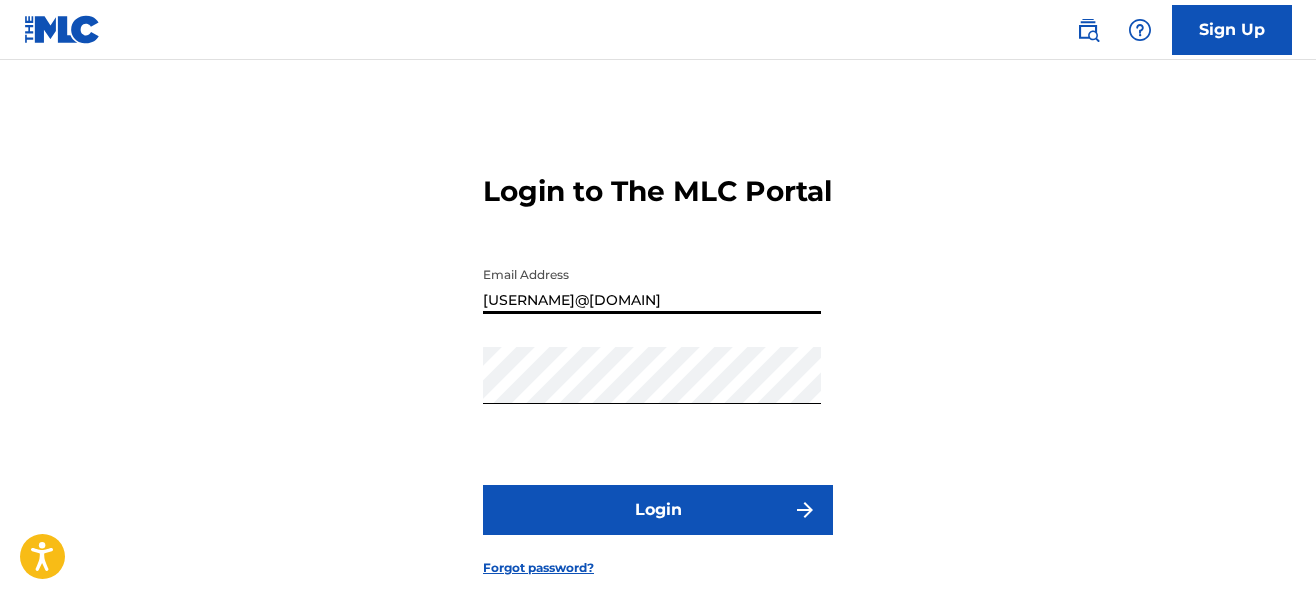type on "[USERNAME]@[DOMAIN]" 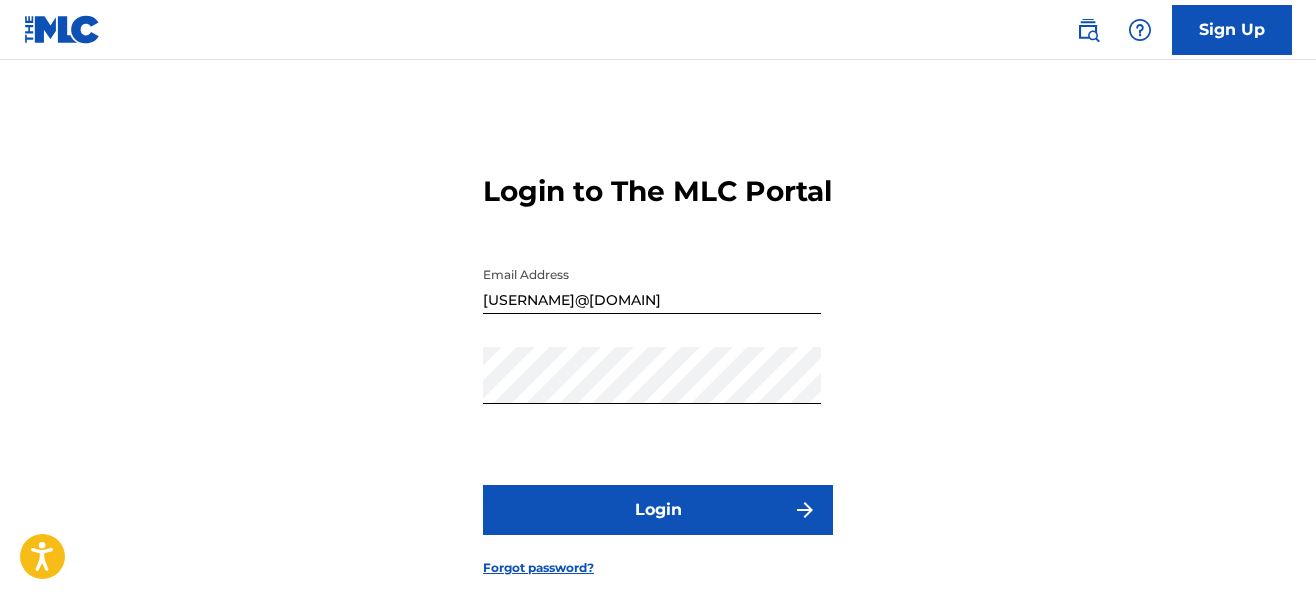 click on "Login" at bounding box center [658, 510] 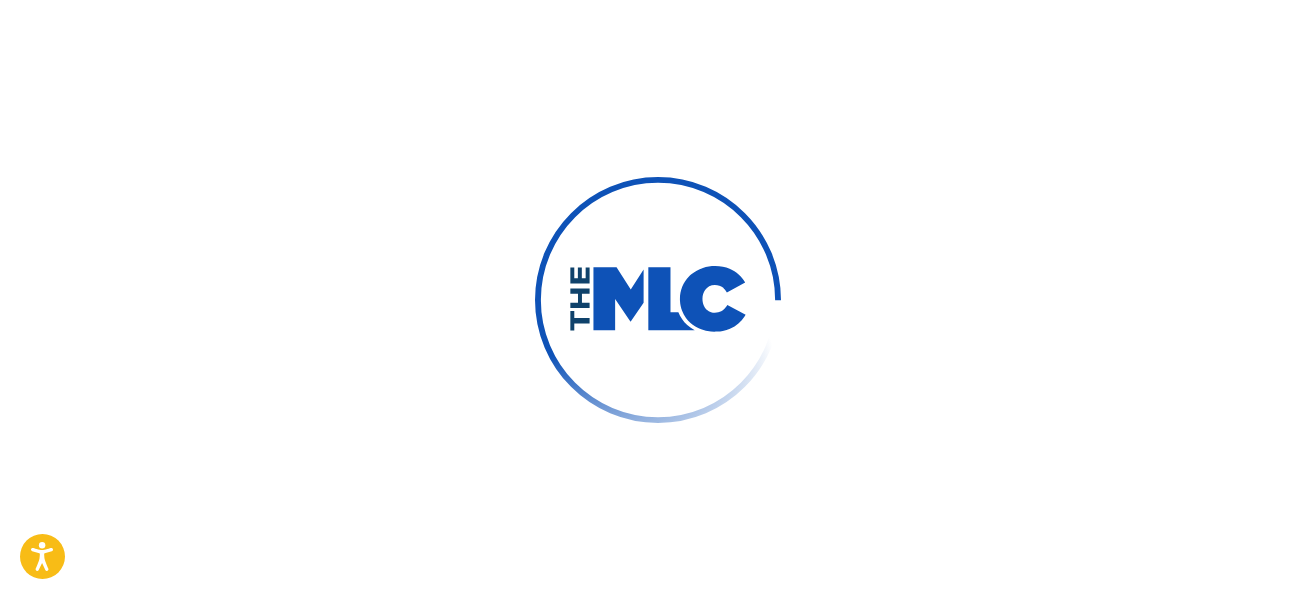 type 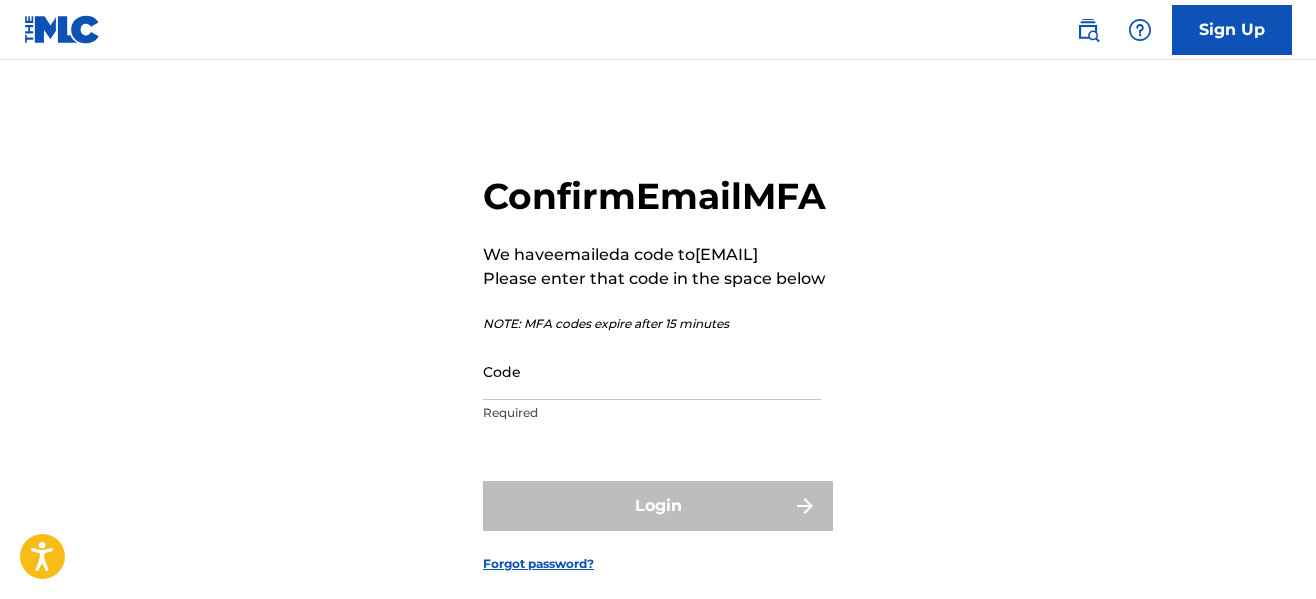 click on "Code" at bounding box center [652, 371] 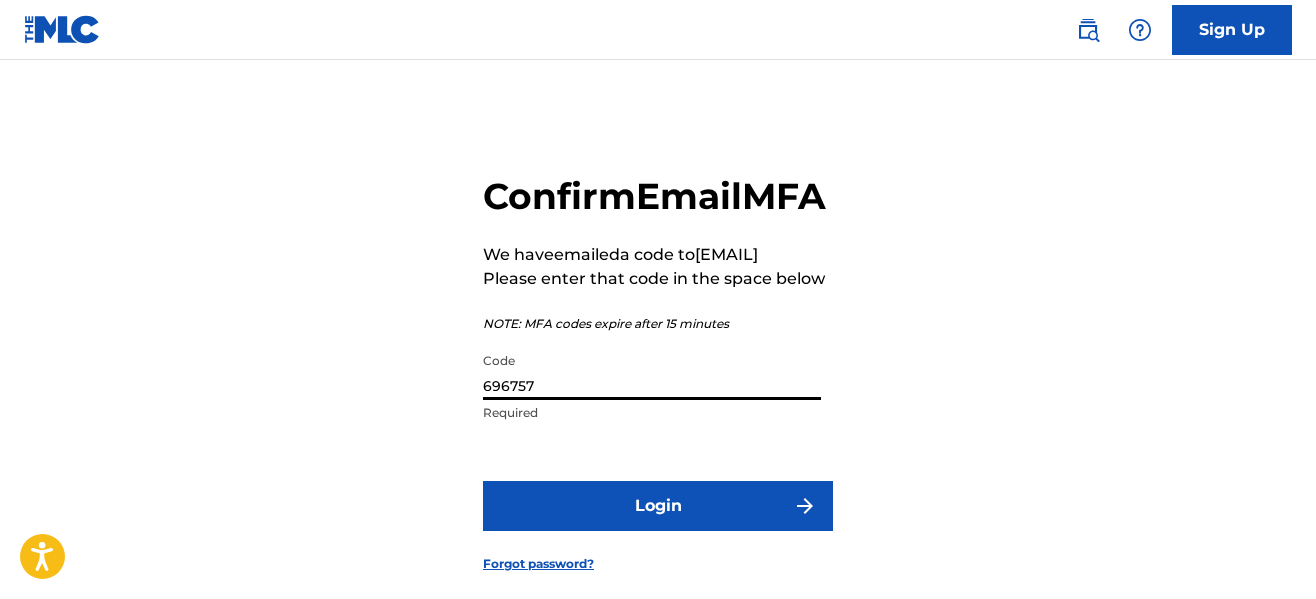 type on "696757" 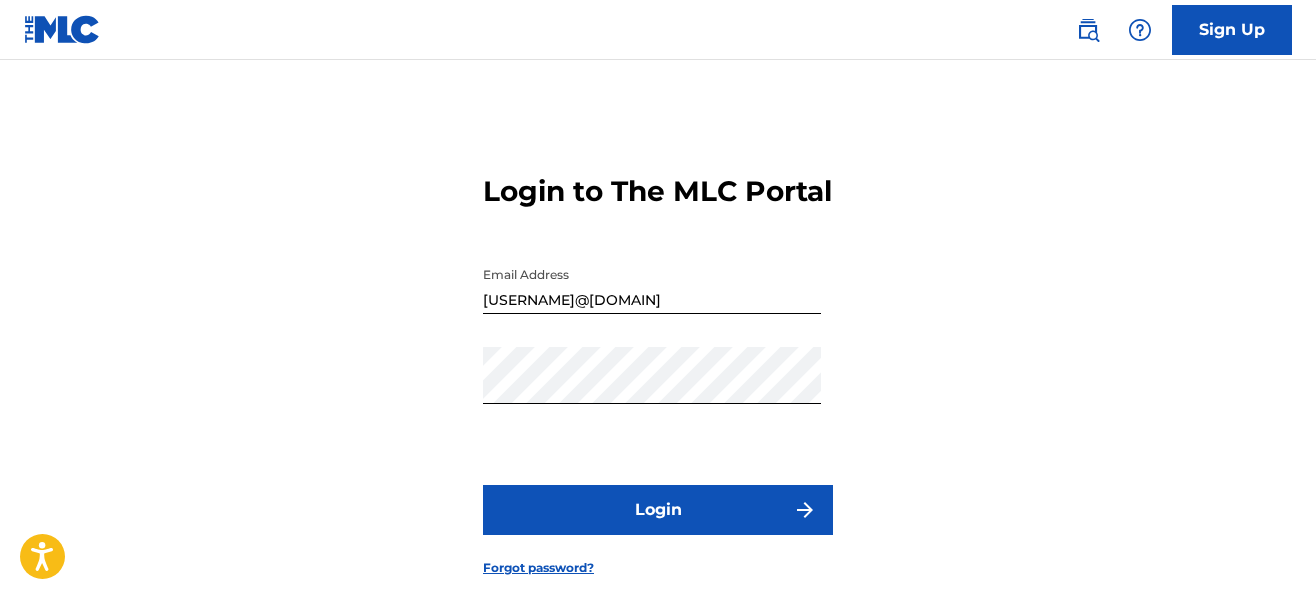click on "Login" at bounding box center [658, 510] 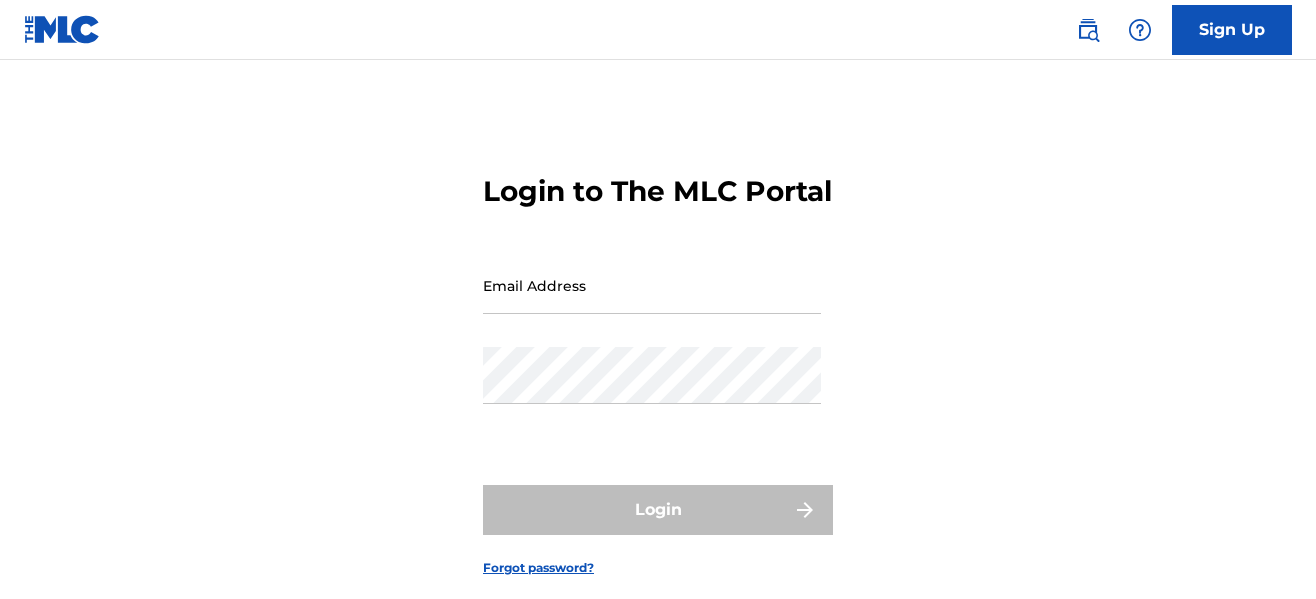 scroll, scrollTop: 0, scrollLeft: 0, axis: both 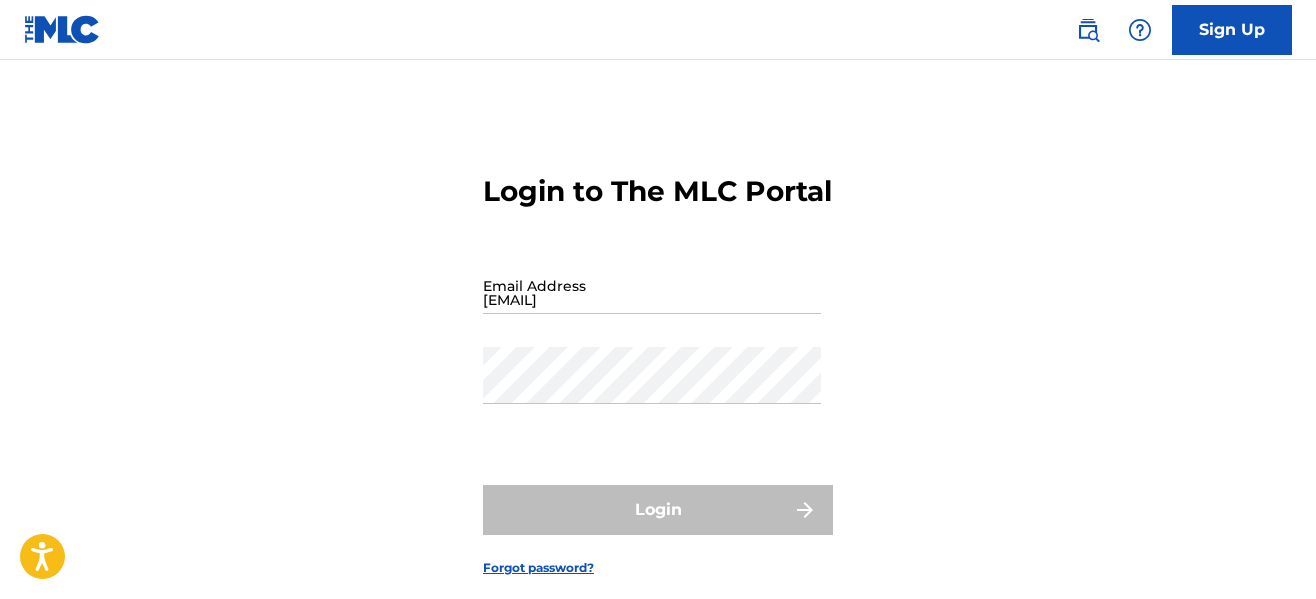 click on "[EMAIL]" at bounding box center [652, 285] 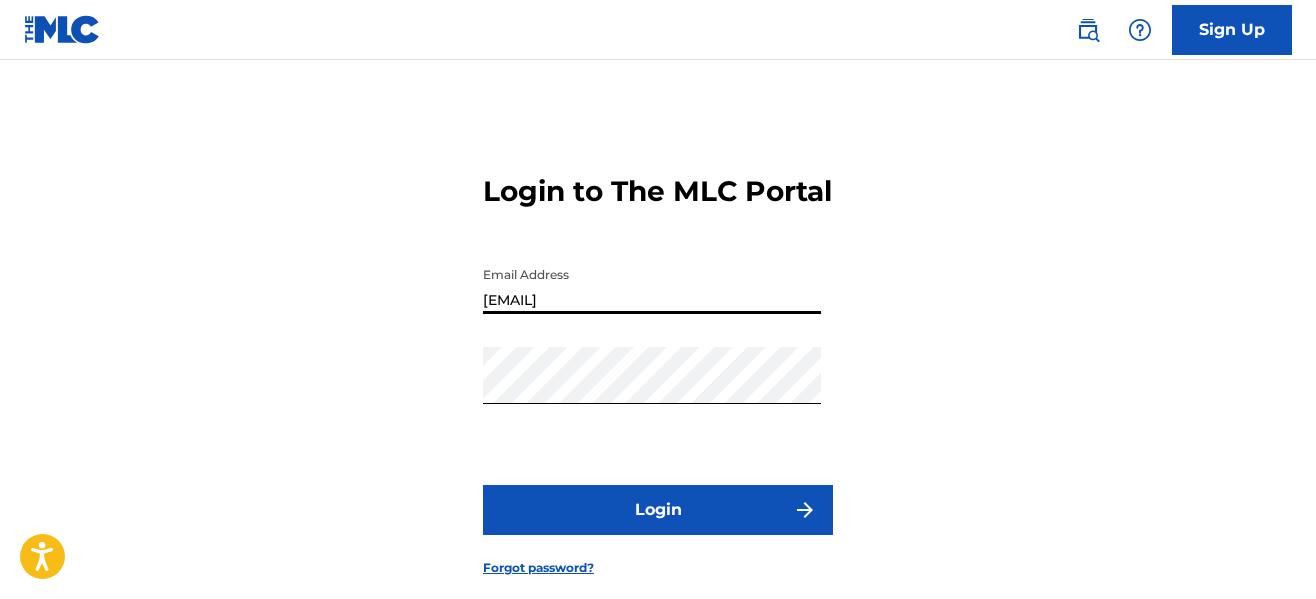 type on "[EMAIL]" 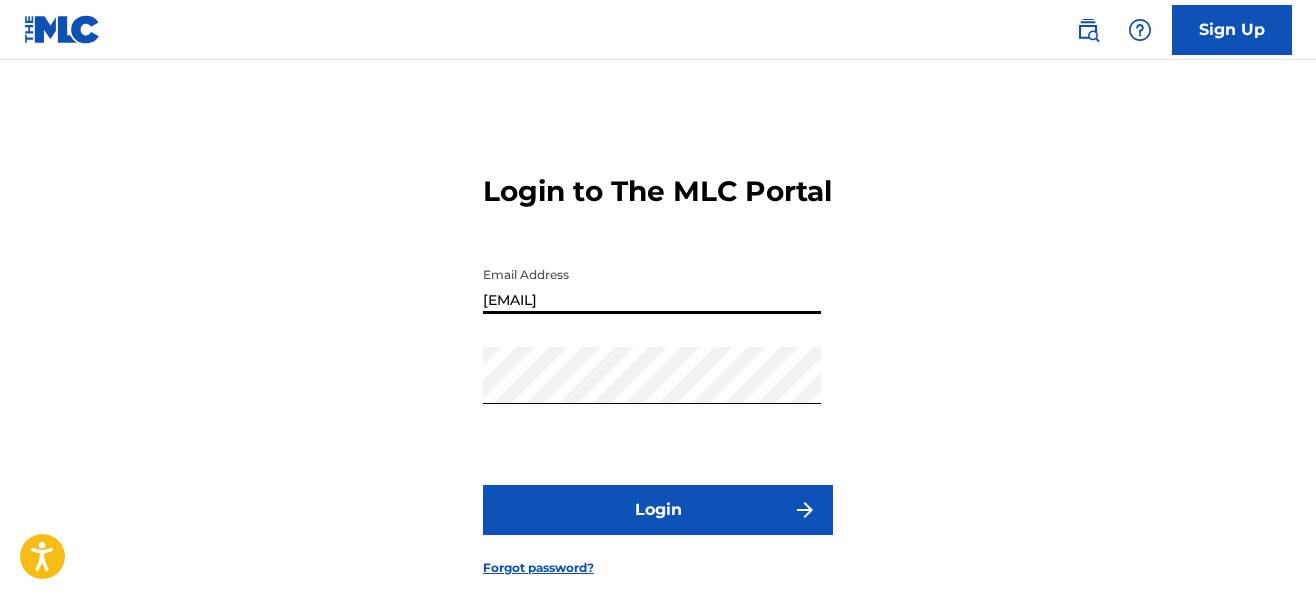 click on "Login" at bounding box center [658, 510] 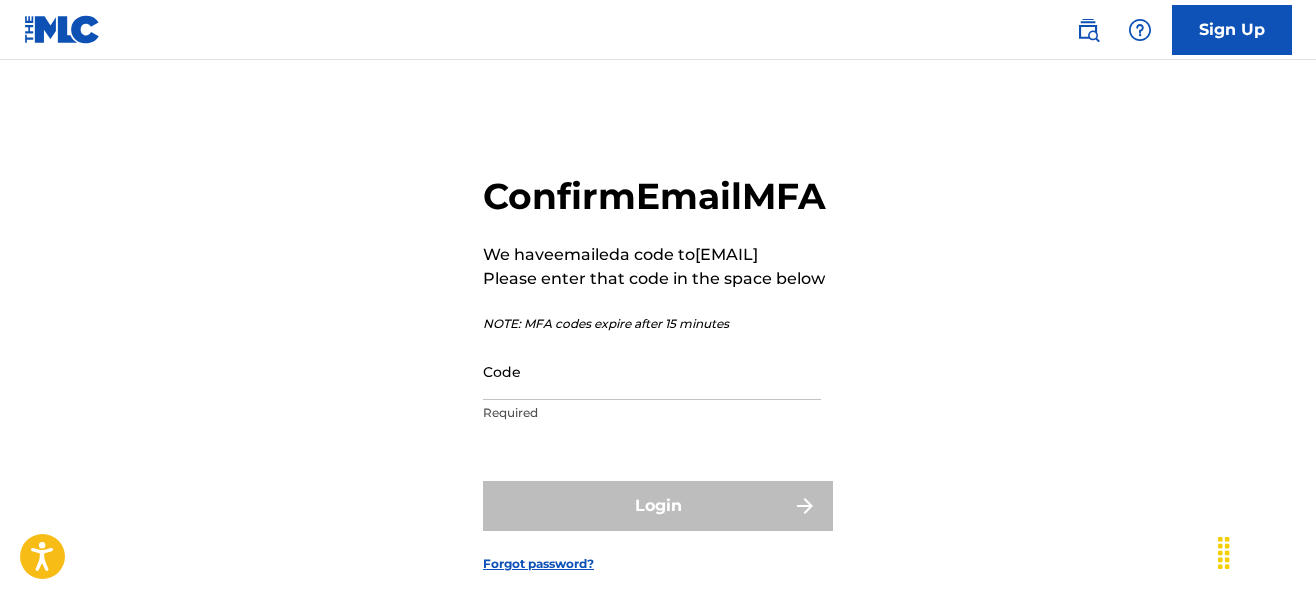 click on "Code" at bounding box center [652, 371] 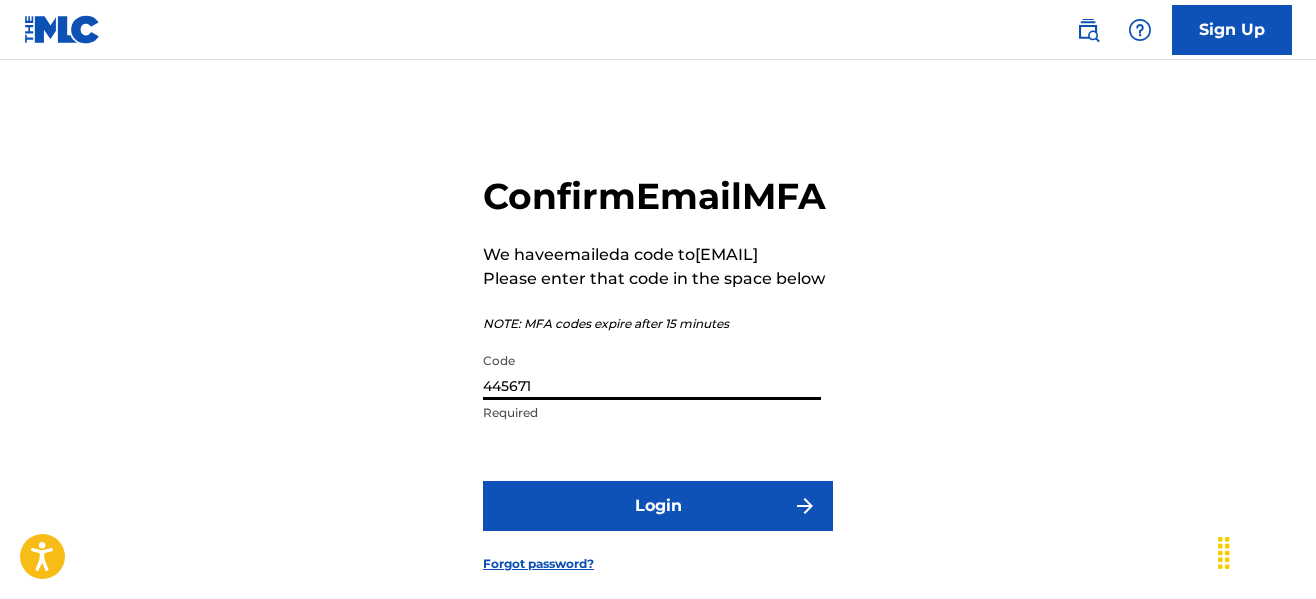 type on "445671" 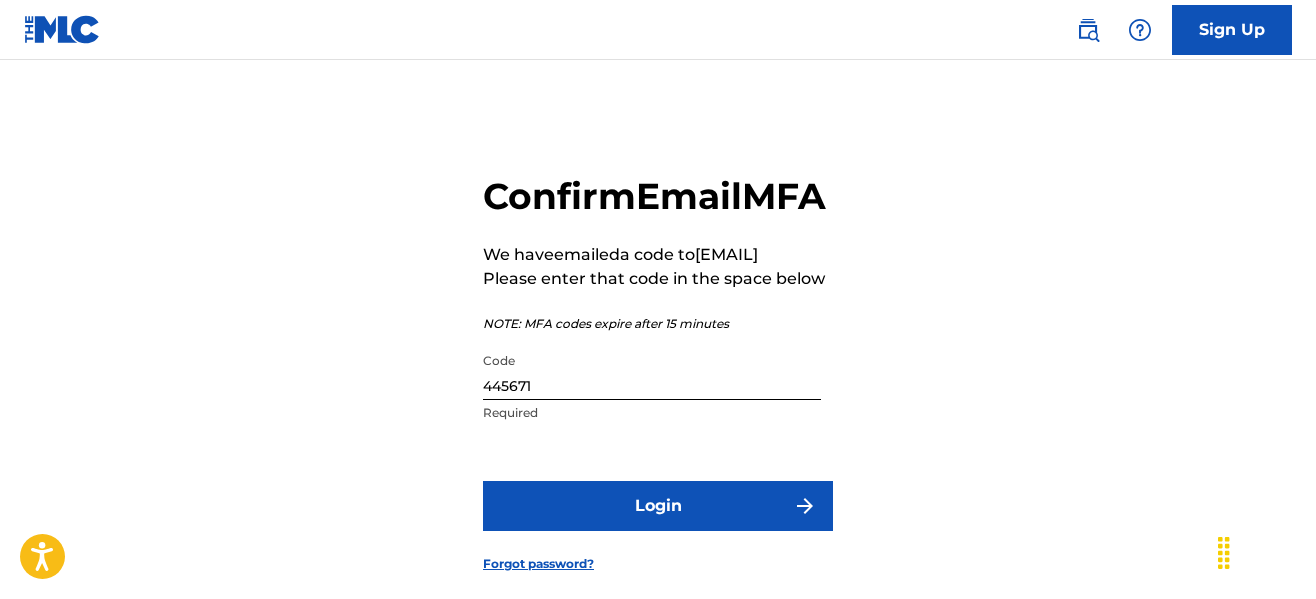 click on "Login" at bounding box center [658, 506] 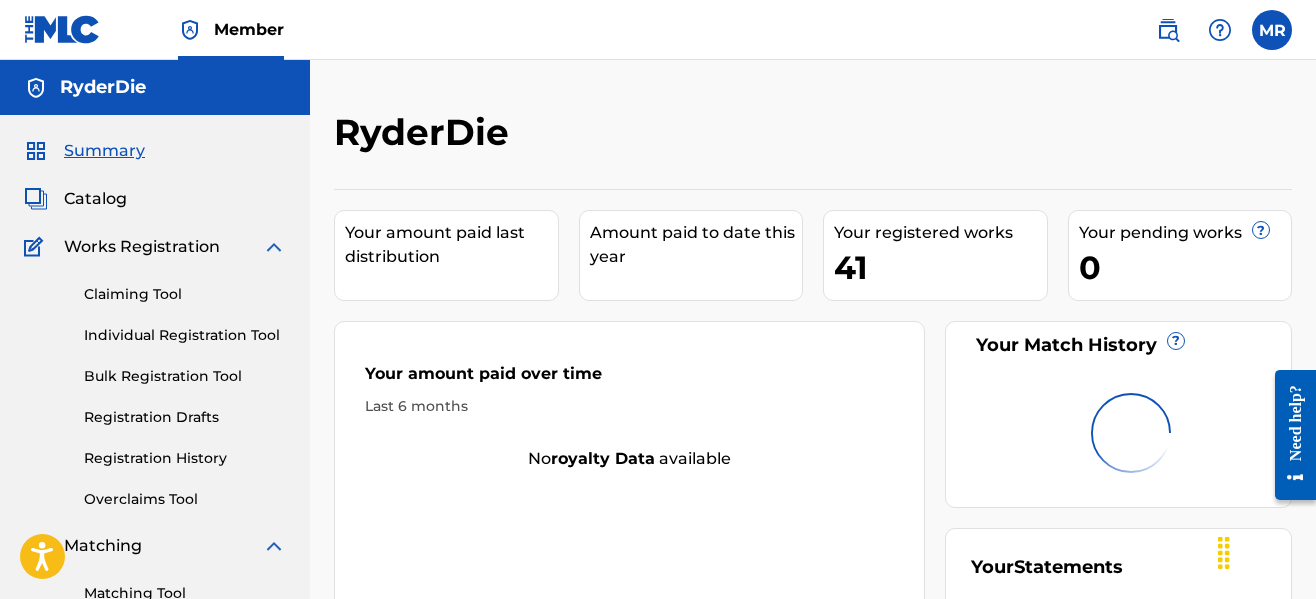scroll, scrollTop: 0, scrollLeft: 0, axis: both 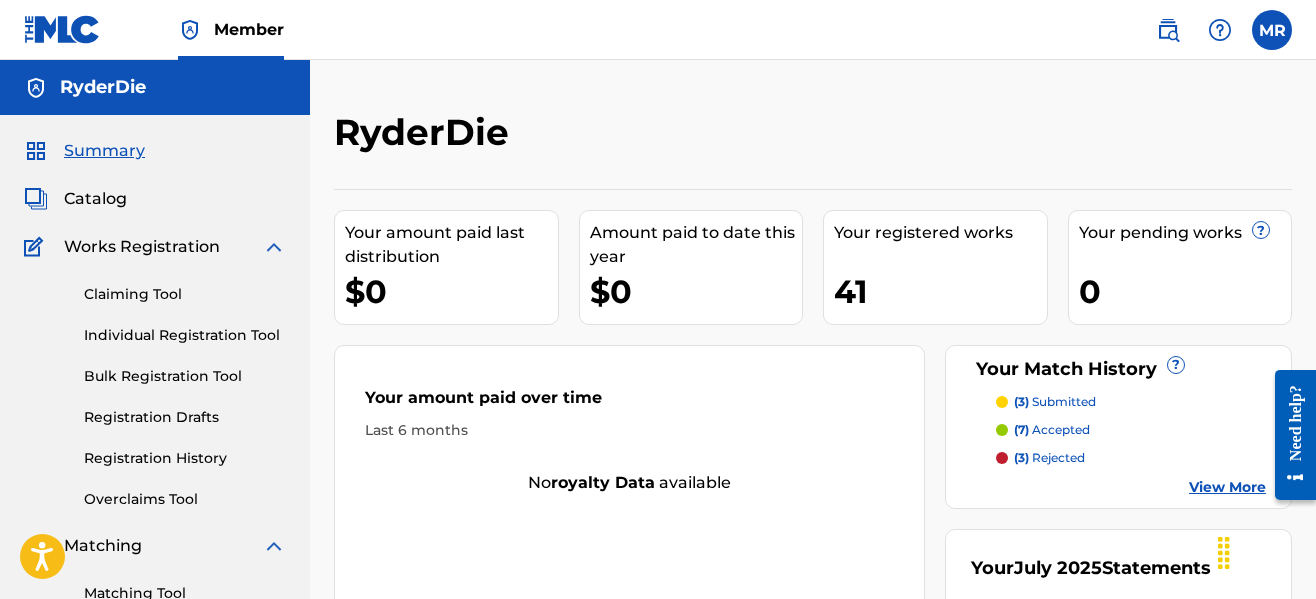 click on "RyderDie" at bounding box center (703, 139) 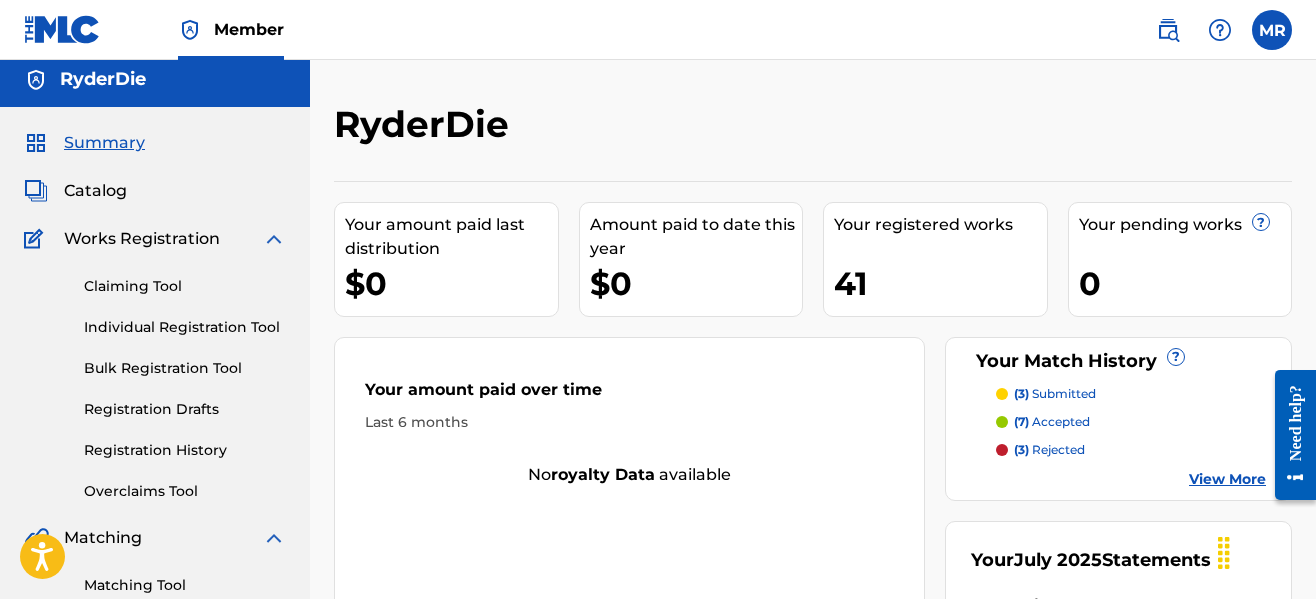scroll, scrollTop: 0, scrollLeft: 0, axis: both 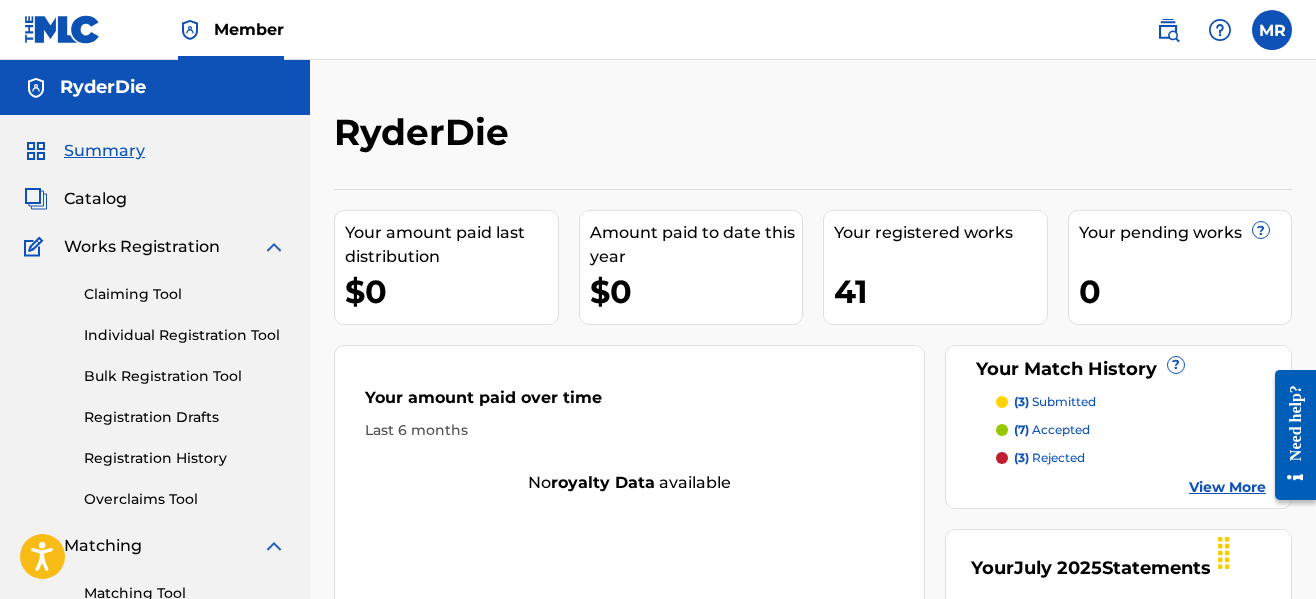 click on "Catalog" at bounding box center (95, 199) 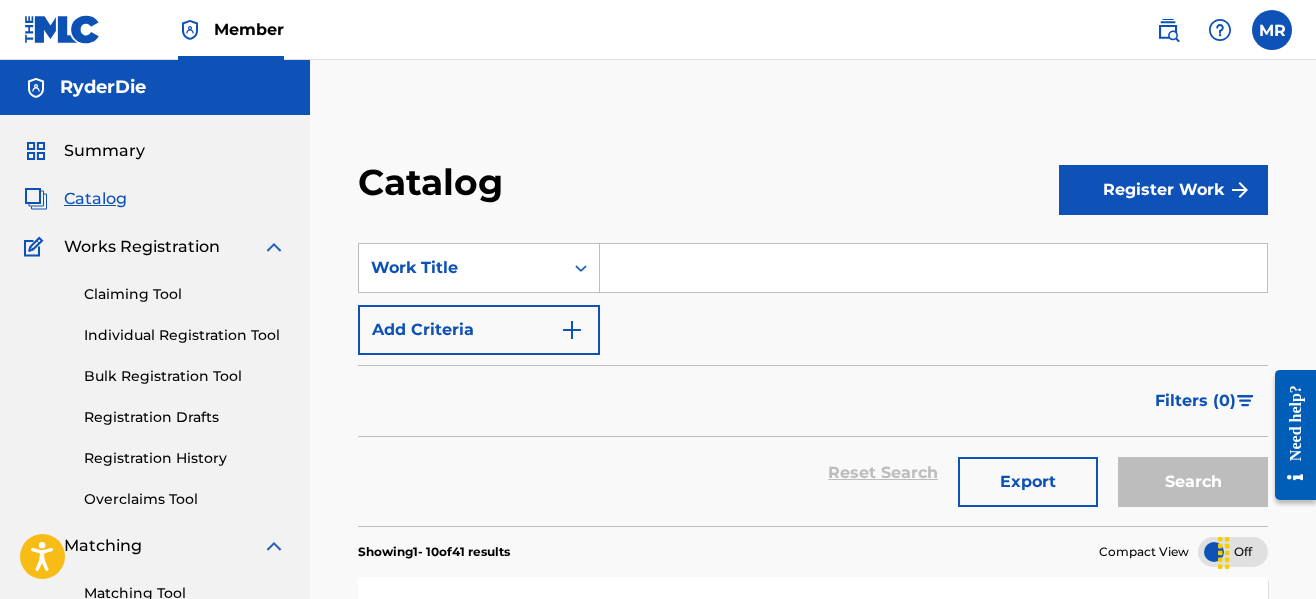 click on "Catalog Register Work SearchWithCriteriacf380a92-d481-478f-9b82-4a16be40405a Work Title Add Criteria Filter Hold Filters Overclaim Dispute Remove Filters Apply Filters Filters ( 0 ) Reset Search Export Search Showing 1 - 10 of 41 results Compact View 10 A WEEK MLC Song Code : 1D3JNI ISWC : Writers ( 1 ) [FIRST] [LAST] Recording Artists ( 1 ) [LAST] Your Shares: 50 % Total Known Shares: 50 % 1 AM IN WILKINSON MLC Song Code : 1D4DIO ISWC : Writers ( 1 ) [FIRST] [LAST] Recording Artists ( 1 ) RYDERDIE Your Shares: 100 % Total Known Shares: 100 % 1K MLC Song Code : 1C4P4K ISWC : Writers ( 1 ) [FIRST] [LAST] Recording Artists ( 0 ) Your Shares: 100 % Total Known Shares: 100 % 2 FAR MLC Song Code : 2M1Q12 ISWC : Writers ( 1 ) [FIRST] [LAST] Recording Artists ( 1 ) RYDERDIE Your Shares: 100 % Total Known Shares: 100 % ALONE MLC Song Code : AY4T9L ISWC : Writers ( 1 ) [FIRST] [LAST] Recording Artists ( 0 ) Your Shares: 100 % Total Known Shares: 100 % AWARE MLC Song Code : AY8V2W ISWC : Writers ( 1 ) 0 ) 100" at bounding box center [813, 1176] 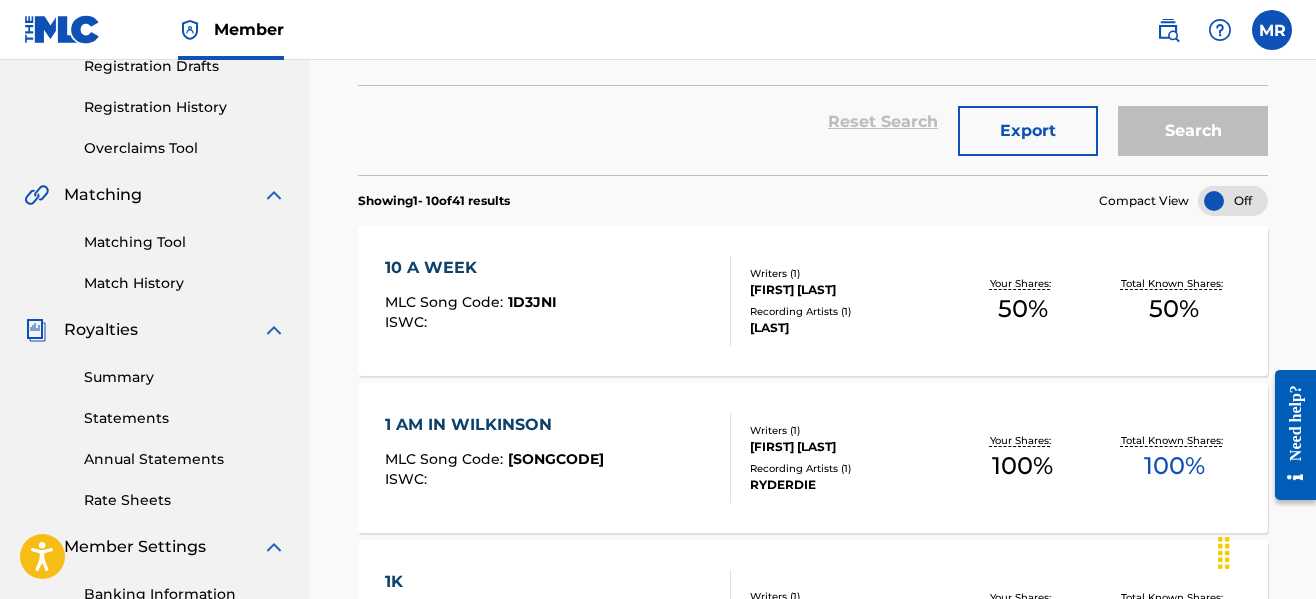 scroll, scrollTop: 360, scrollLeft: 0, axis: vertical 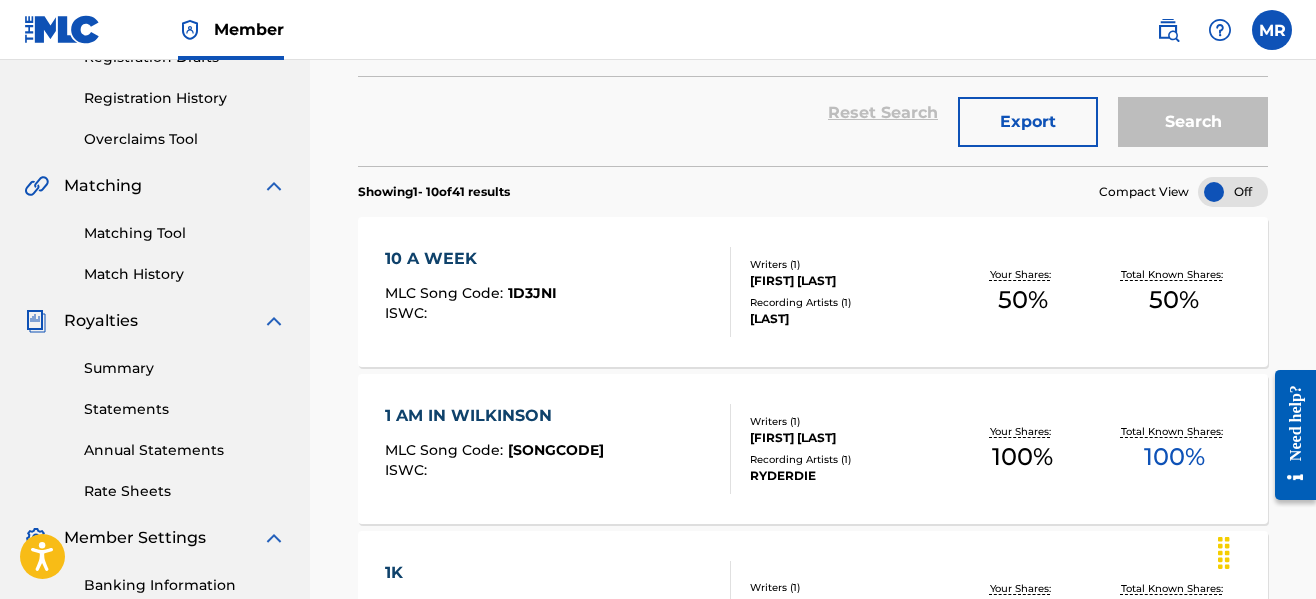 click on "Reset Search Export Search" at bounding box center (813, 113) 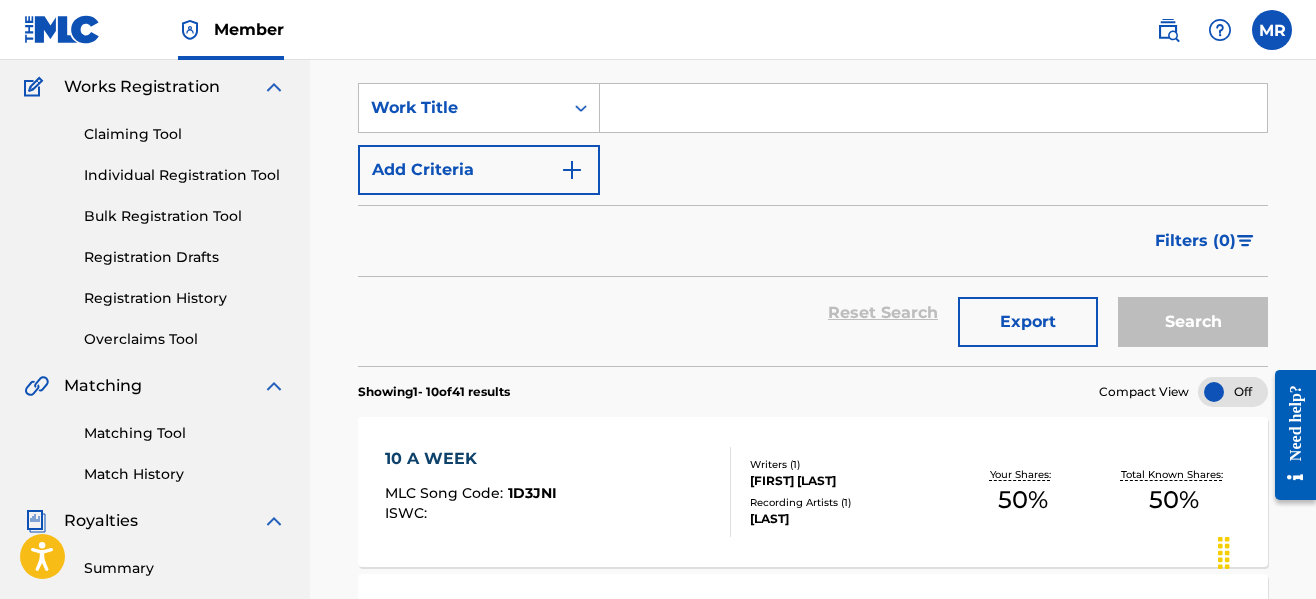 scroll, scrollTop: 200, scrollLeft: 0, axis: vertical 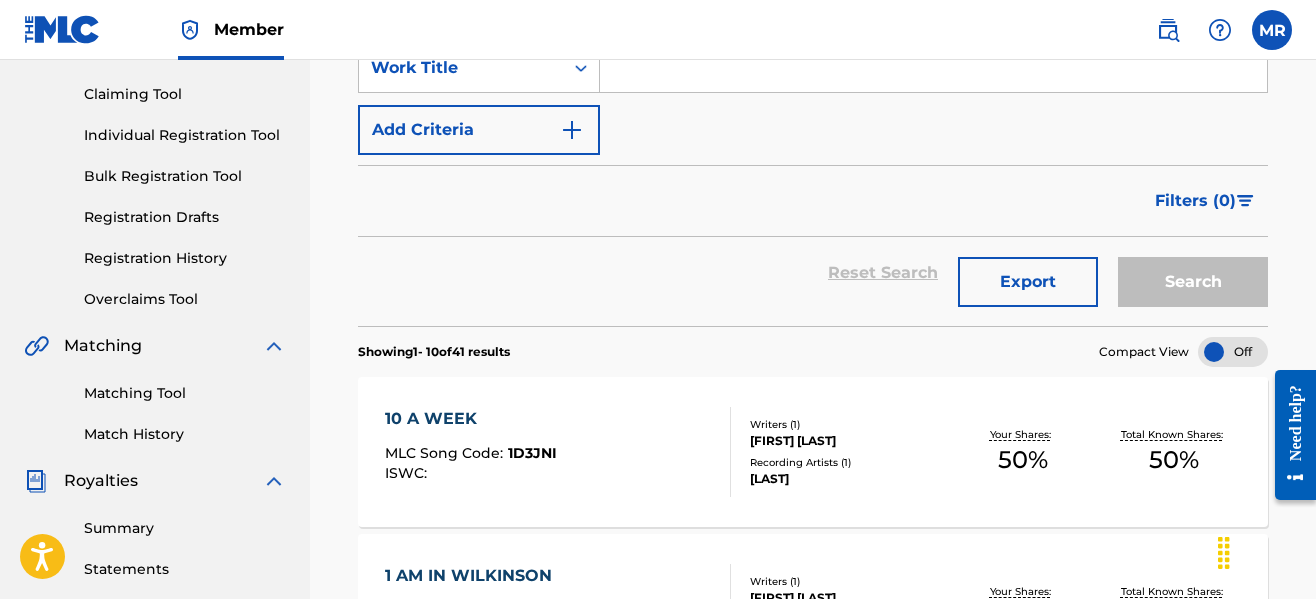 click on "Overclaims Tool" at bounding box center (185, 299) 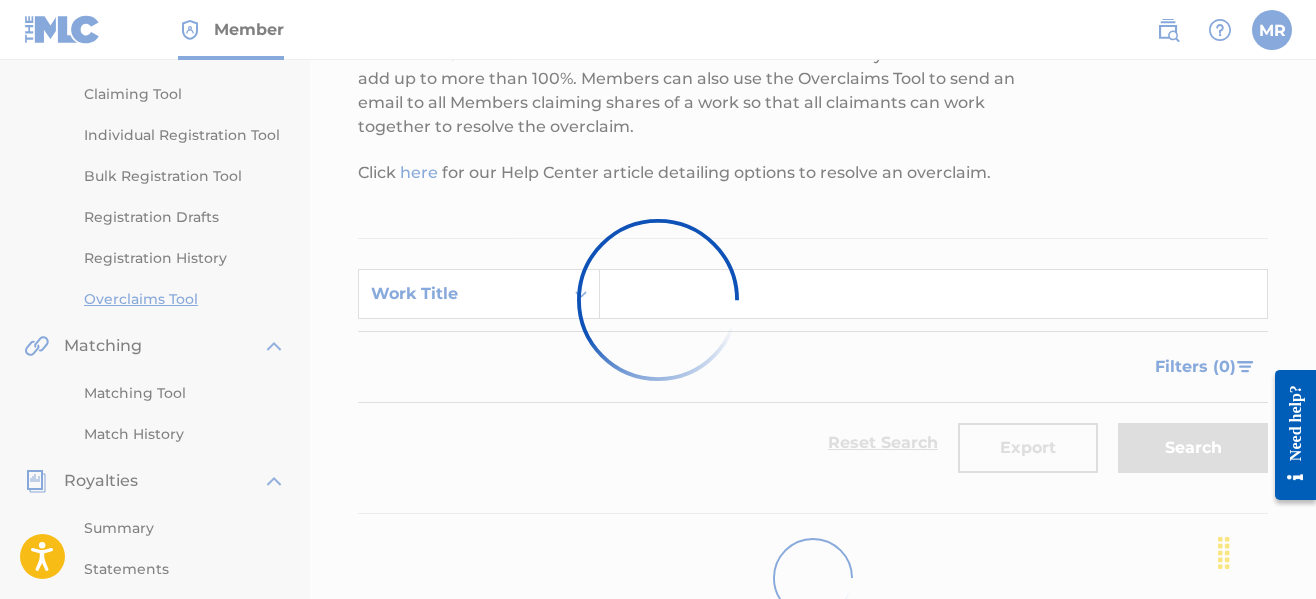 scroll, scrollTop: 0, scrollLeft: 0, axis: both 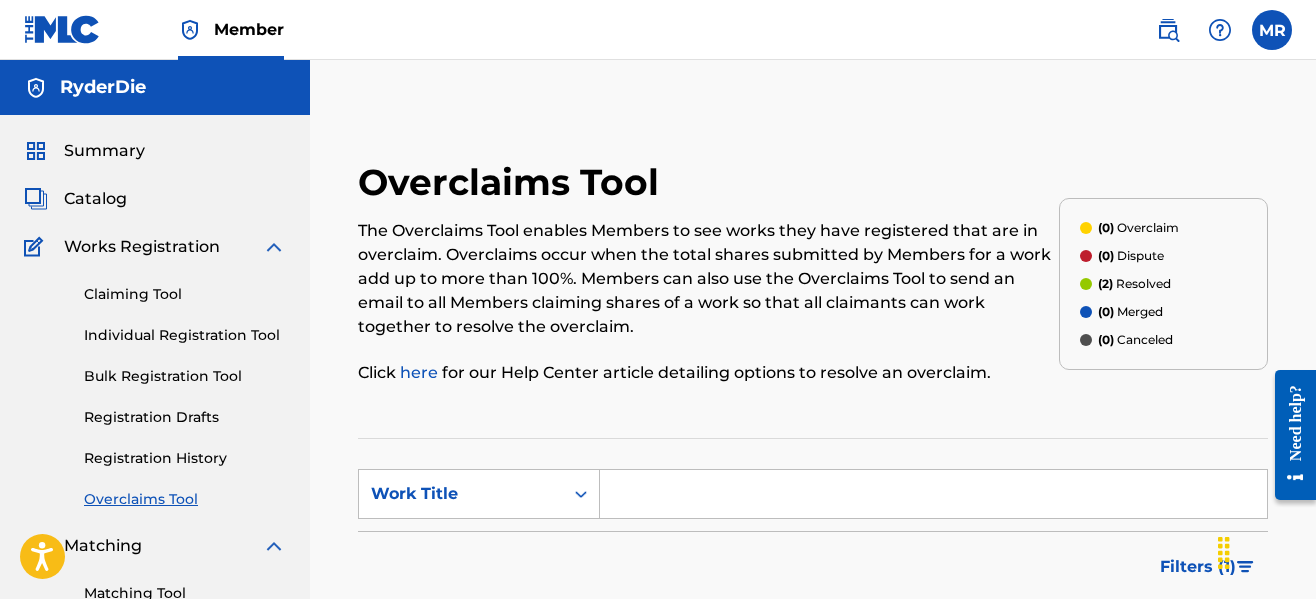 click on "Overclaims Tool The Overclaims Tool enables Members to see works they have registered that are in overclaim. Overclaims occur when the total shares submitted by Members for a work add up to more than 100%. Members can also use the Overclaims Tool to send an email to all Members claiming shares of a work so that all claimants can work together to resolve the overclaim. Click   here   for our Help Center article detailing options to resolve an overclaim. (0)   Overclaim (0)   Dispute (2)   Resolved (0)   Merged (0)   Canceled SearchWithCriteria95259ef8-d789-40f2-bf01-4853f51860d4 Work Title Filter Status of Overclaim Overclaim Dispute Resolved Merged Canceled Sort By Most Recent Overclaim Remaining Action Time Document Status Document Needed Document Pending Review Document Accepted Amendment Status Document Needed Document Pending Review Document Accepted Remove Filters Apply Filters Filters ( 1 ) Reset Search Export Search" at bounding box center [813, 501] 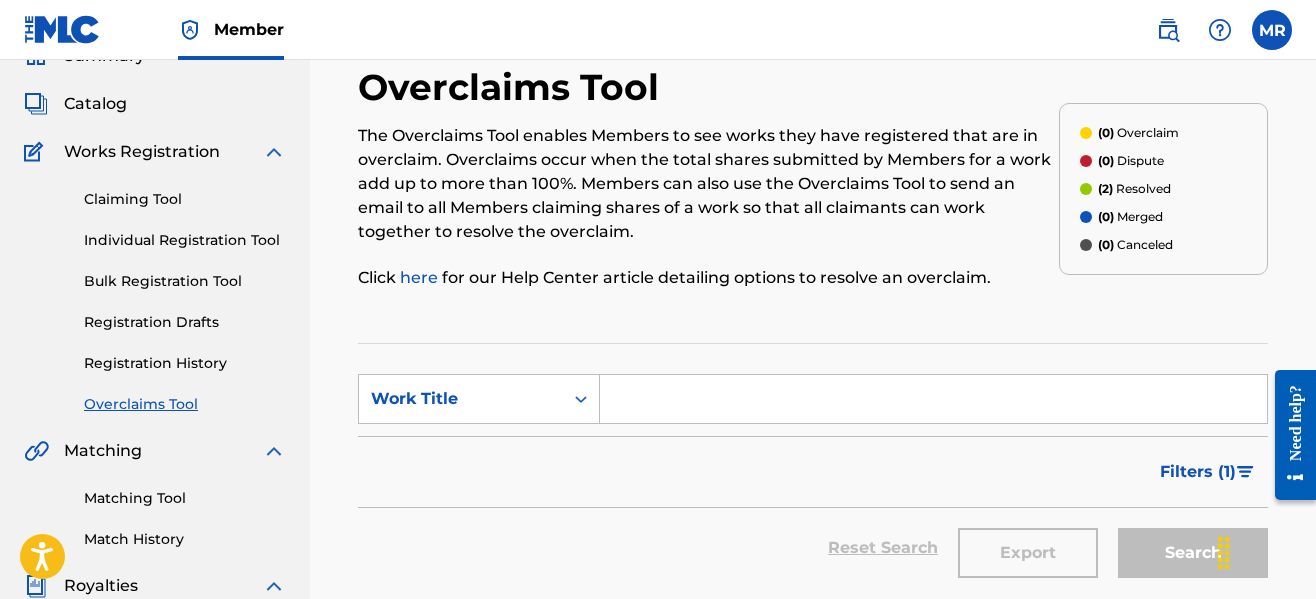 scroll, scrollTop: 120, scrollLeft: 0, axis: vertical 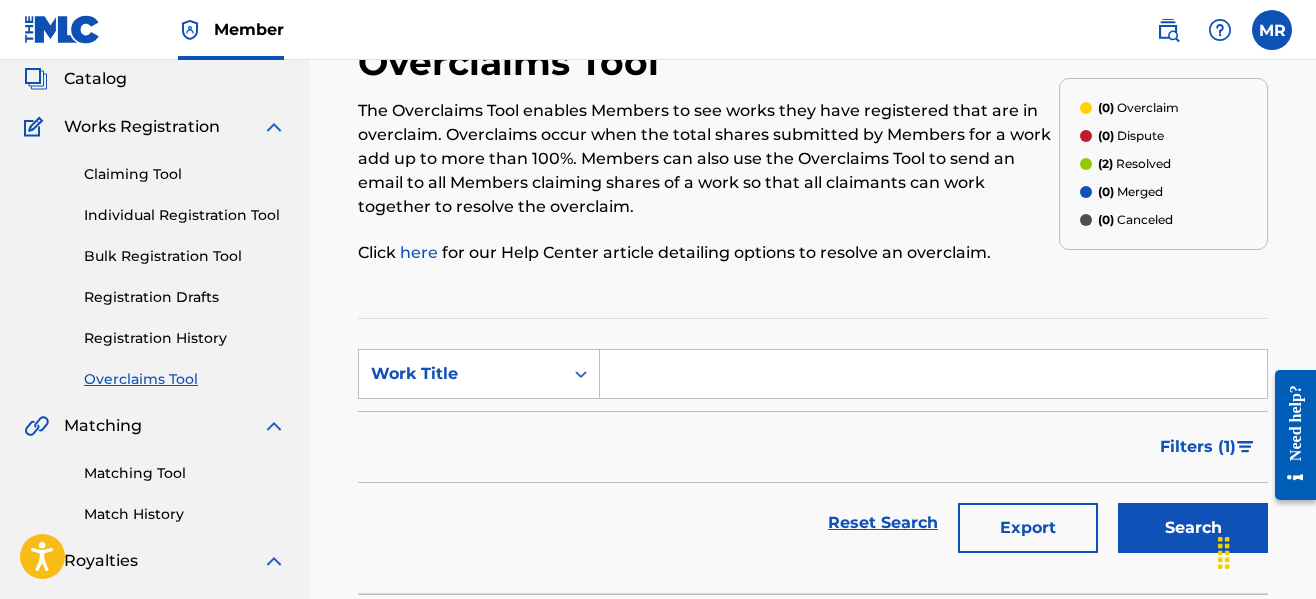 click at bounding box center (933, 374) 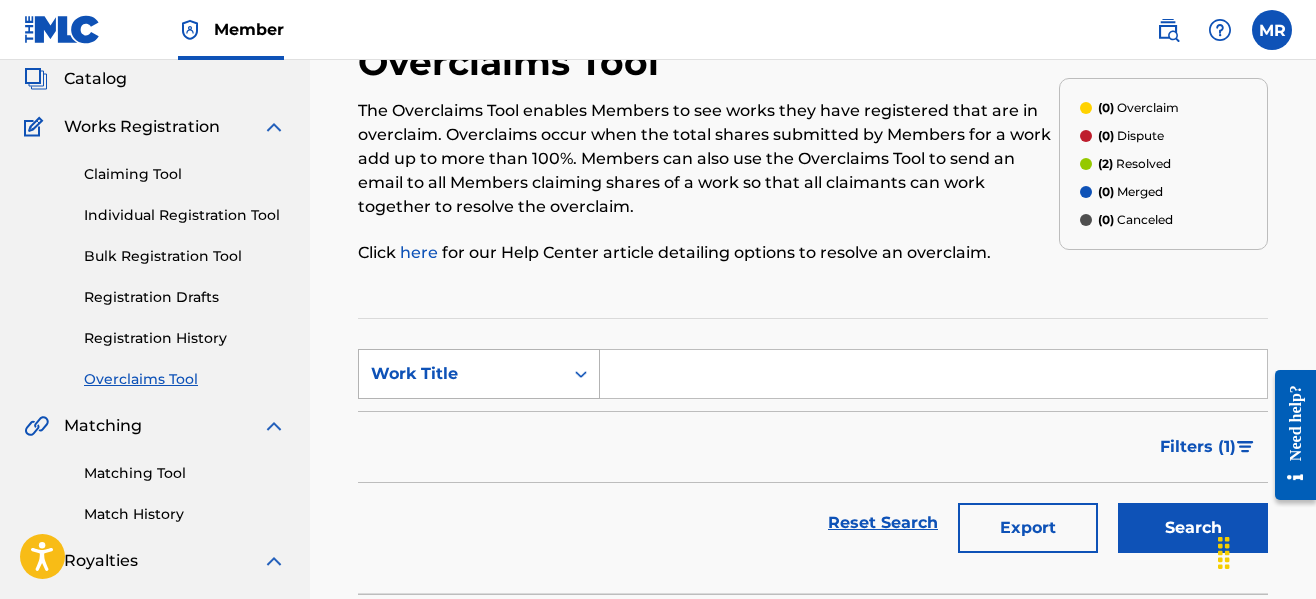 click 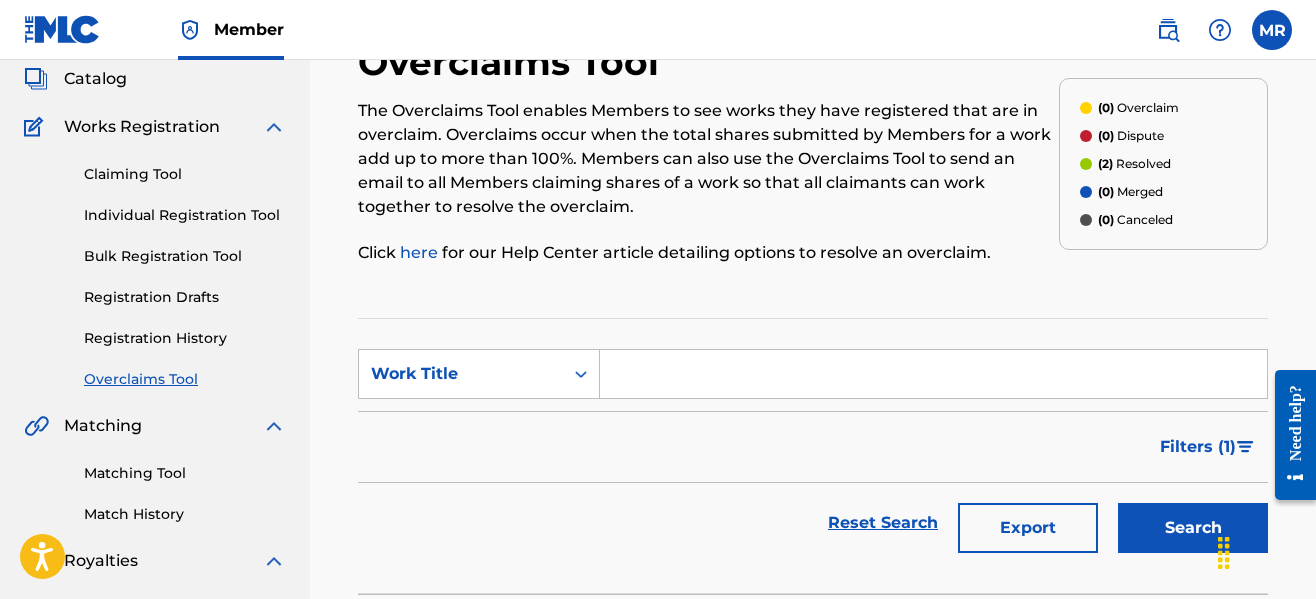 click on "Filters ( 1 )" at bounding box center (813, 447) 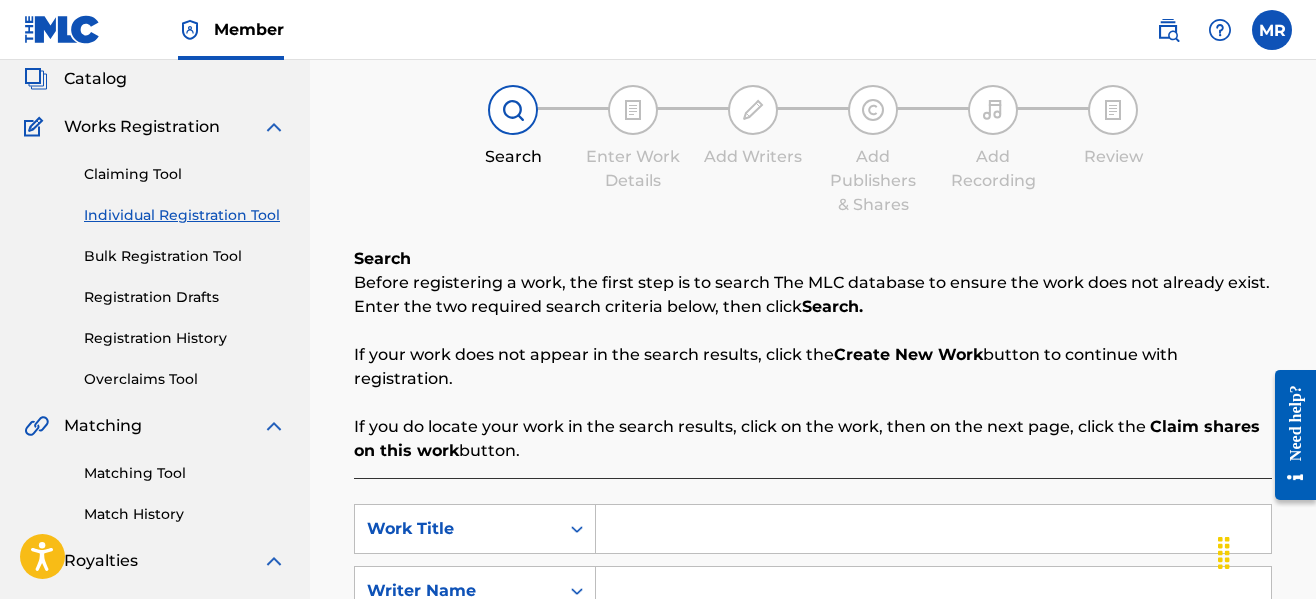 scroll, scrollTop: 0, scrollLeft: 0, axis: both 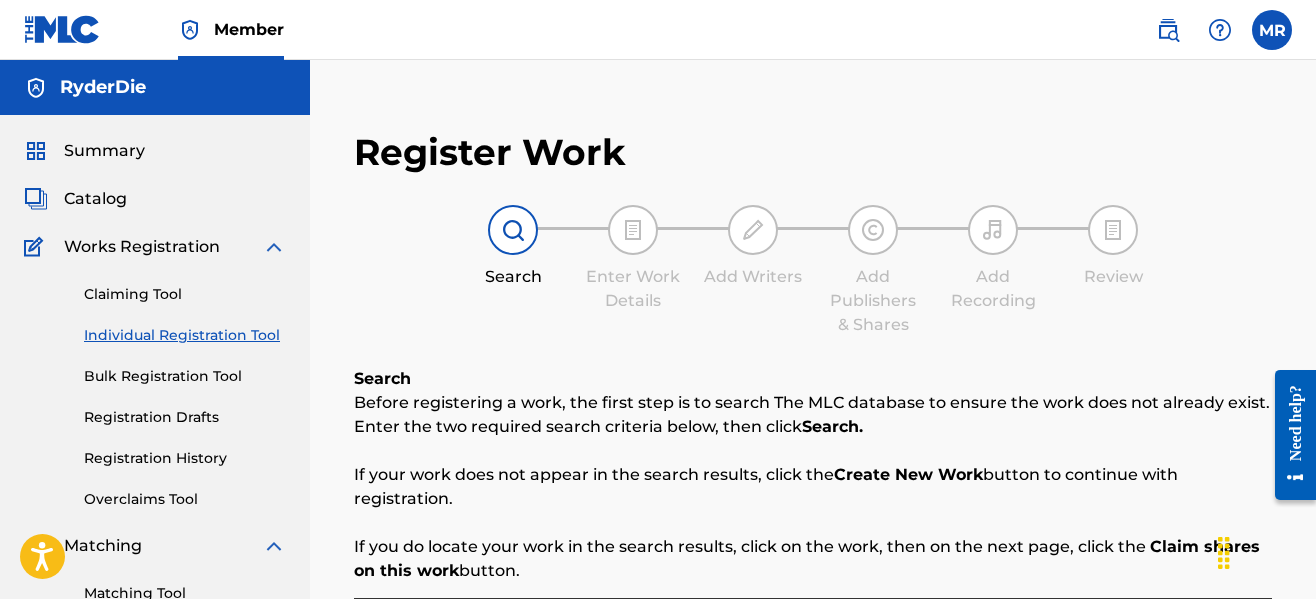 click on "Claiming Tool" at bounding box center (185, 294) 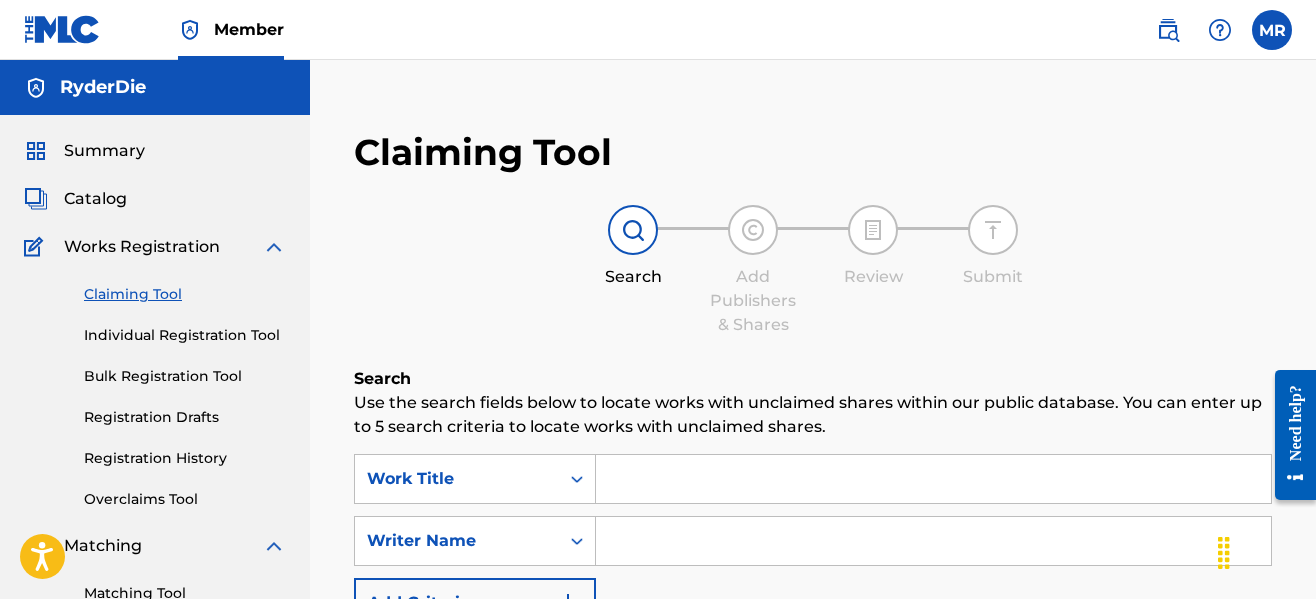 click on "Search Add Publishers & Shares Review Submit" at bounding box center [813, 271] 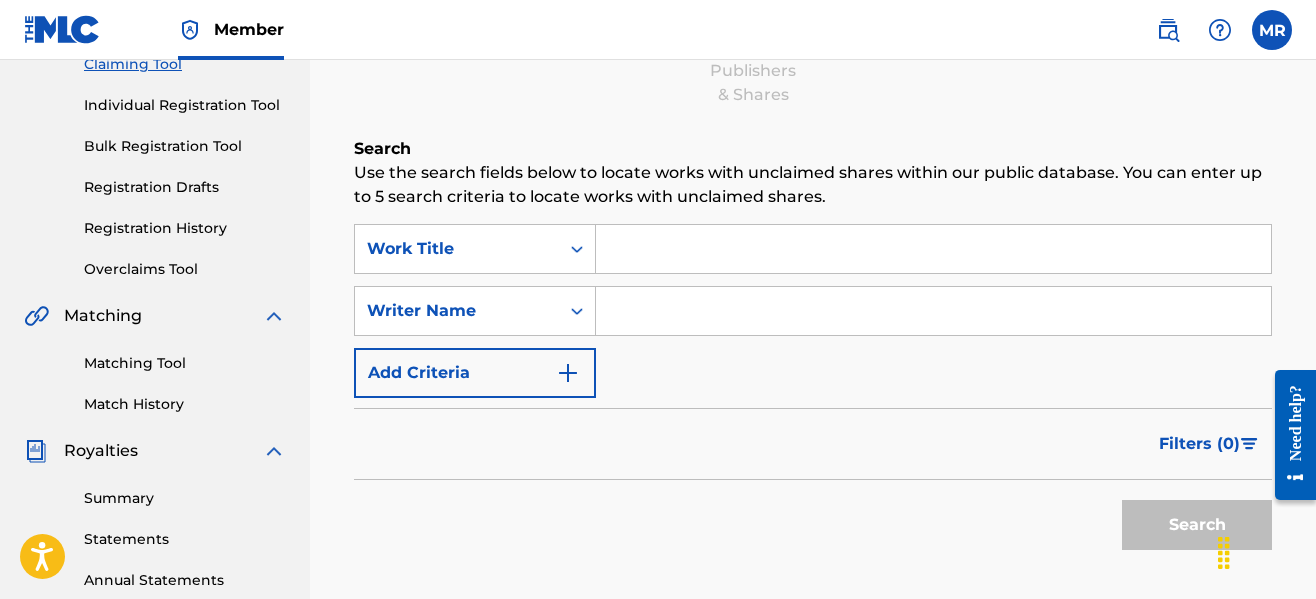 scroll, scrollTop: 240, scrollLeft: 0, axis: vertical 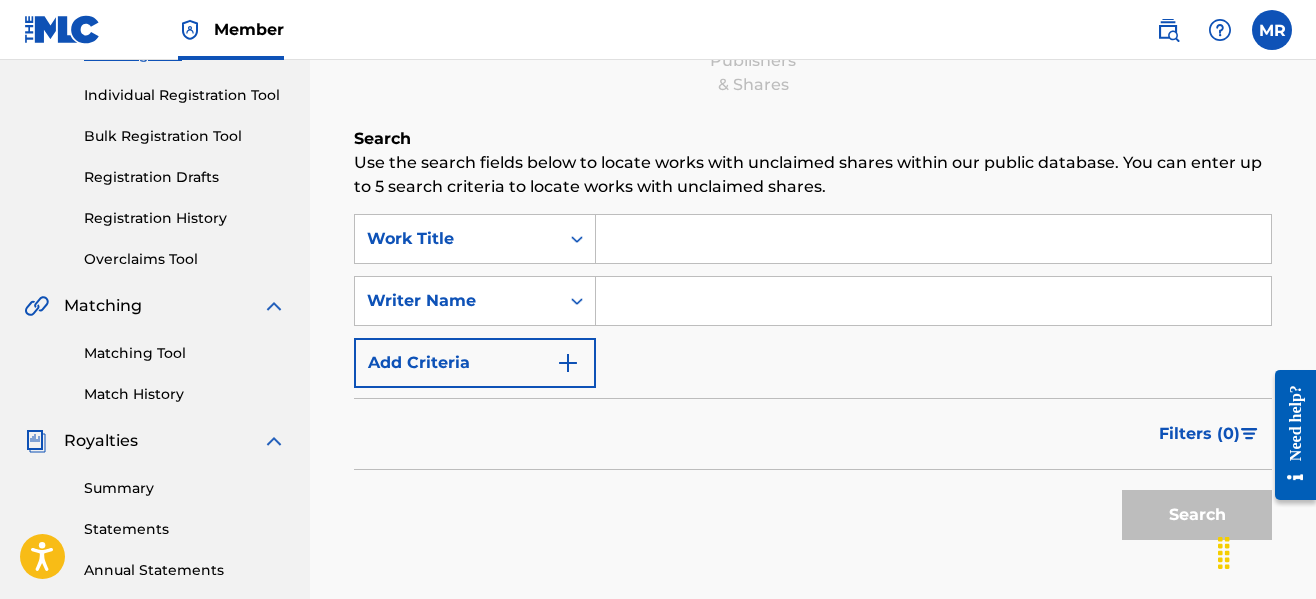 click at bounding box center (933, 301) 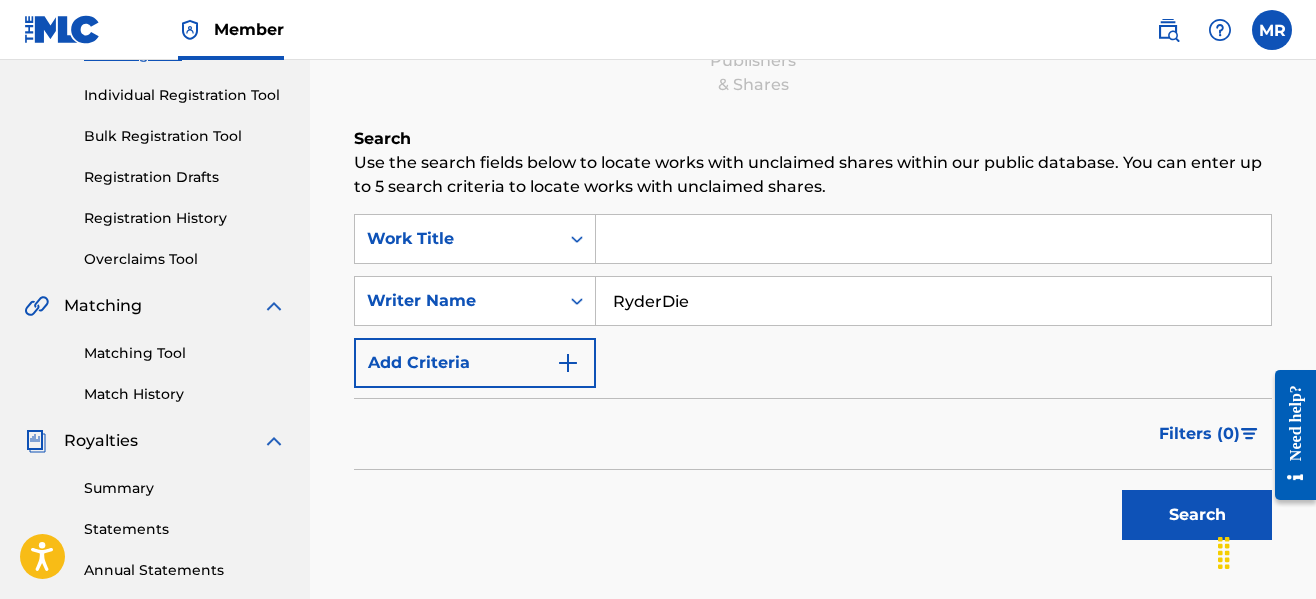 click on "Search" at bounding box center (1197, 515) 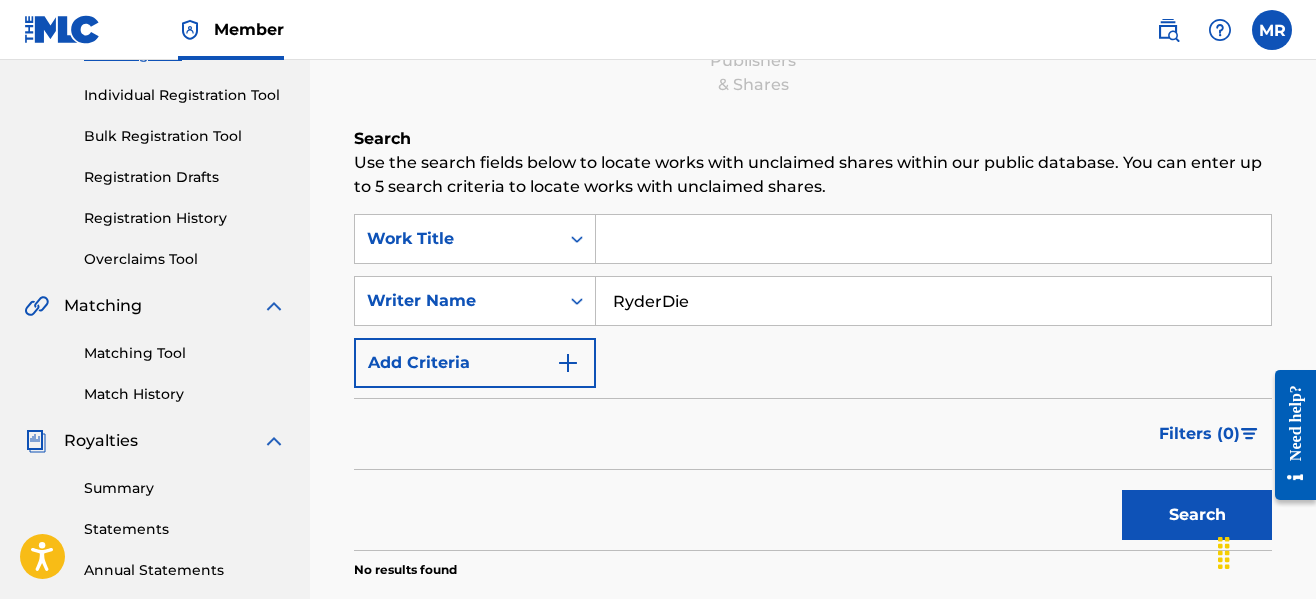 click on "Filters ( 0 )" at bounding box center [813, 434] 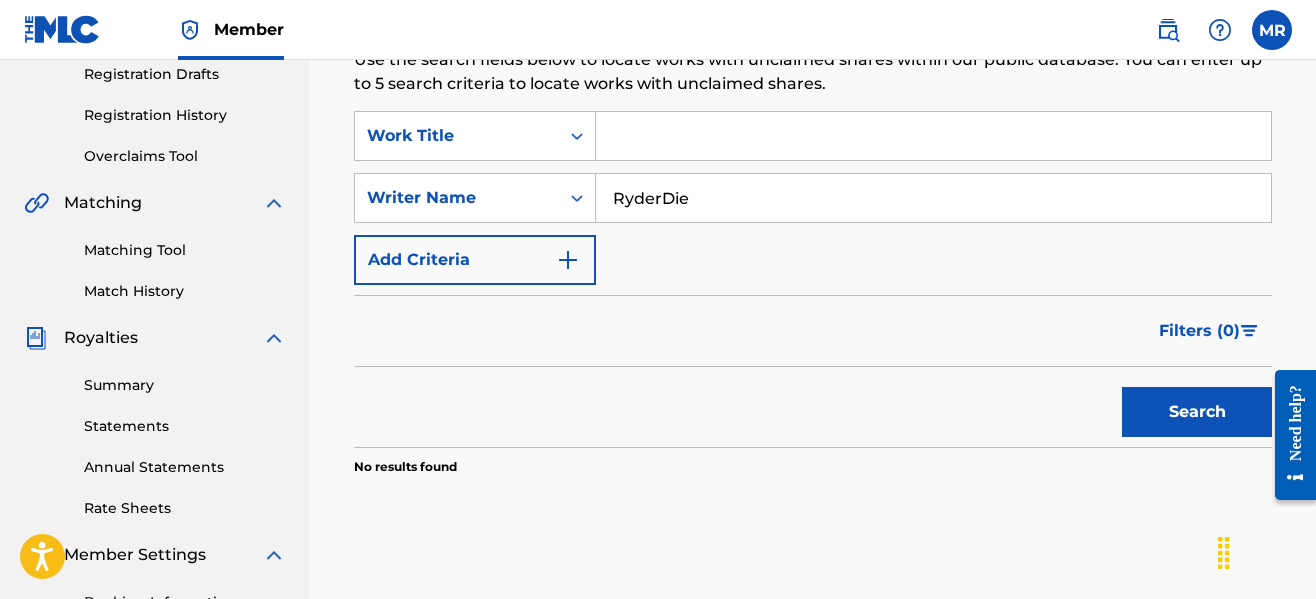 scroll, scrollTop: 280, scrollLeft: 0, axis: vertical 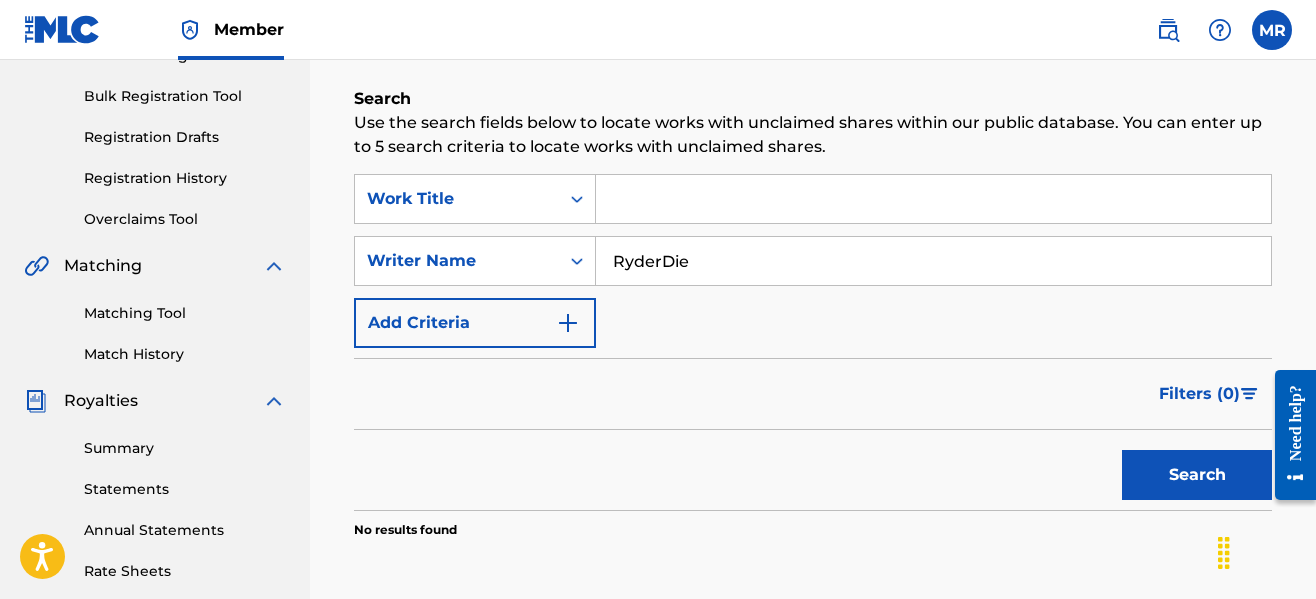 click at bounding box center [568, 323] 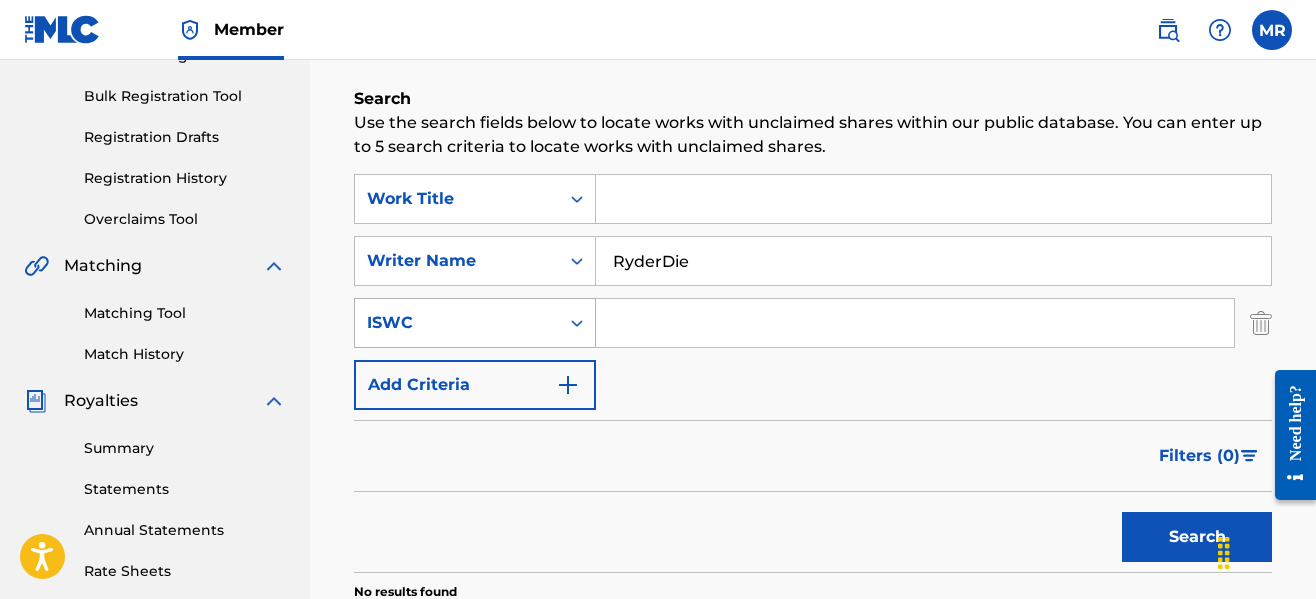 click at bounding box center (577, 323) 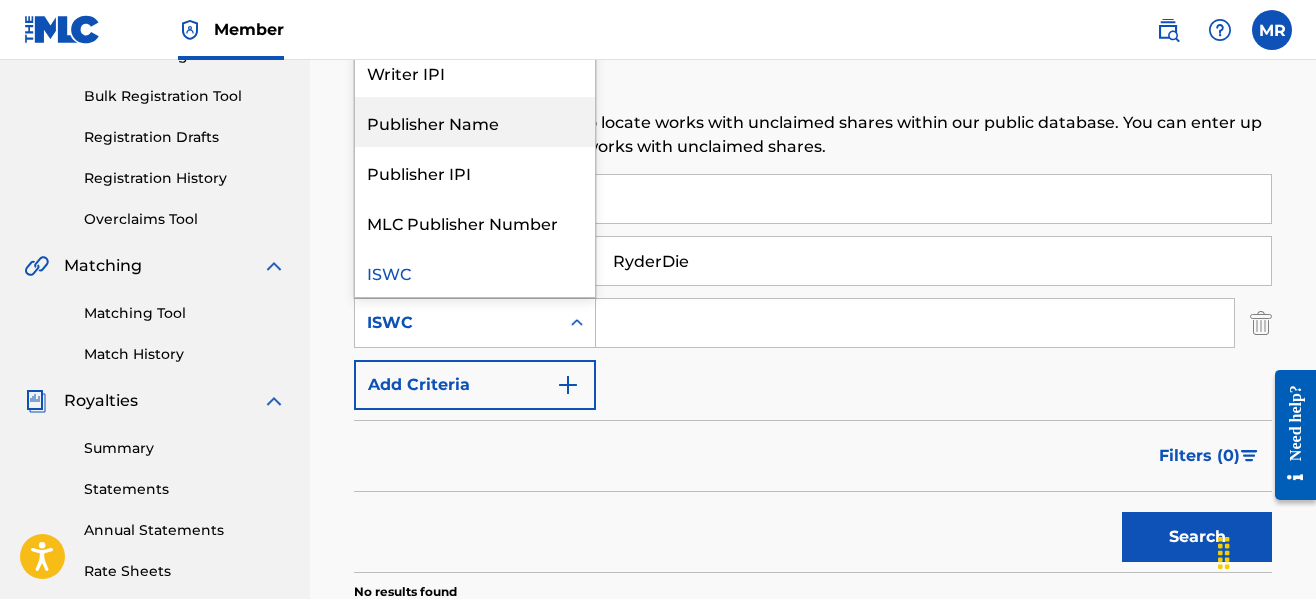 click on "Publisher Name" at bounding box center (475, 122) 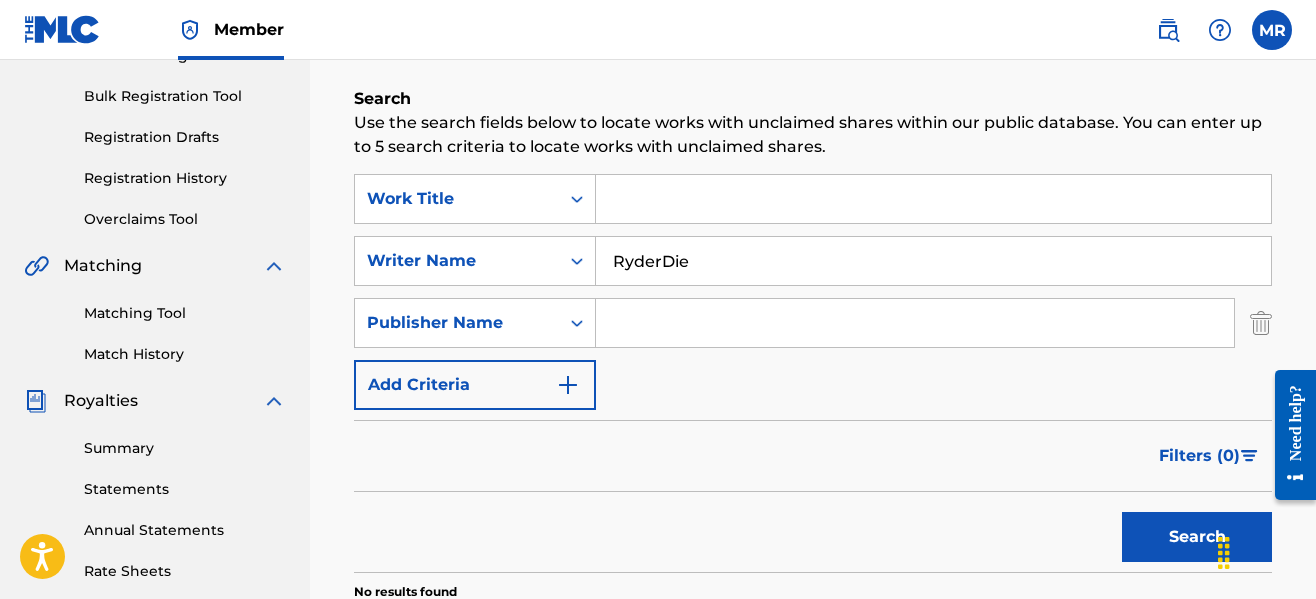 click at bounding box center [915, 323] 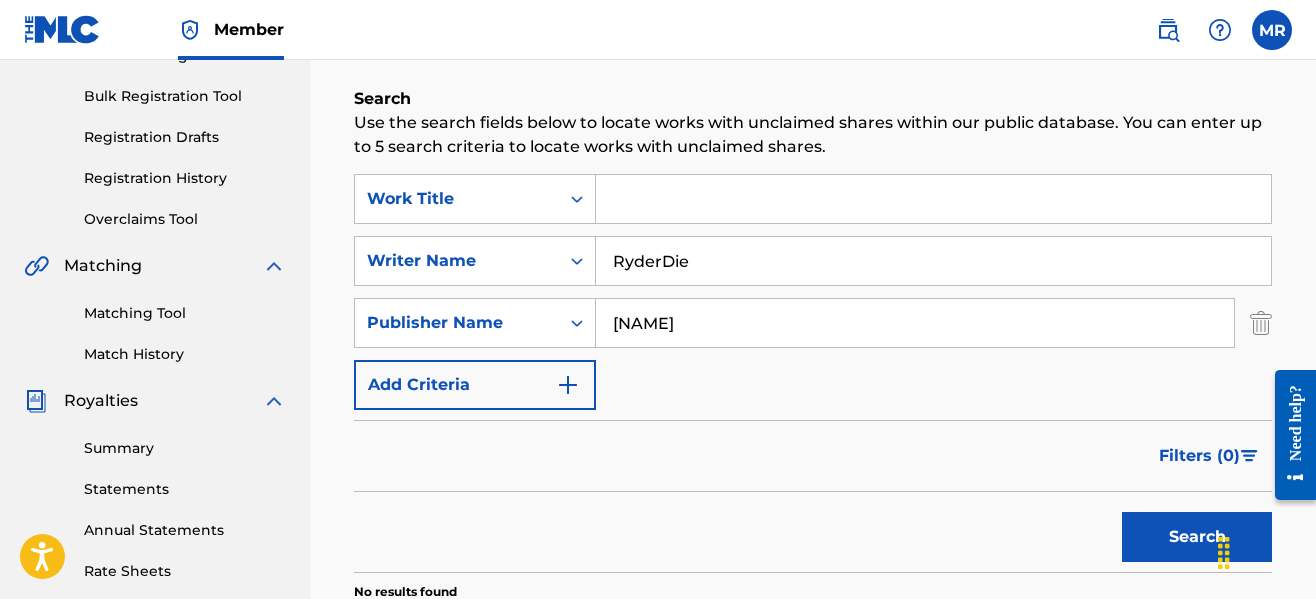 click on "Search" at bounding box center [1197, 537] 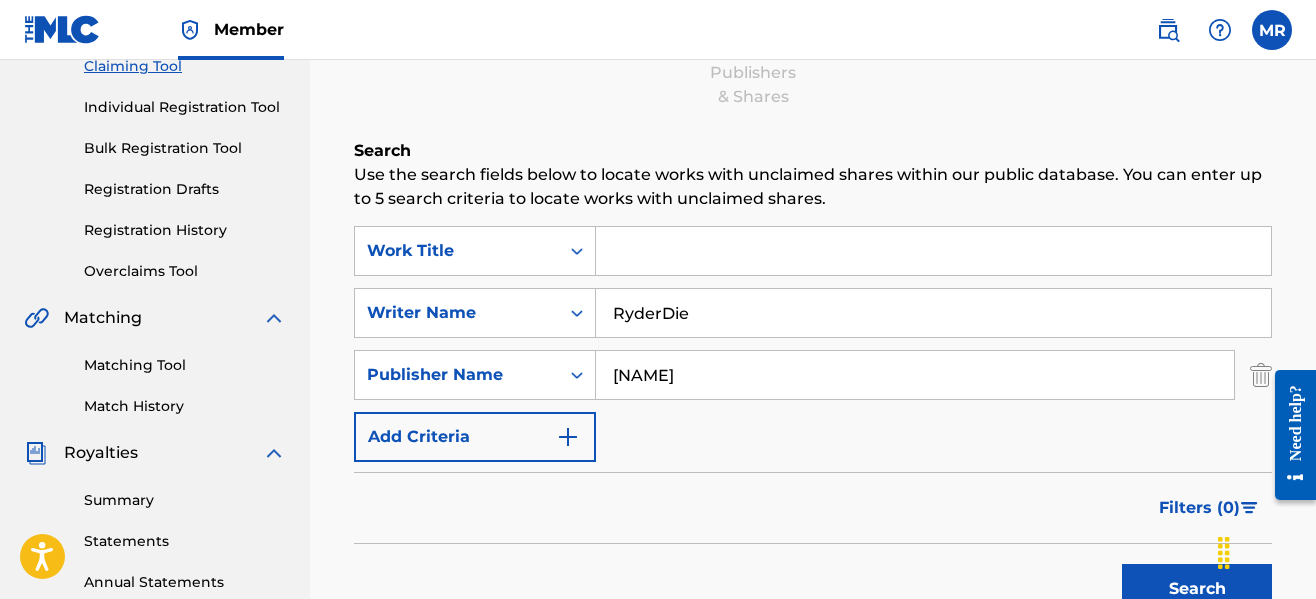 scroll, scrollTop: 200, scrollLeft: 0, axis: vertical 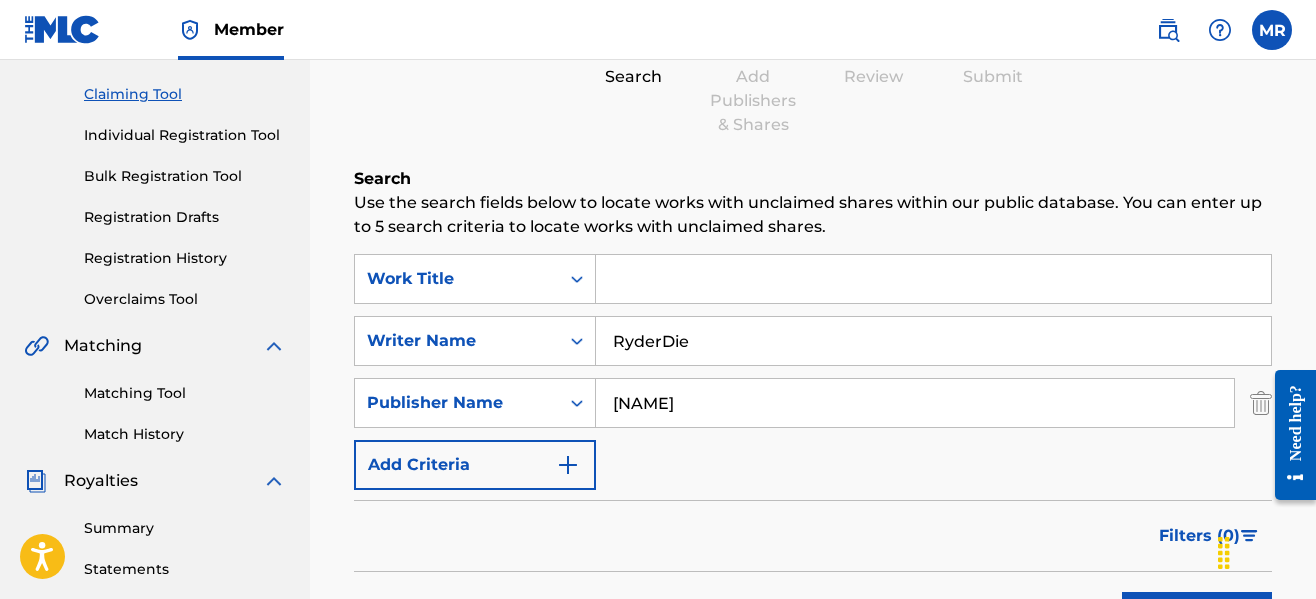 click at bounding box center (933, 279) 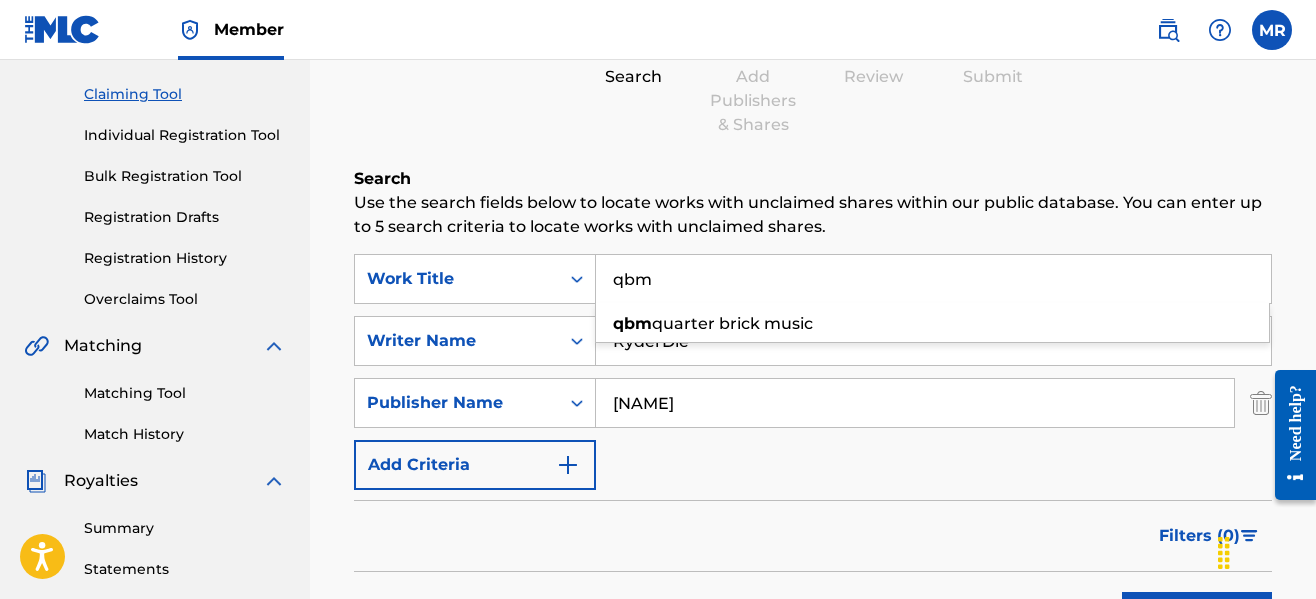 type on "qbm" 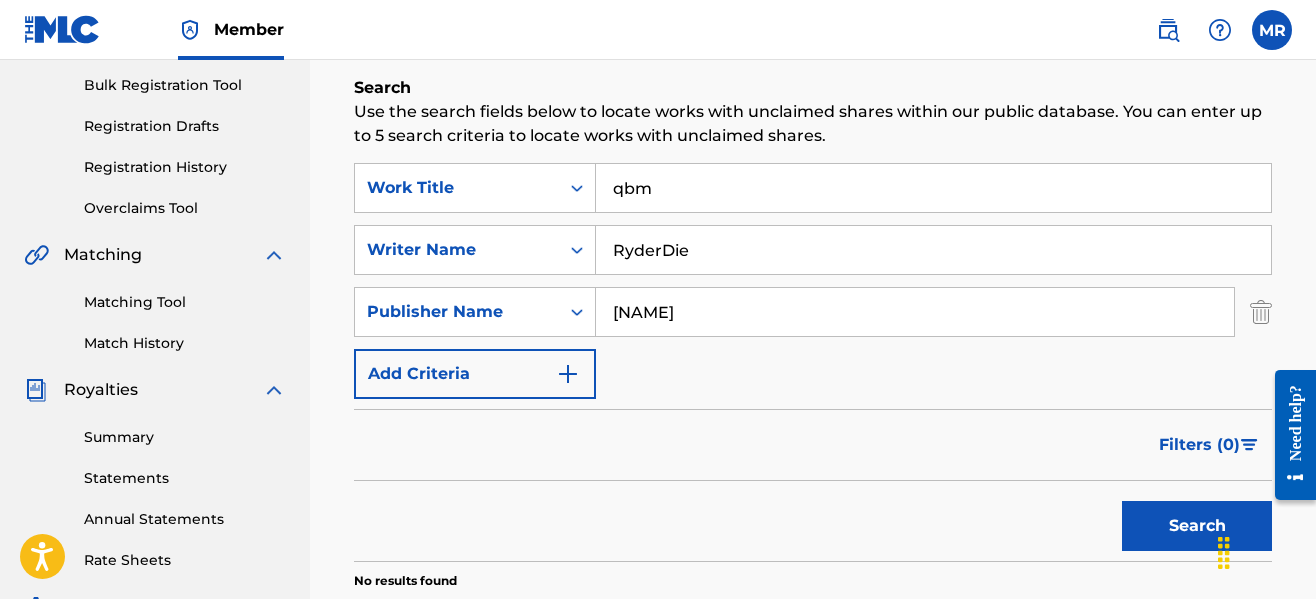 scroll, scrollTop: 320, scrollLeft: 0, axis: vertical 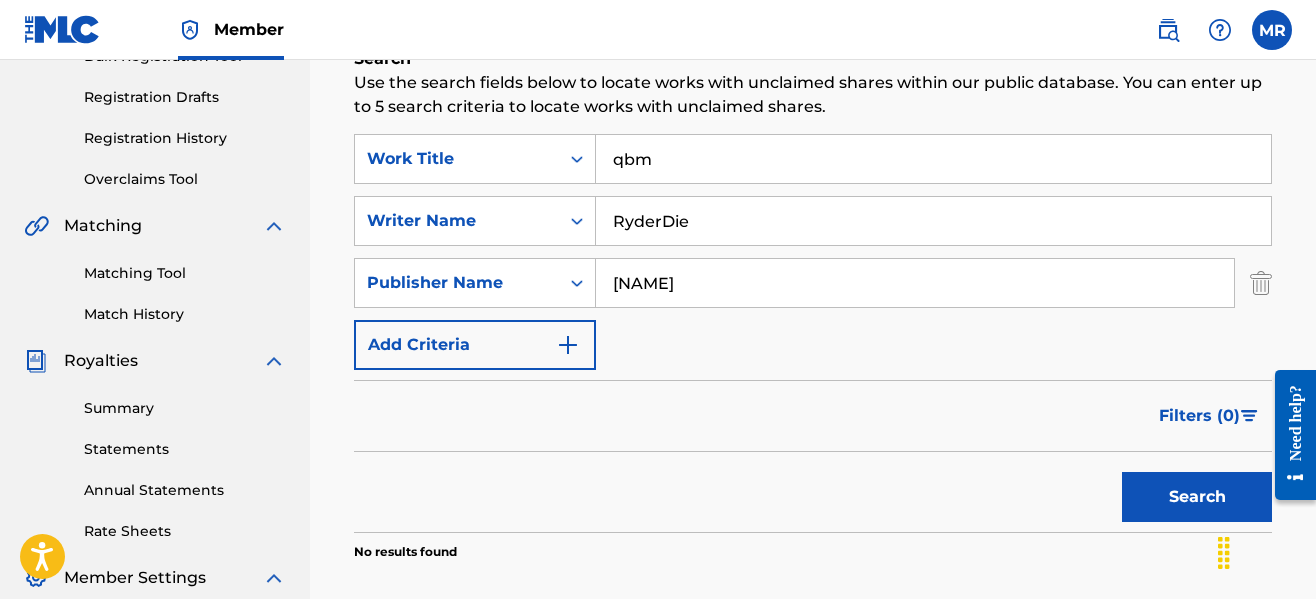 click on "Search" at bounding box center (1197, 497) 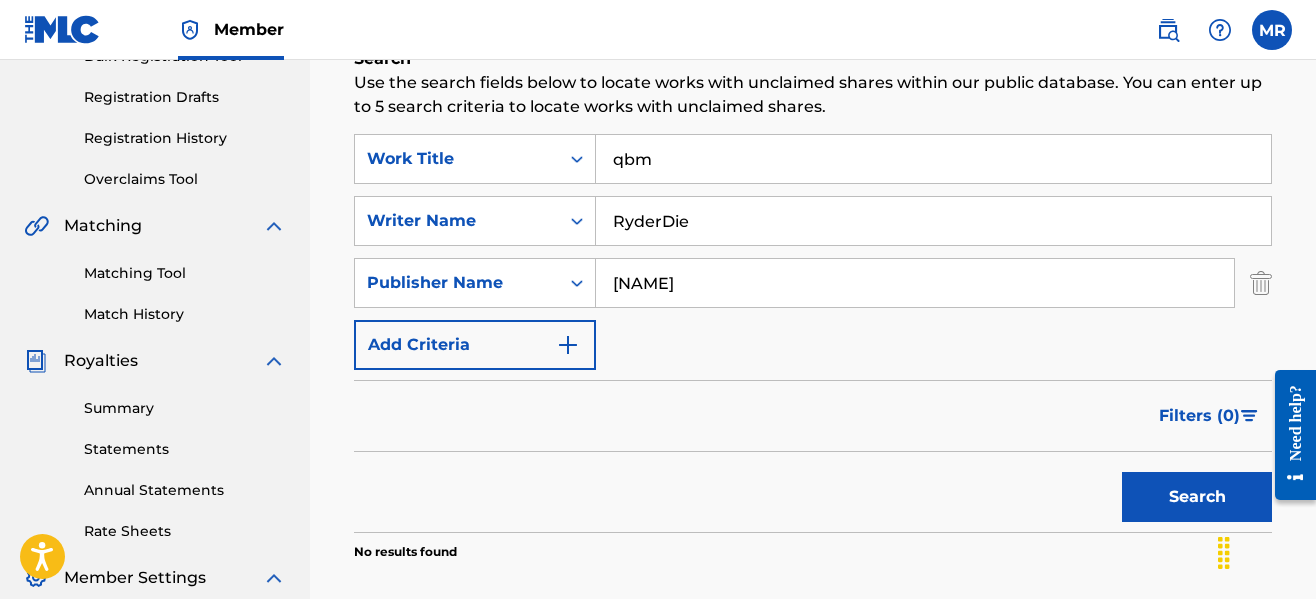 click on "Claiming Tool Search Add Publishers & Shares Review Submit Search Use the search fields below to locate works with unclaimed shares within our public database. You can enter up
to 5 search criteria to locate works with unclaimed shares. SearchWithCriteriad93ed91e-1eb5-432c-8512-e871aa45289f Work Title qbm SearchWithCriteria82f62e00-e32c-46b1-8983-3b97bf4a0fad Writer Name RyderDie SearchWithCriteriabac50167-4a02-4ecf-9426-3b3a10fb6095 Publisher Name serious gambino Add Criteria Filter Claim Search Filters Include works claimed by my Member   Remove Filters Apply Filters Filters ( 0 ) Search No results found" at bounding box center [813, 307] 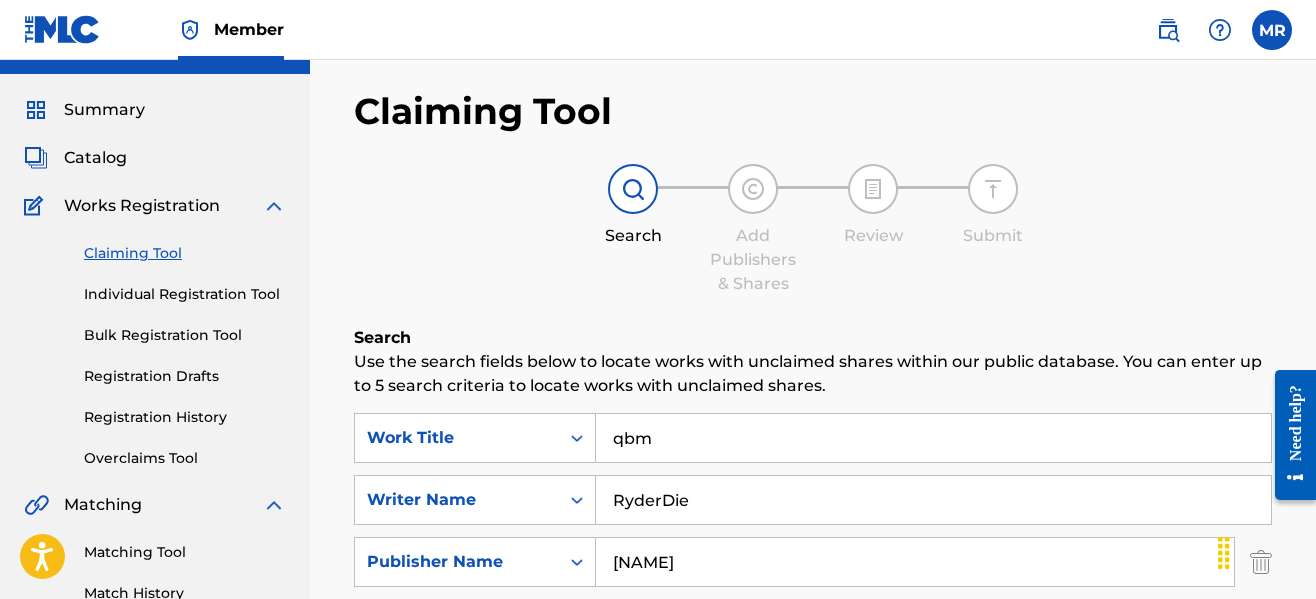 scroll, scrollTop: 40, scrollLeft: 0, axis: vertical 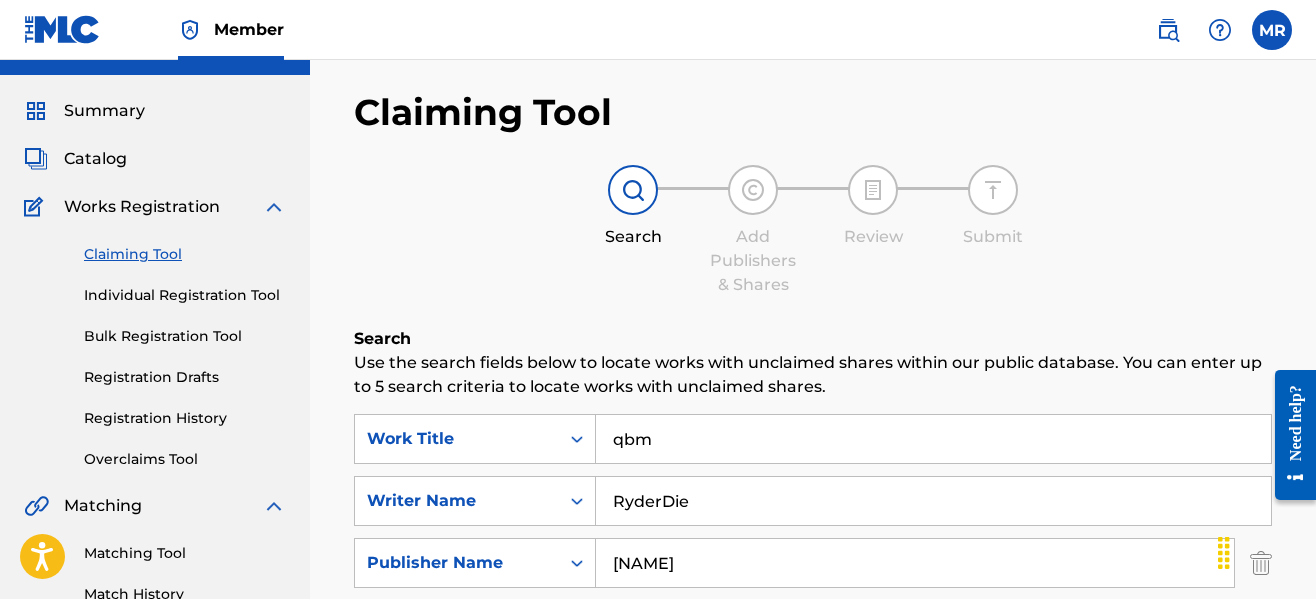 click on "Overclaims Tool" at bounding box center [185, 459] 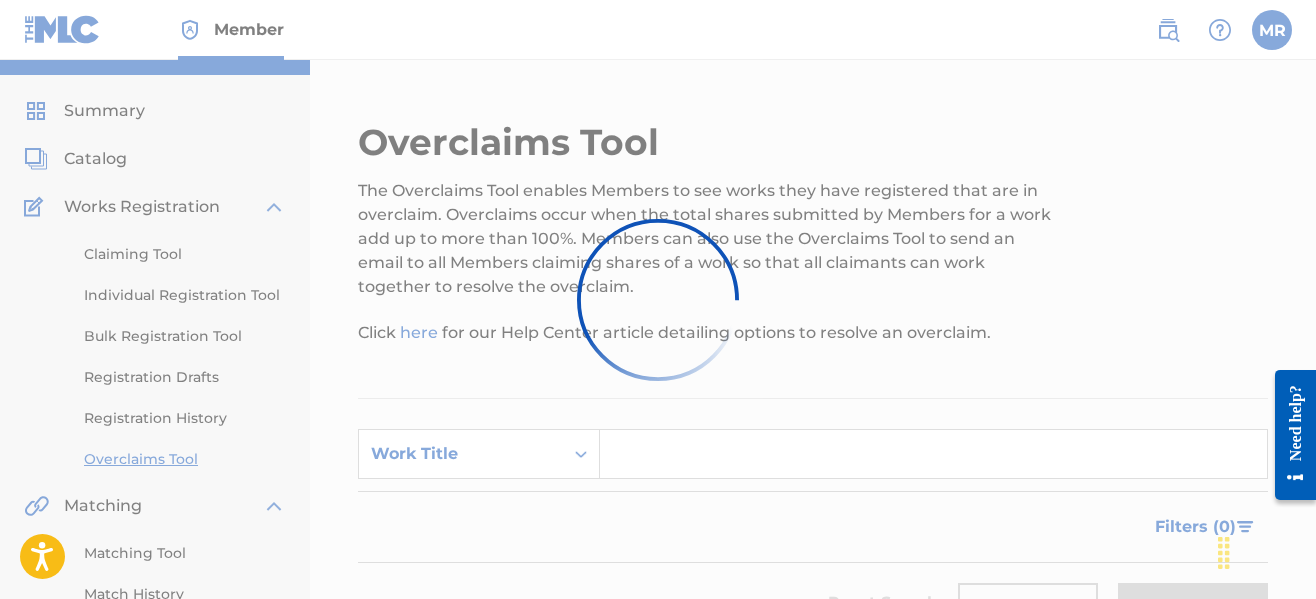 scroll, scrollTop: 0, scrollLeft: 0, axis: both 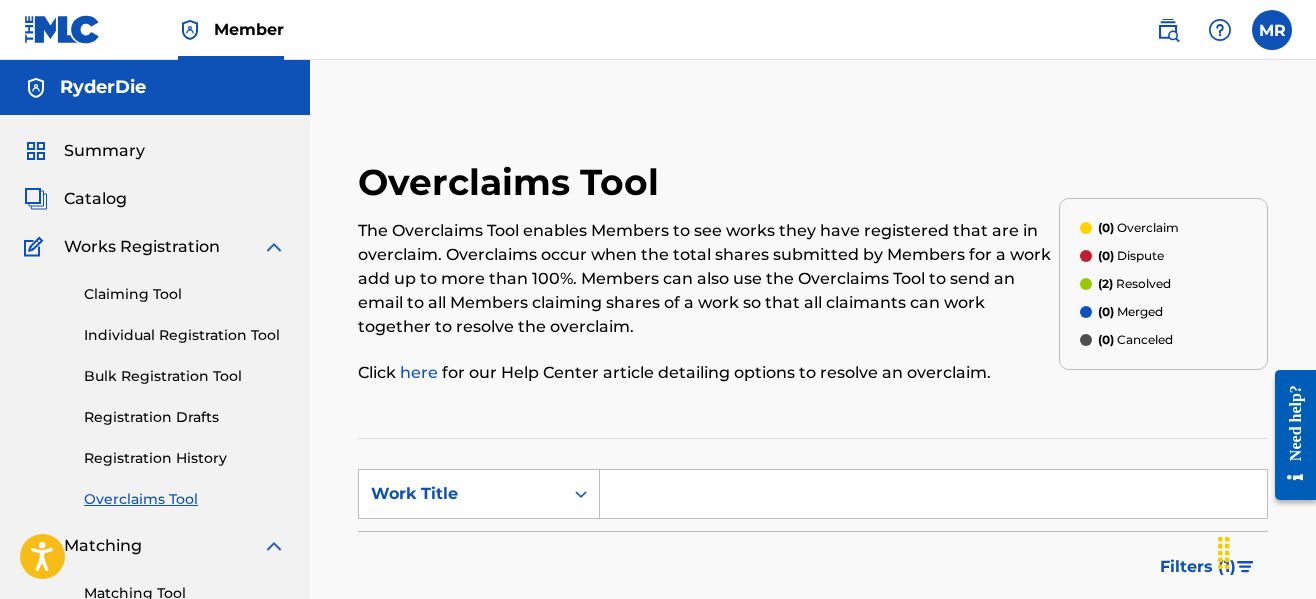 click at bounding box center [933, 494] 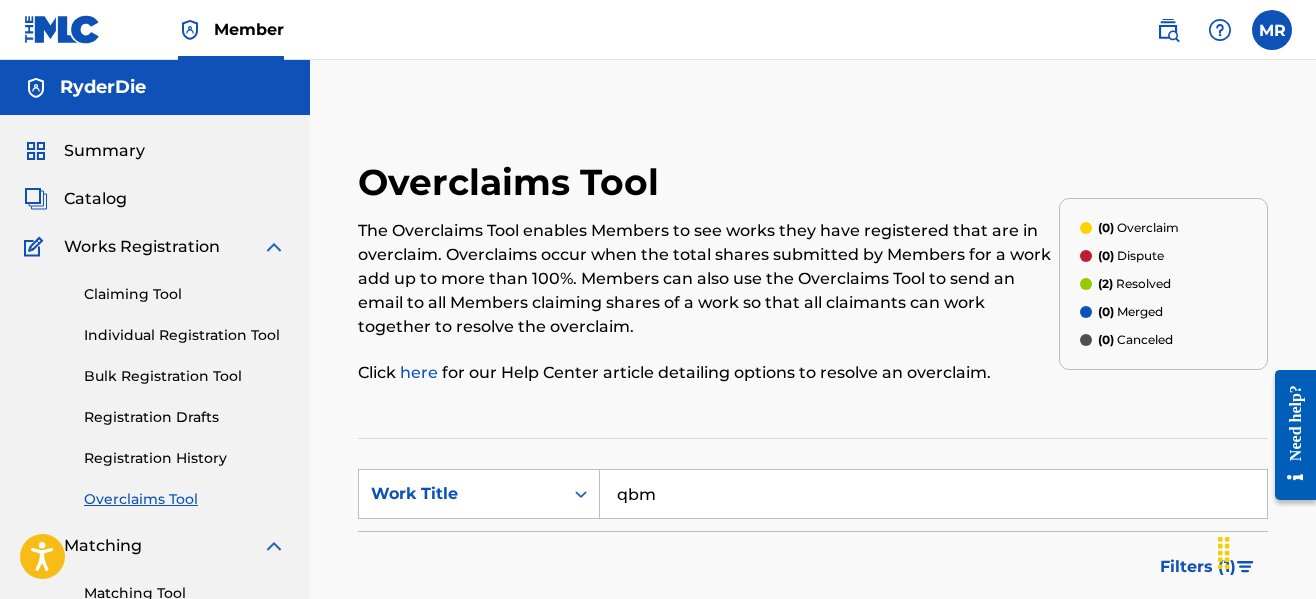 click on "SearchWithCriteria95259ef8-d789-40f2-bf01-4853f51860d4 Work Title qbm Filter Status of Overclaim Overclaim Dispute Resolved Merged Canceled Sort By Most Recent Overclaim Remaining Action Time Document Status Document Needed Document Pending Review Document Accepted Amendment Status Document Needed Document Pending Review Document Accepted Remove Filters Apply Filters Filters ( 1 ) Reset Search Export Search" at bounding box center [813, 576] 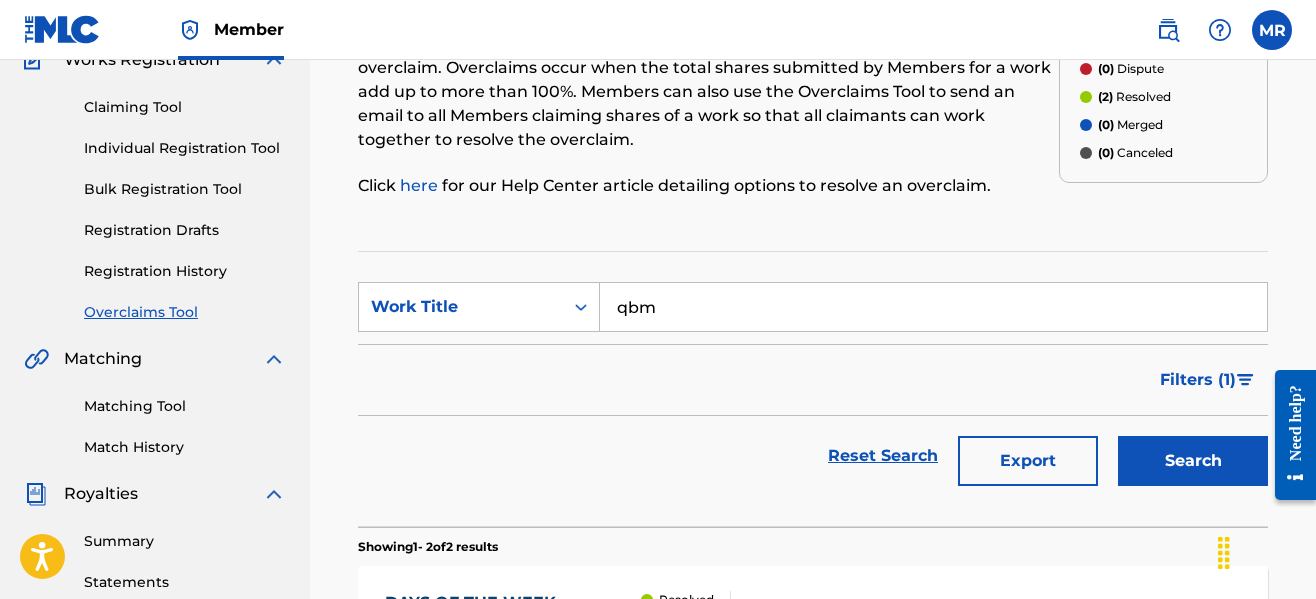 scroll, scrollTop: 200, scrollLeft: 0, axis: vertical 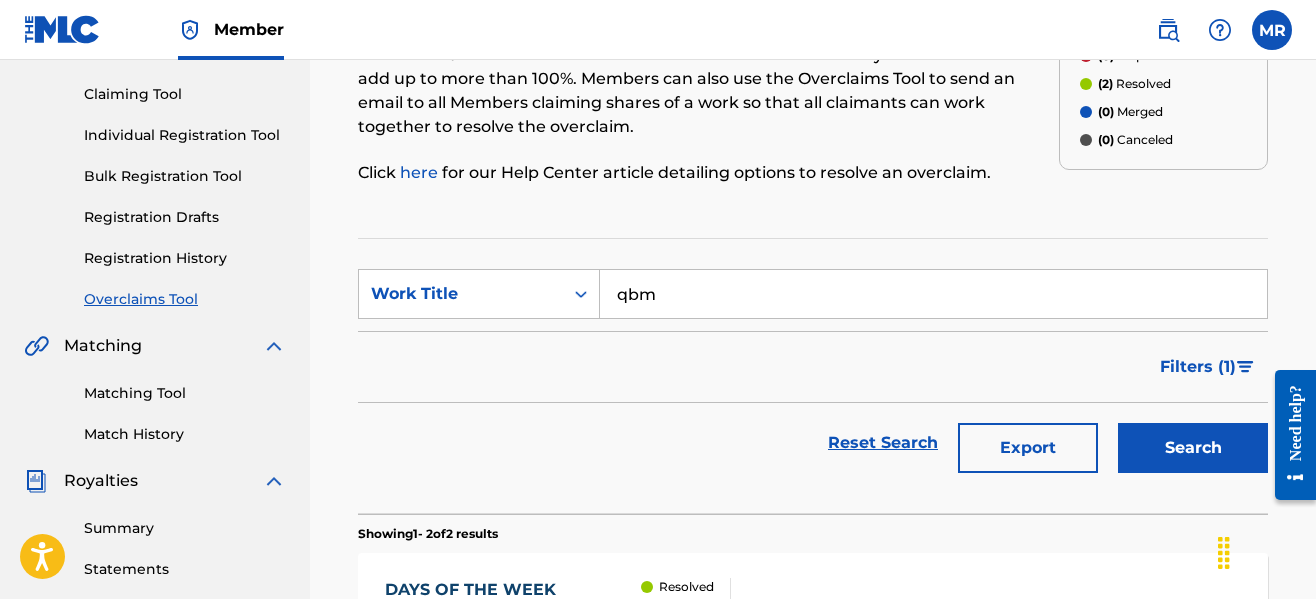 click on "Search" at bounding box center (1193, 448) 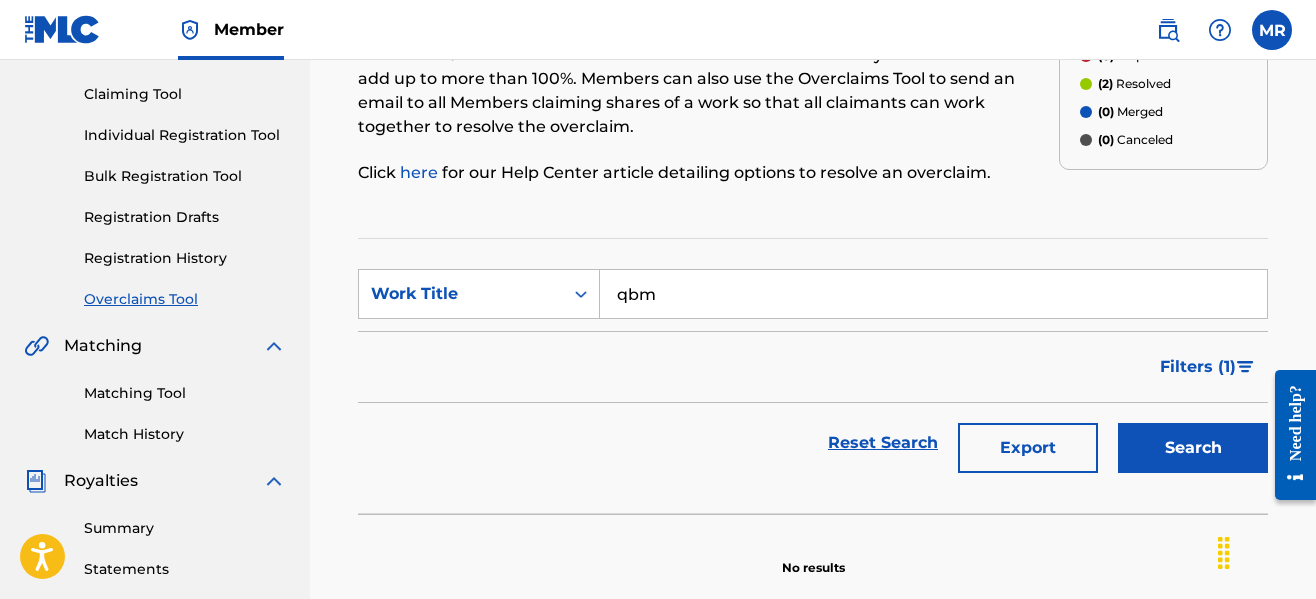 click on "Filters ( 1 )" at bounding box center (813, 367) 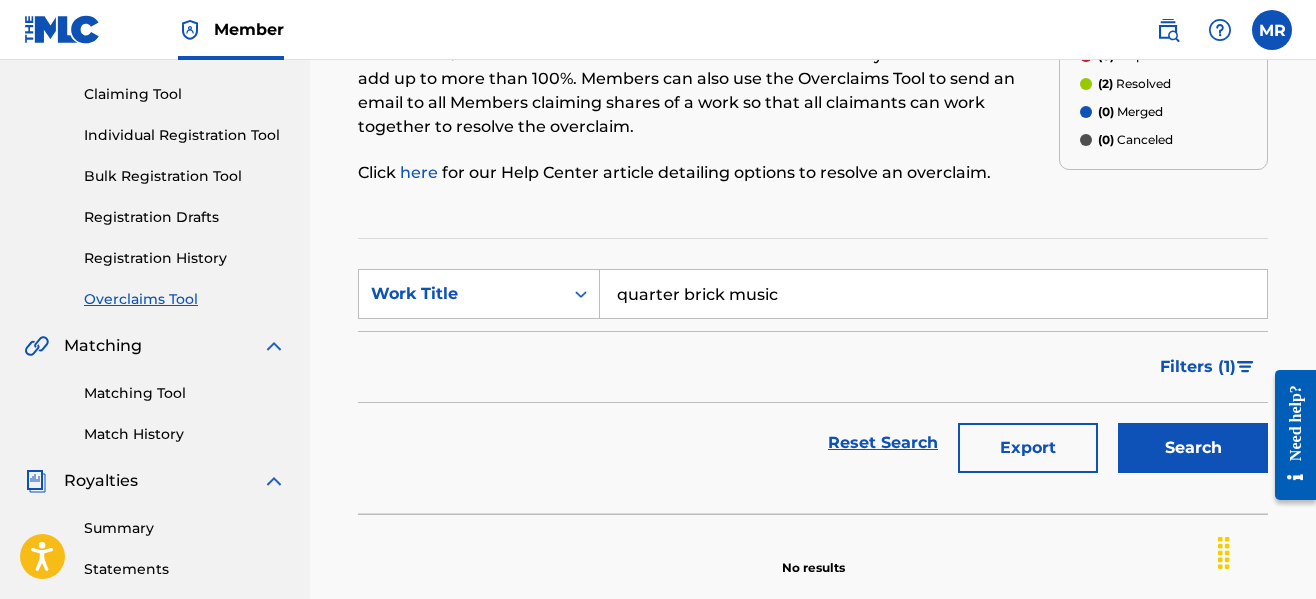 type on "quarter brick music" 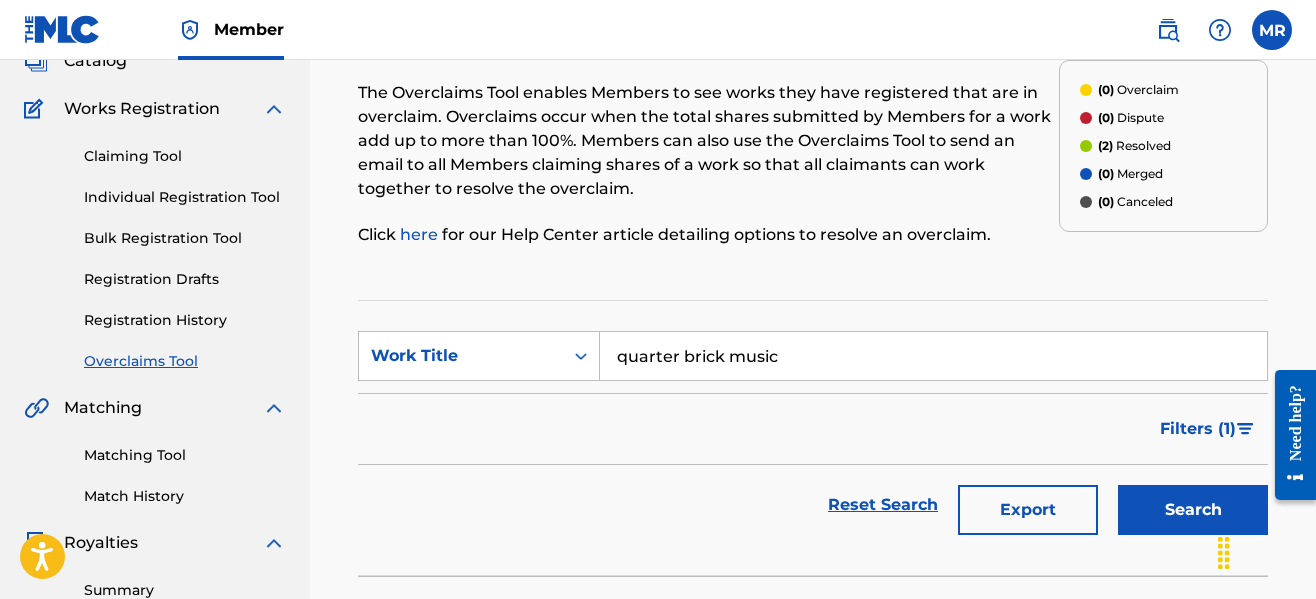 scroll, scrollTop: 120, scrollLeft: 0, axis: vertical 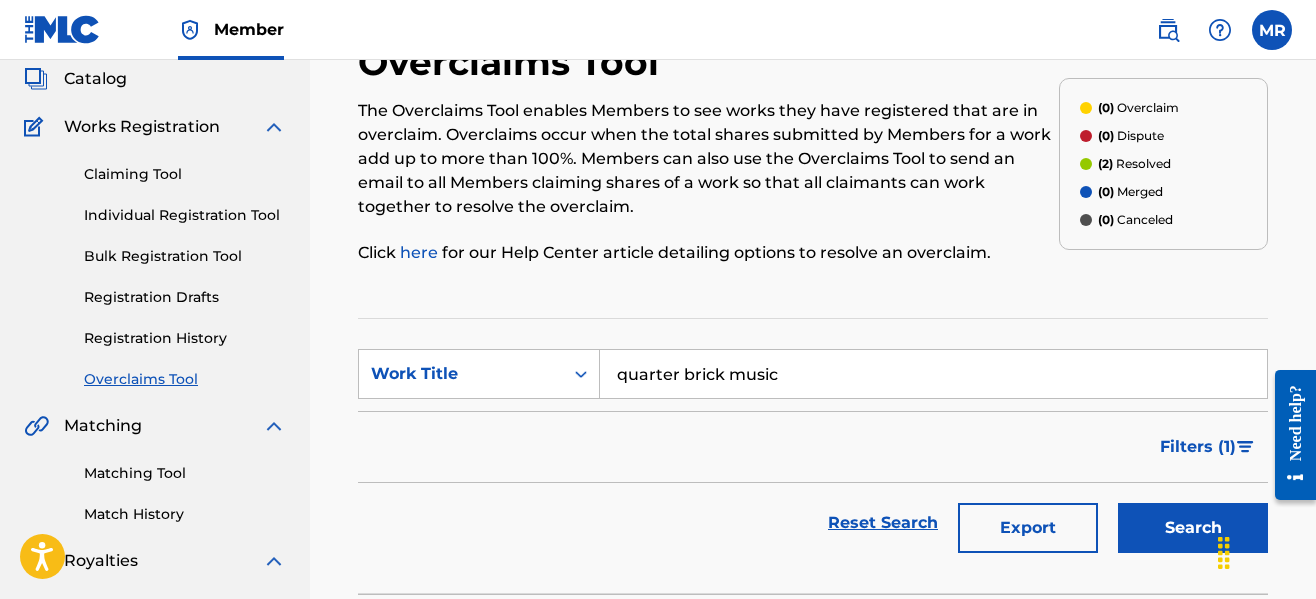 click on "Claiming Tool" at bounding box center (185, 174) 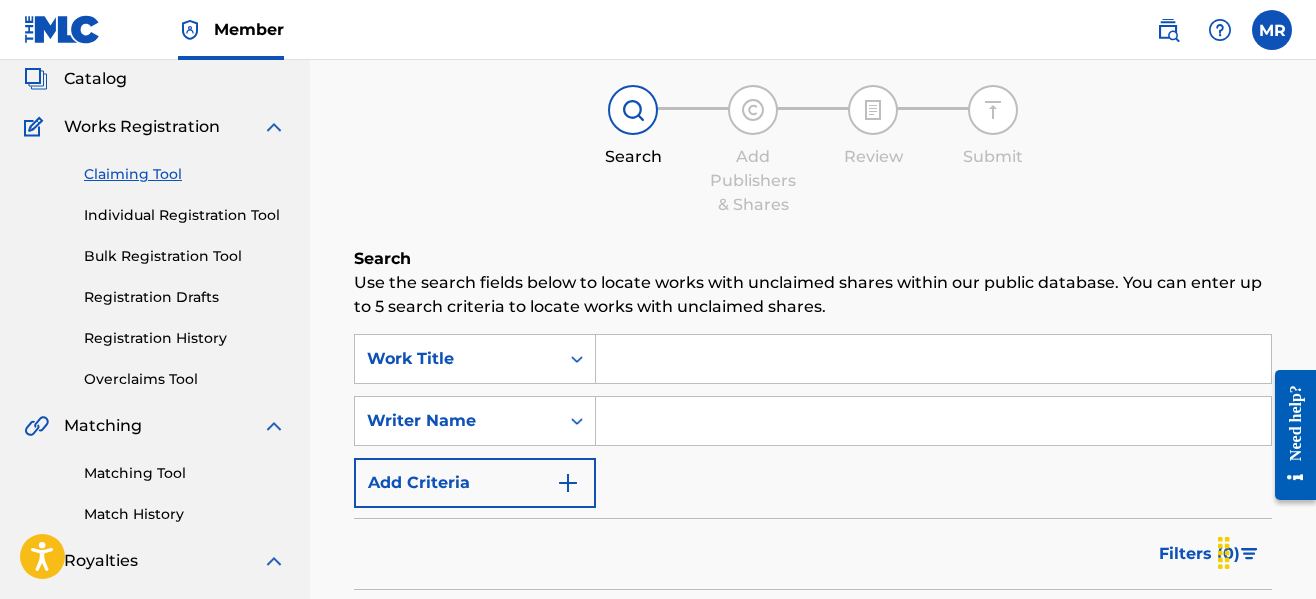 scroll, scrollTop: 0, scrollLeft: 0, axis: both 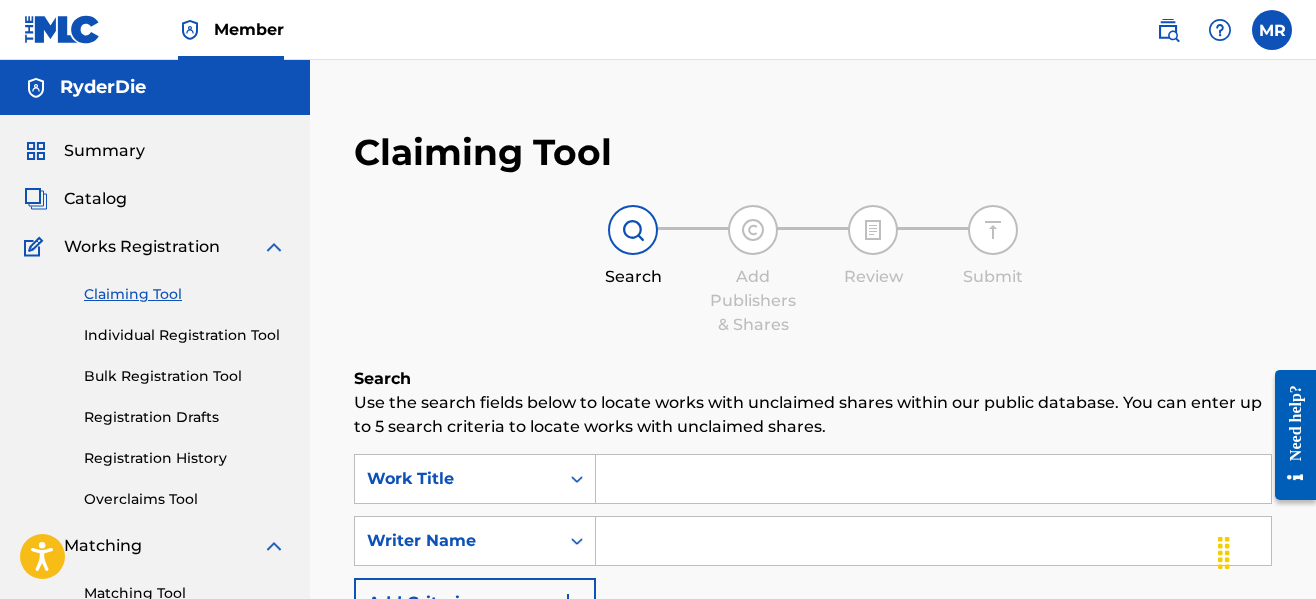 click on "Search Add Publishers & Shares Review Submit" at bounding box center [813, 271] 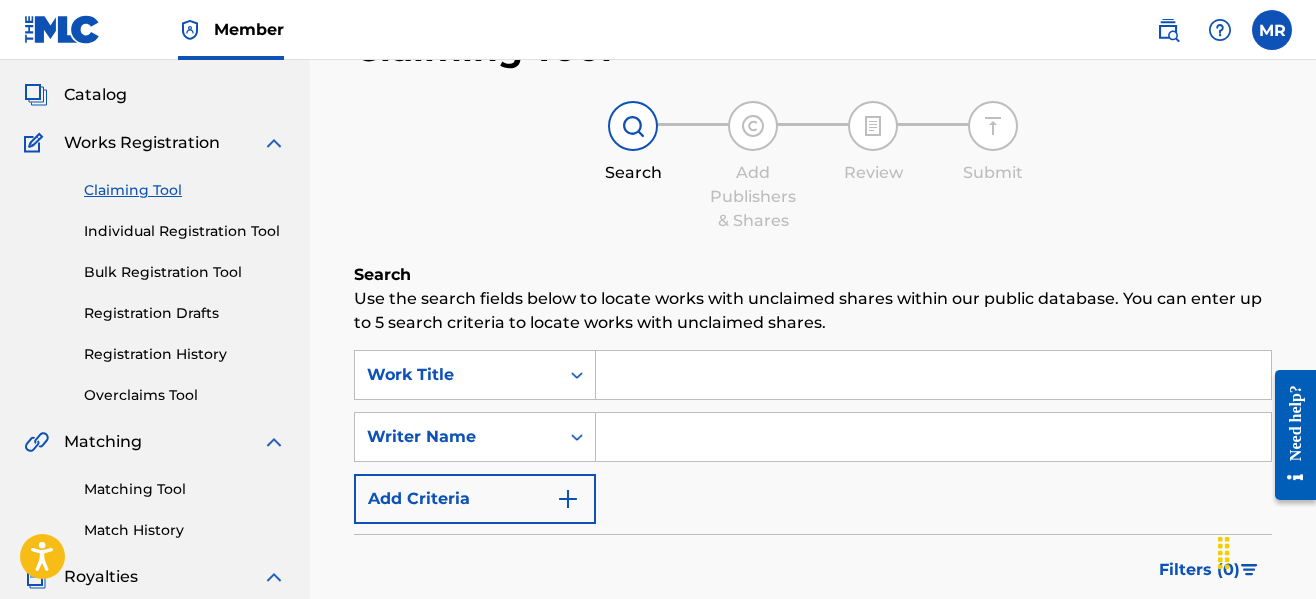 scroll, scrollTop: 200, scrollLeft: 0, axis: vertical 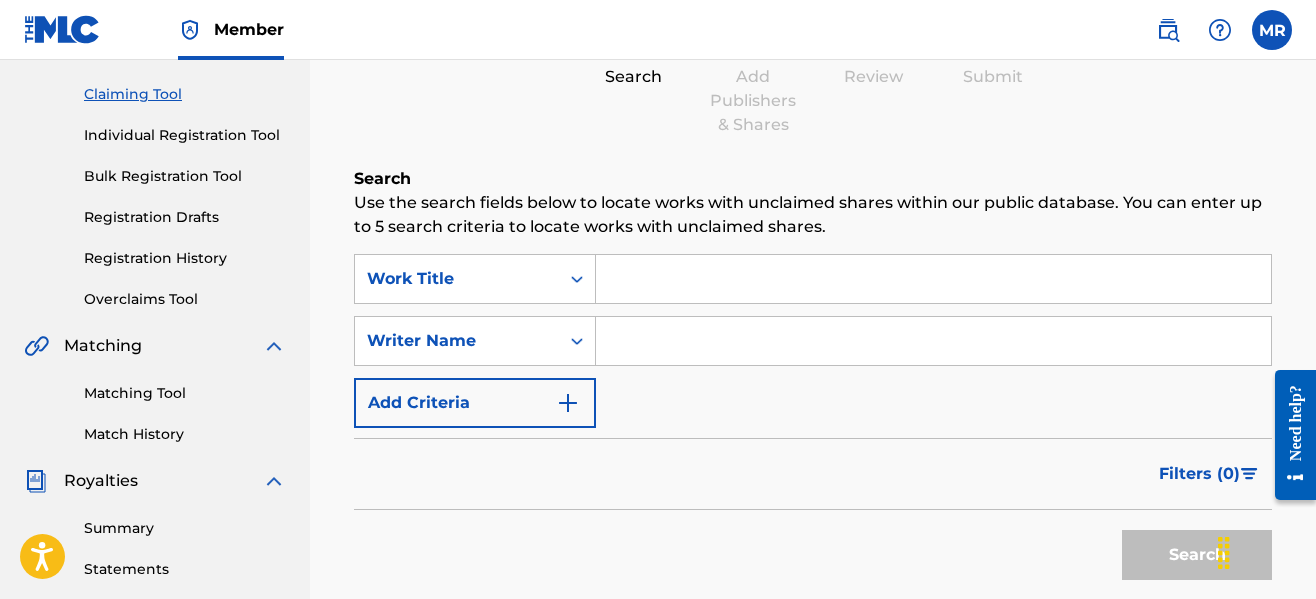 click at bounding box center [933, 279] 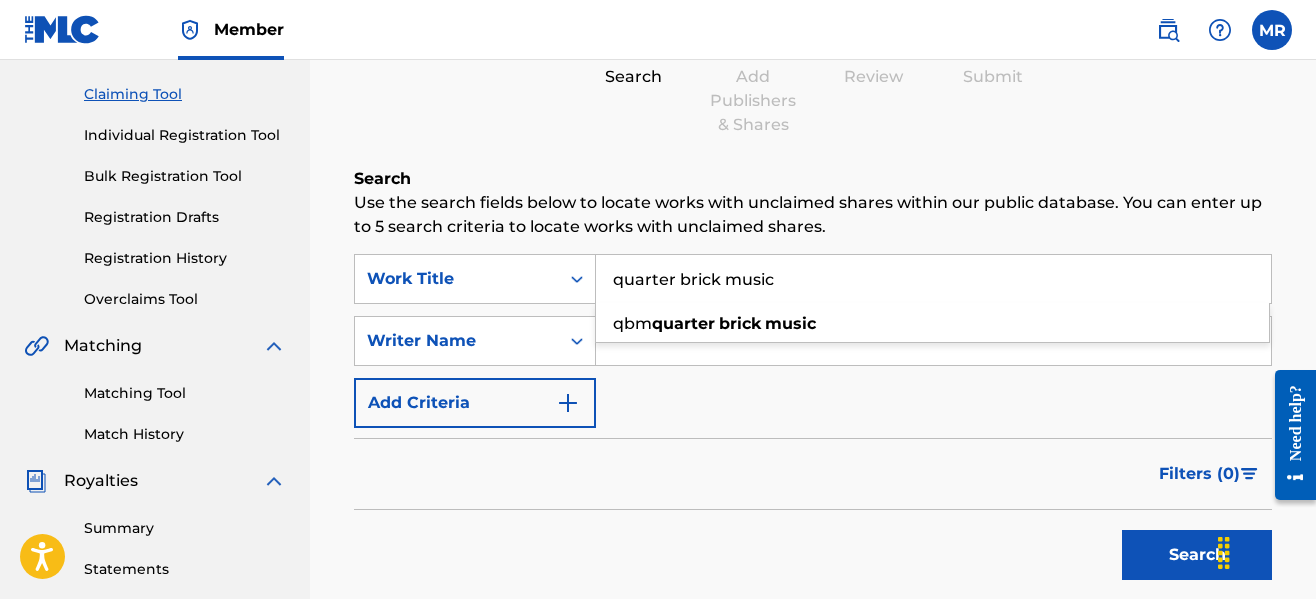 type on "quarter brick music" 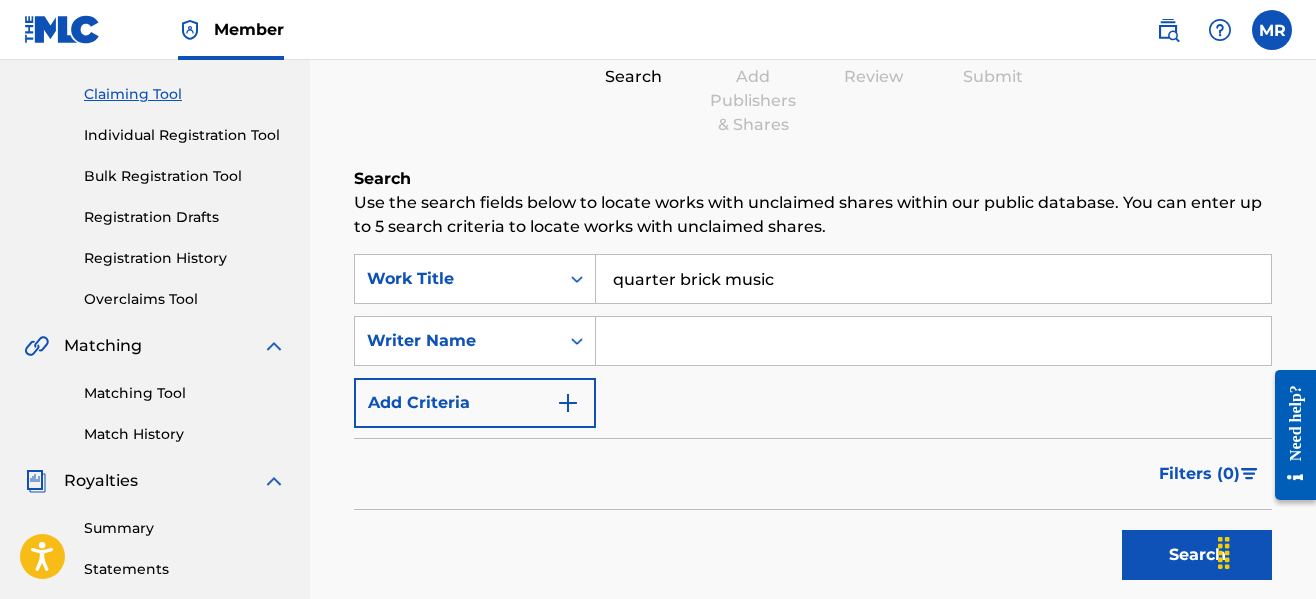 click on "SearchWithCriteriad93ed91e-1eb5-432c-8512-e871aa45289f Work Title quarter brick music SearchWithCriteria82f62e00-e32c-46b1-8983-3b97bf4a0fad Writer Name Add Criteria" at bounding box center [813, 341] 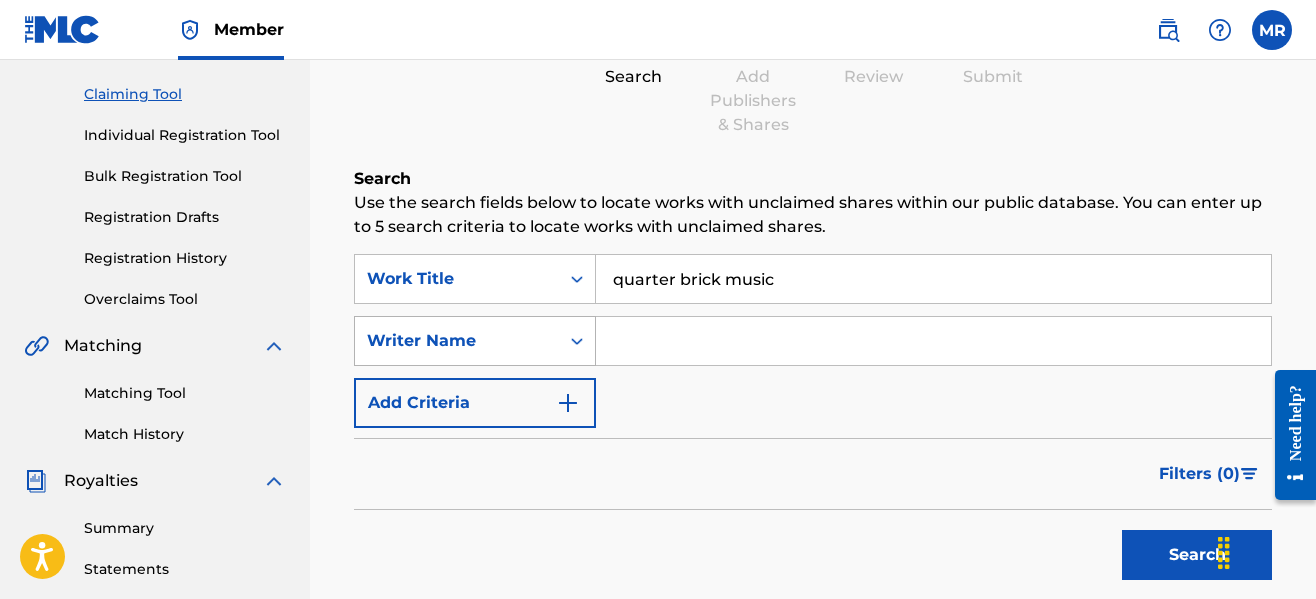 click 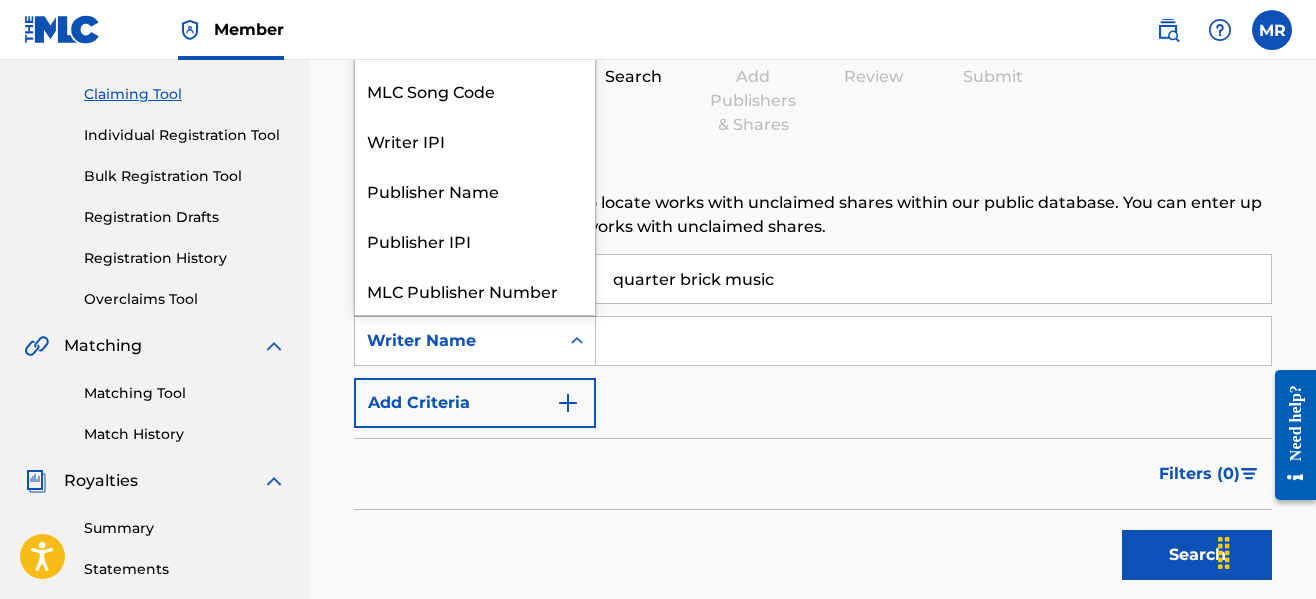 scroll, scrollTop: 50, scrollLeft: 0, axis: vertical 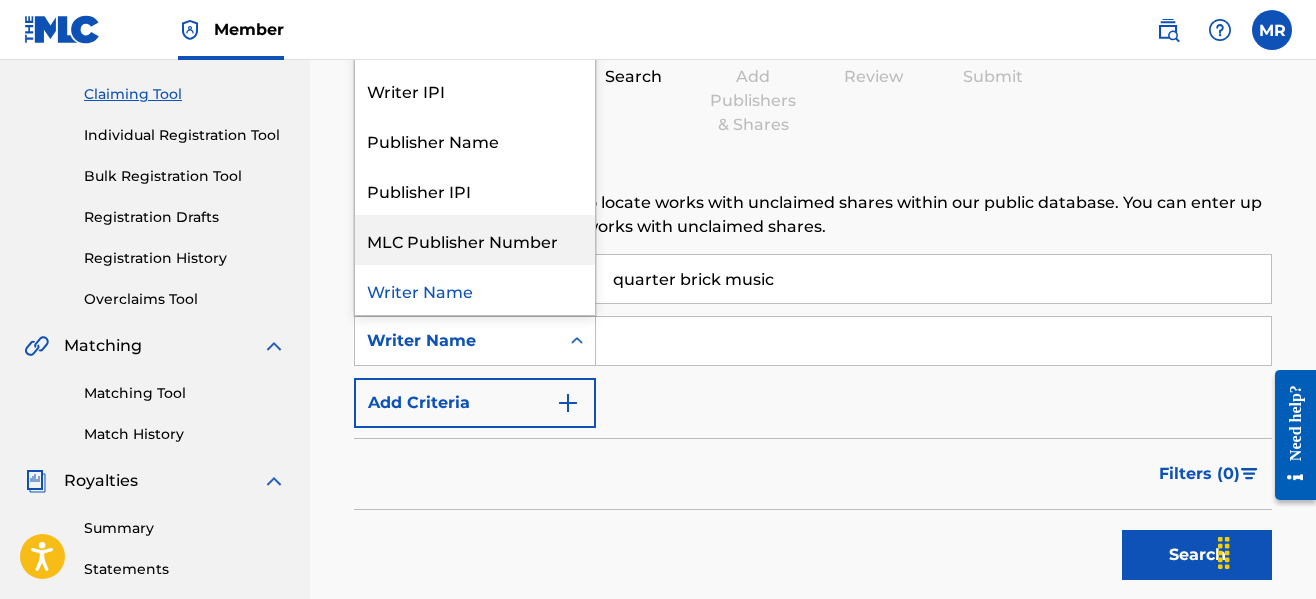 click at bounding box center (933, 341) 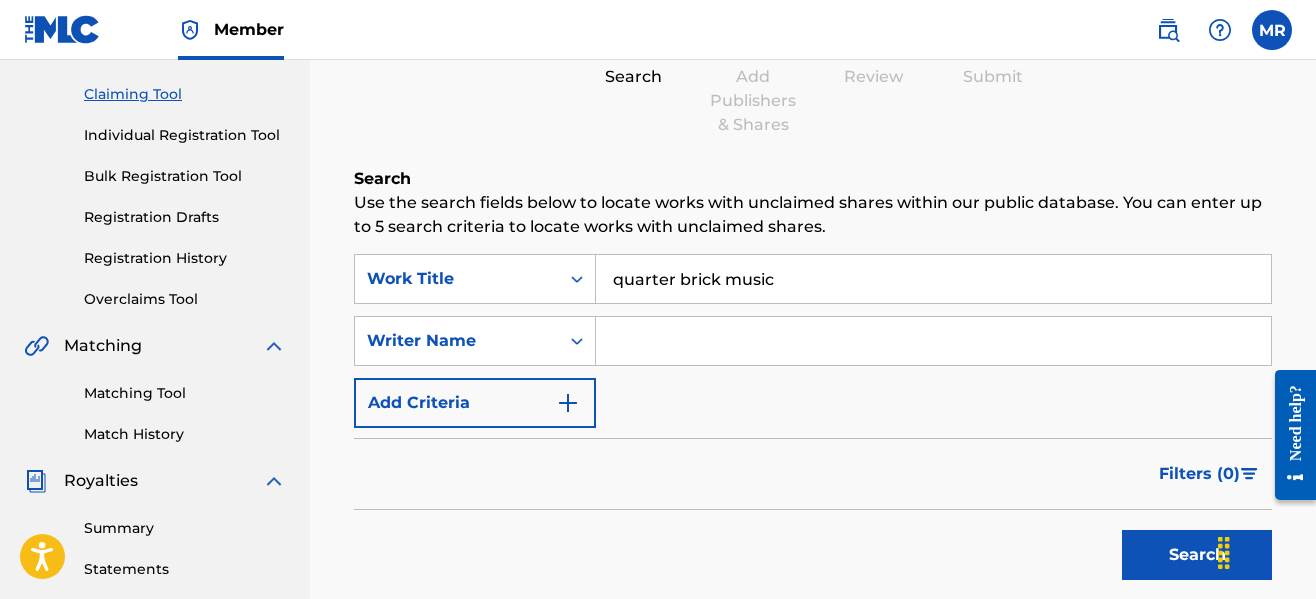 type on "[NAME]" 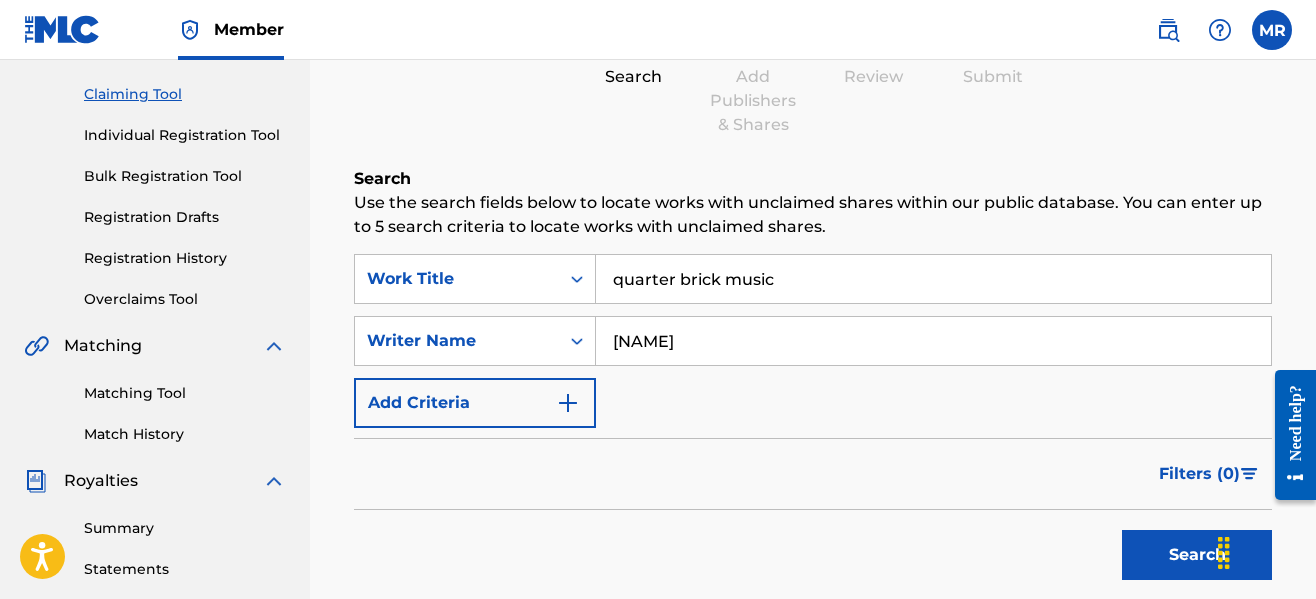 click on "Search" at bounding box center (1197, 555) 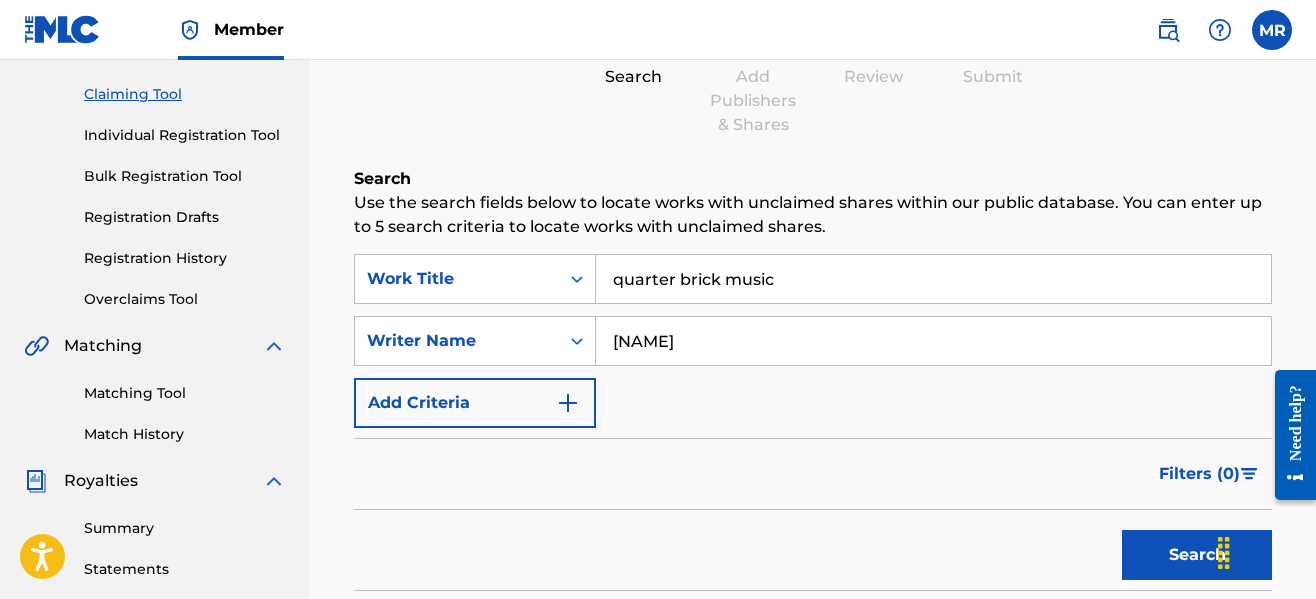 click on "Filters ( 0 )" at bounding box center (813, 474) 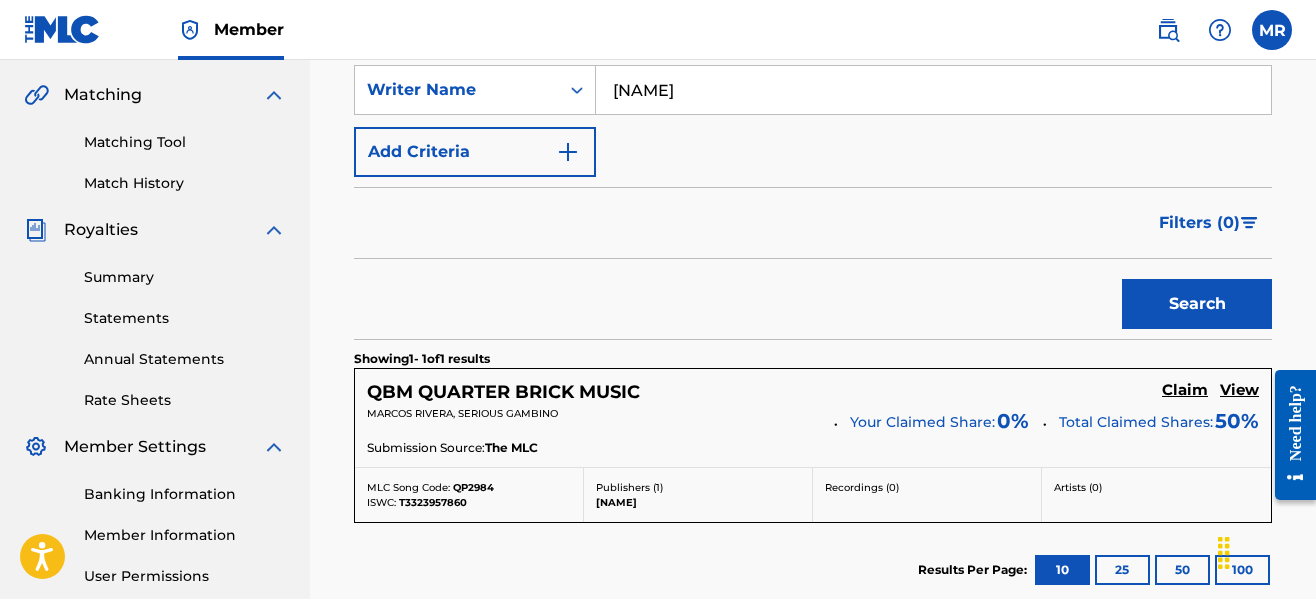 scroll, scrollTop: 640, scrollLeft: 0, axis: vertical 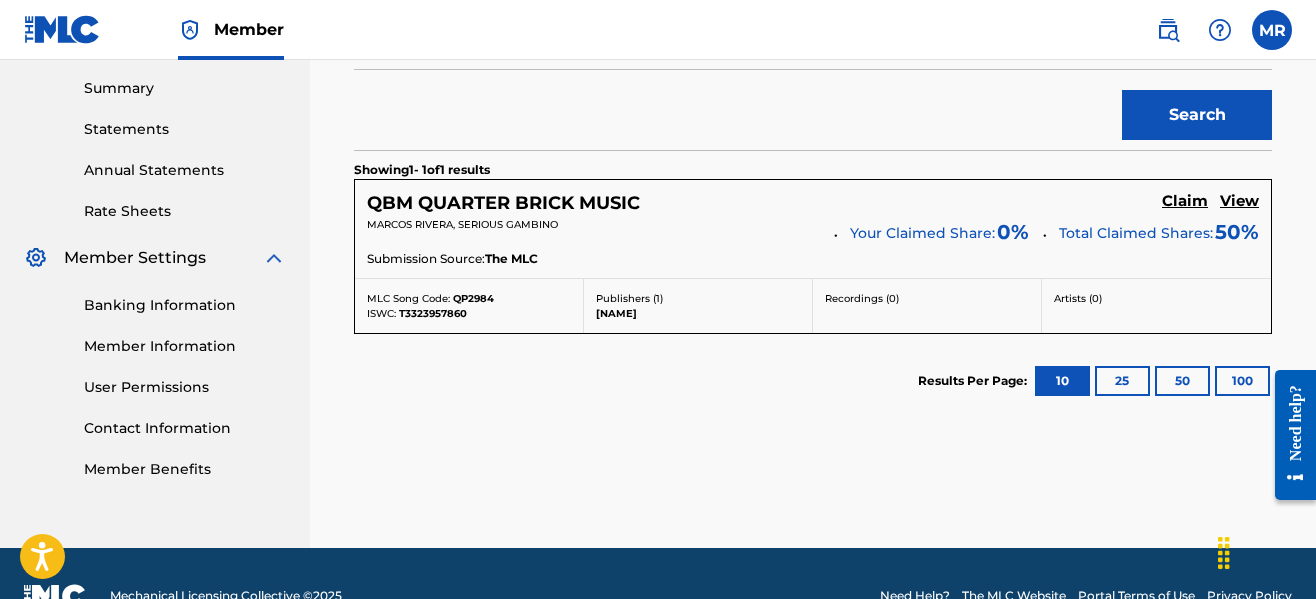 click on "Claim" at bounding box center [1185, 201] 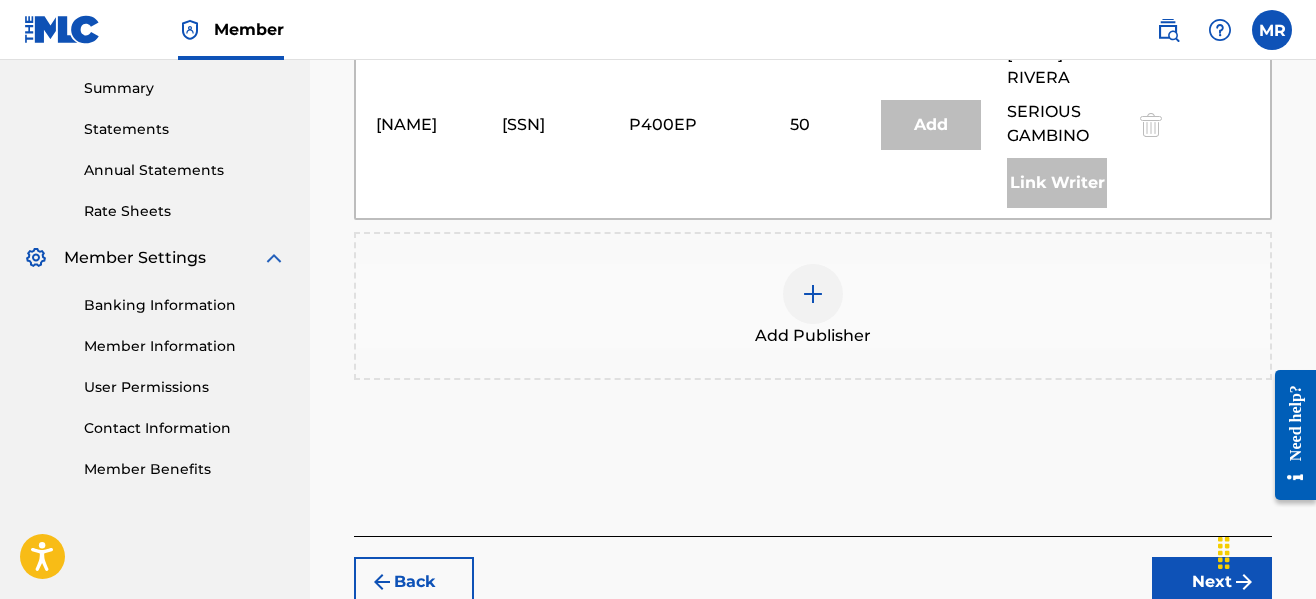 click at bounding box center (813, 294) 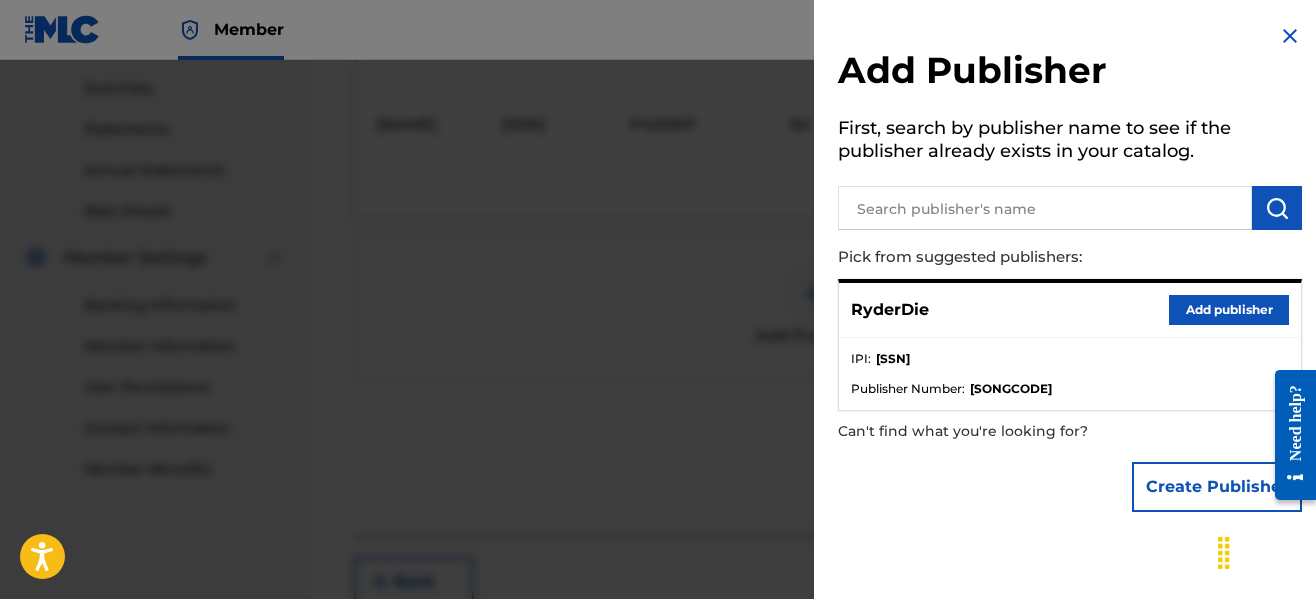 click on "Add publisher" at bounding box center (1229, 310) 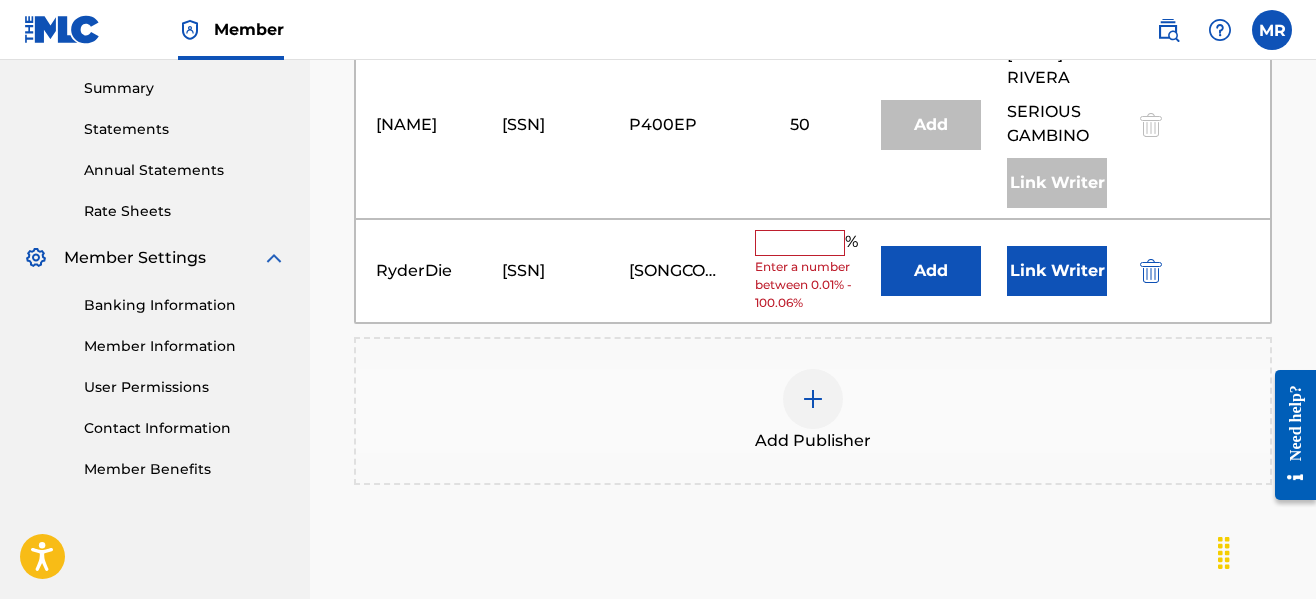 click at bounding box center [800, 243] 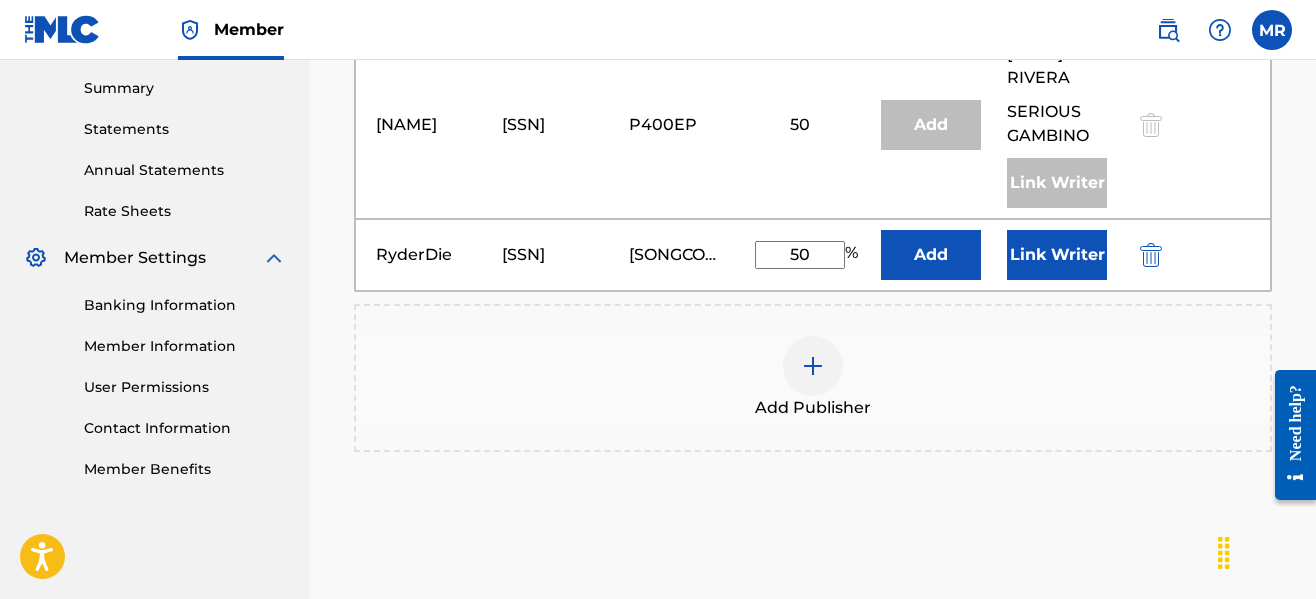 type on "50" 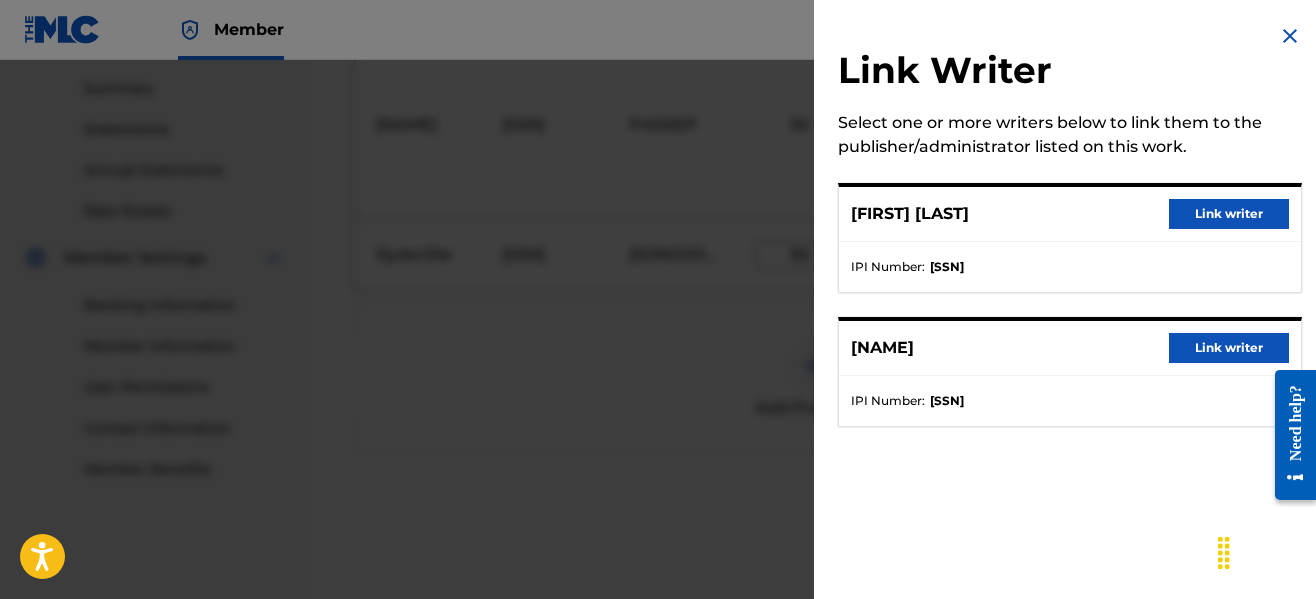 click on "Link writer" at bounding box center [1229, 214] 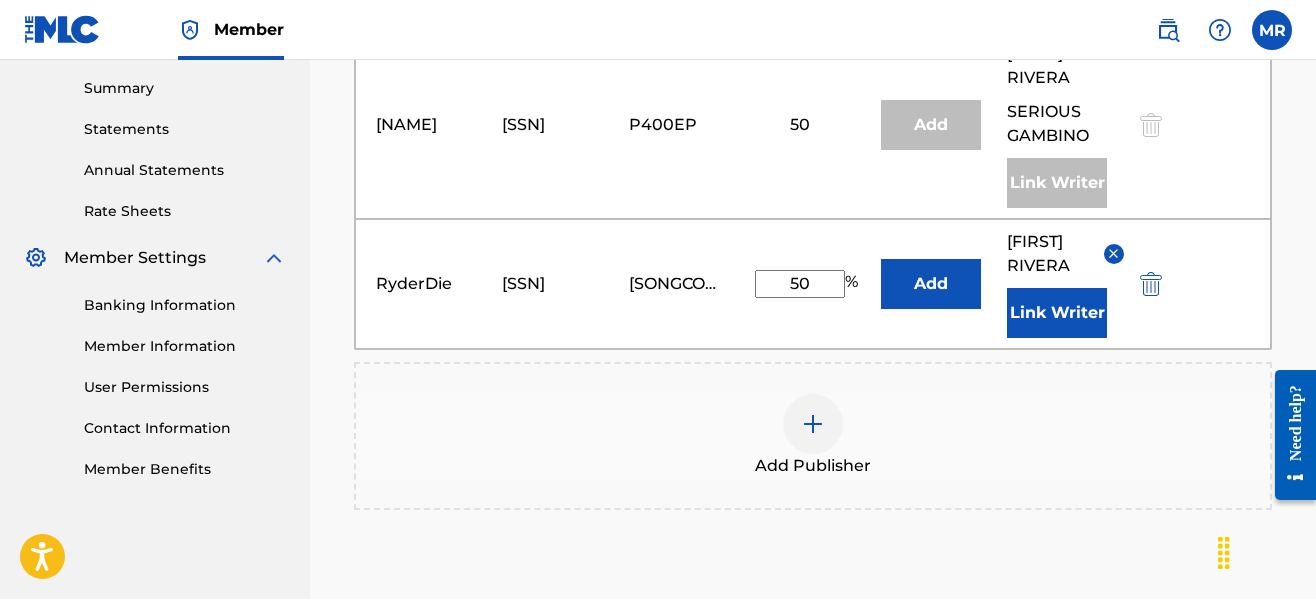 click on "Link Writer" at bounding box center [1057, 313] 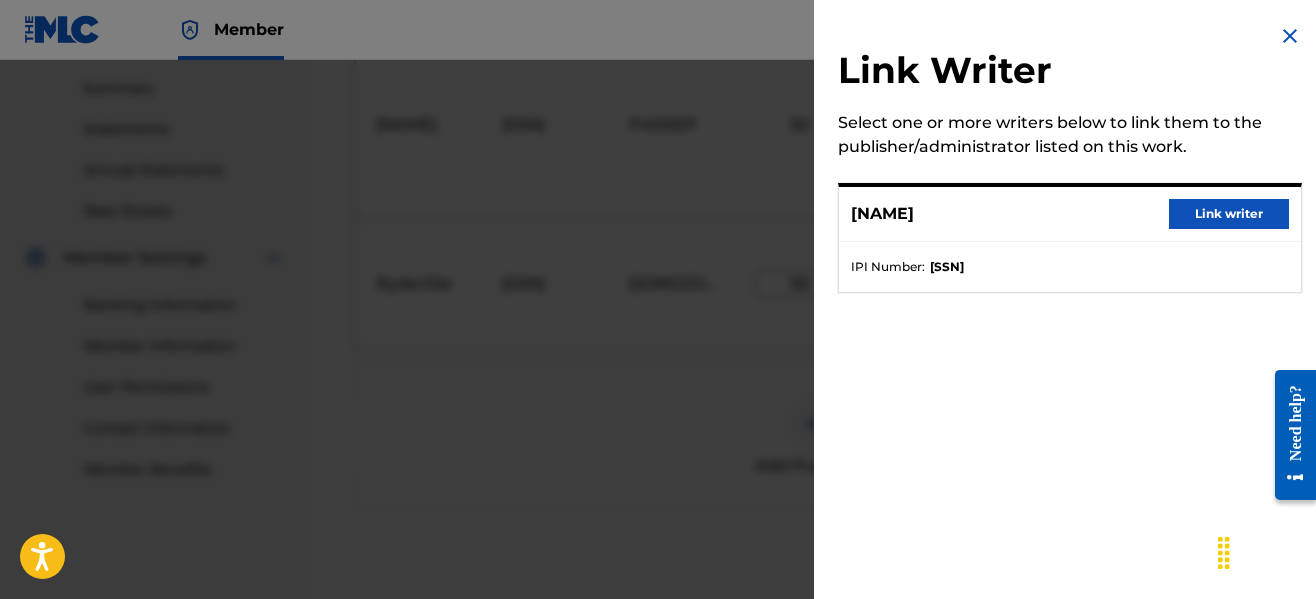 click on "Link writer" at bounding box center (1229, 214) 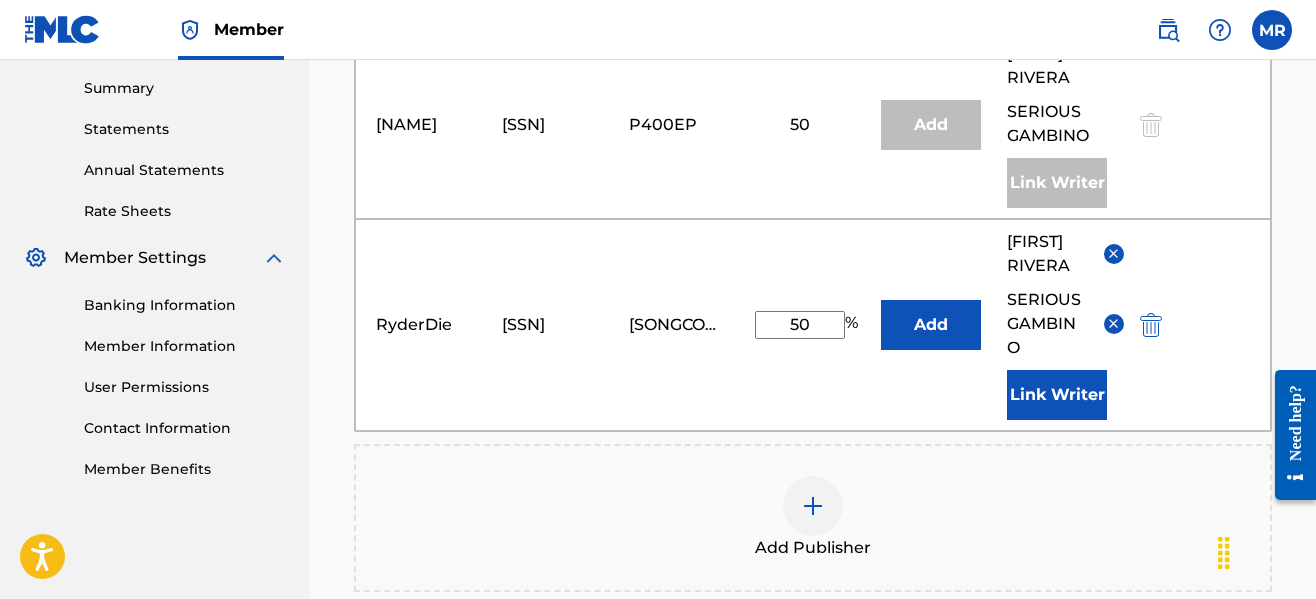 click on "Claiming Tool Search Add Publishers & Shares Review Submit Add Publishers & Shares Enter your publisher(s)/administrator(s). QBM QUARTER BRICK MUSIC Publishers ( 2 ) ? REQUIRED Total shares: 100 % Publisher Name Publisher IPI Publisher Number Collection Share Add Administrator Represented Writers ? Remove [NAME] [PUBLISHER_ID] [COLLECTION_SHARE] Add [FIRST] [LAST] [NAME] Link Writer RyderDie [PUBLISHER_ID] [COLLECTION_SHARE] % Add [FIRST] [LAST] [NAME] Link Writer Add Publisher Back Next" at bounding box center (813, 154) 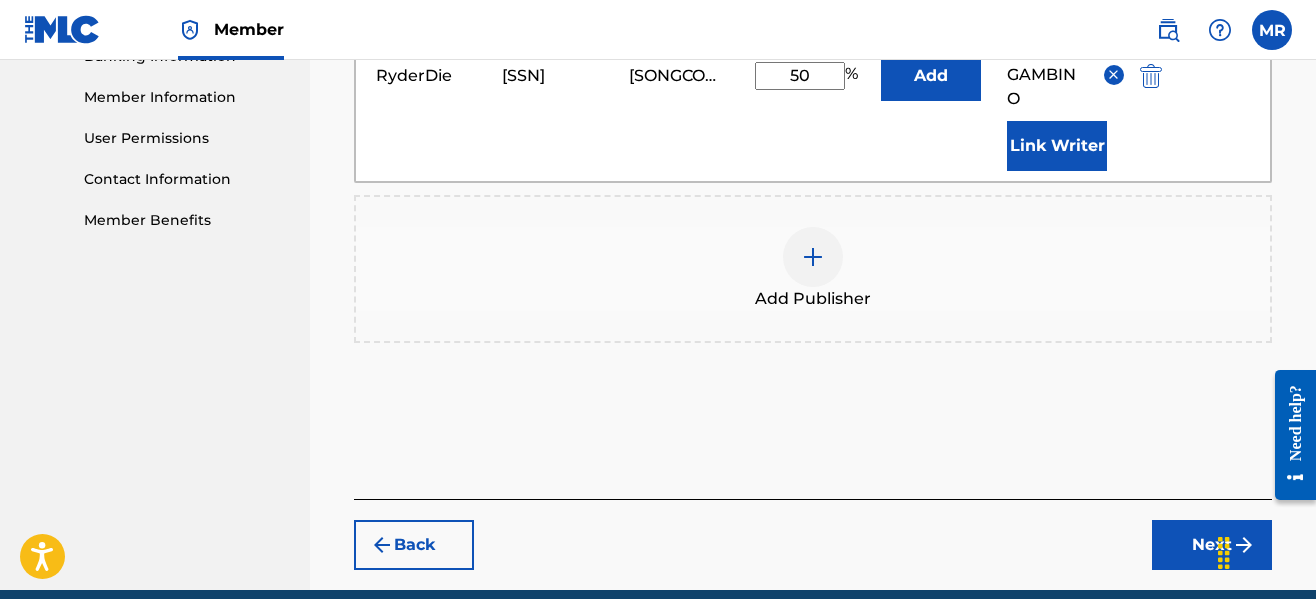 scroll, scrollTop: 976, scrollLeft: 0, axis: vertical 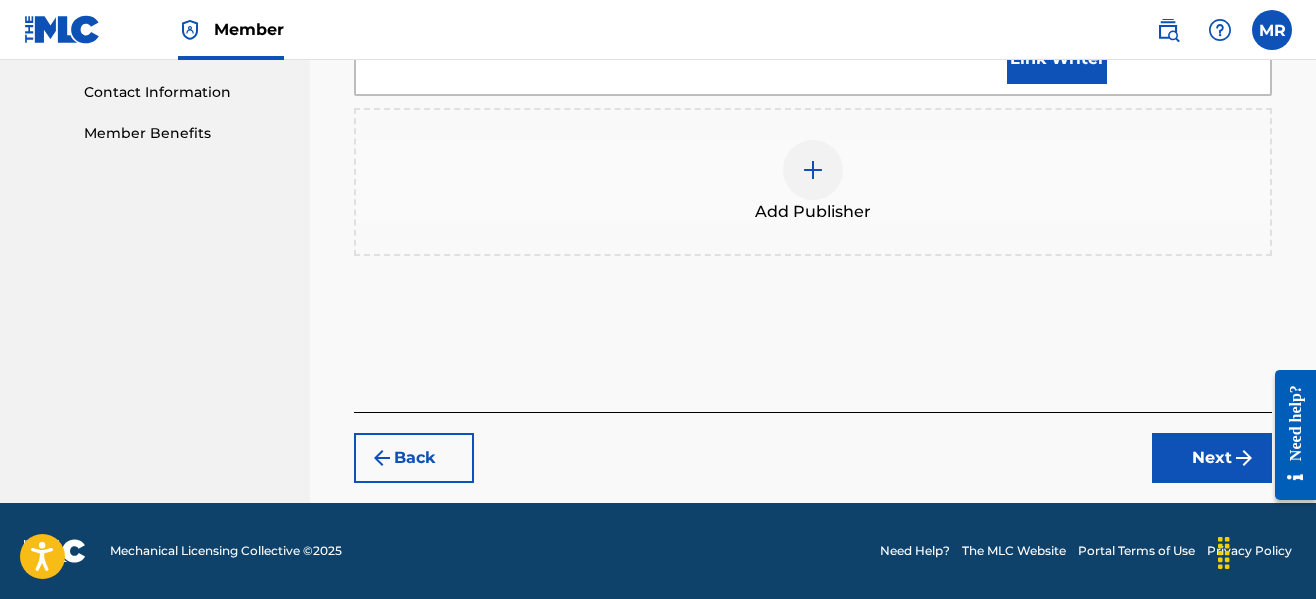 click on "Next" at bounding box center [1212, 458] 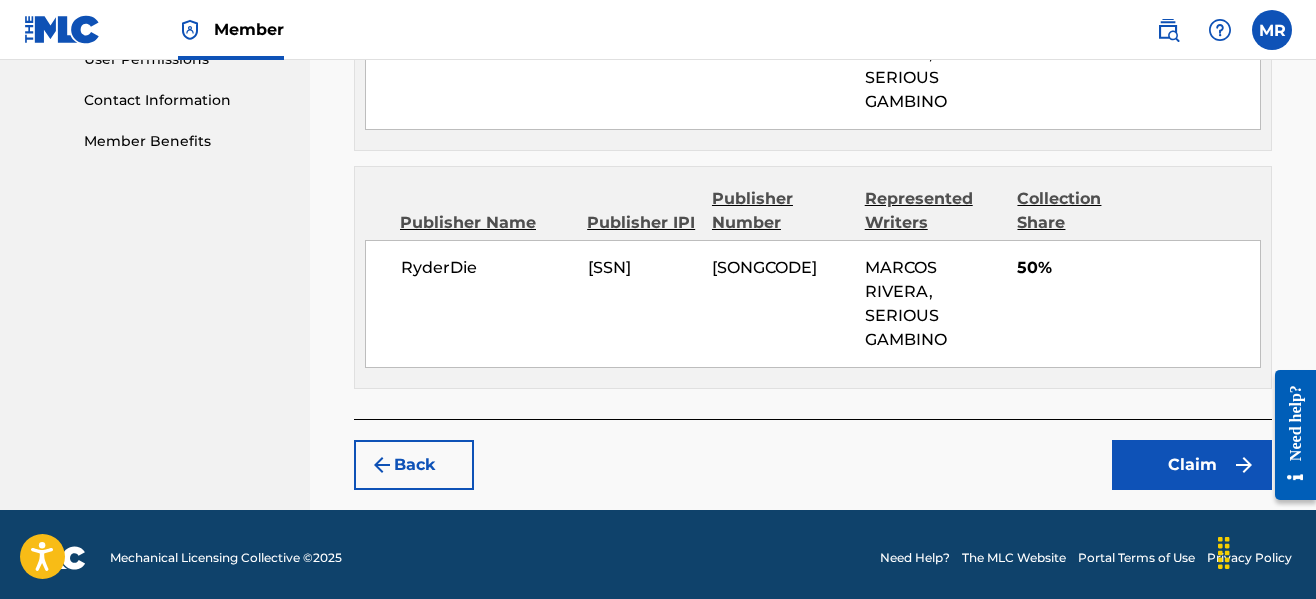 scroll, scrollTop: 970, scrollLeft: 0, axis: vertical 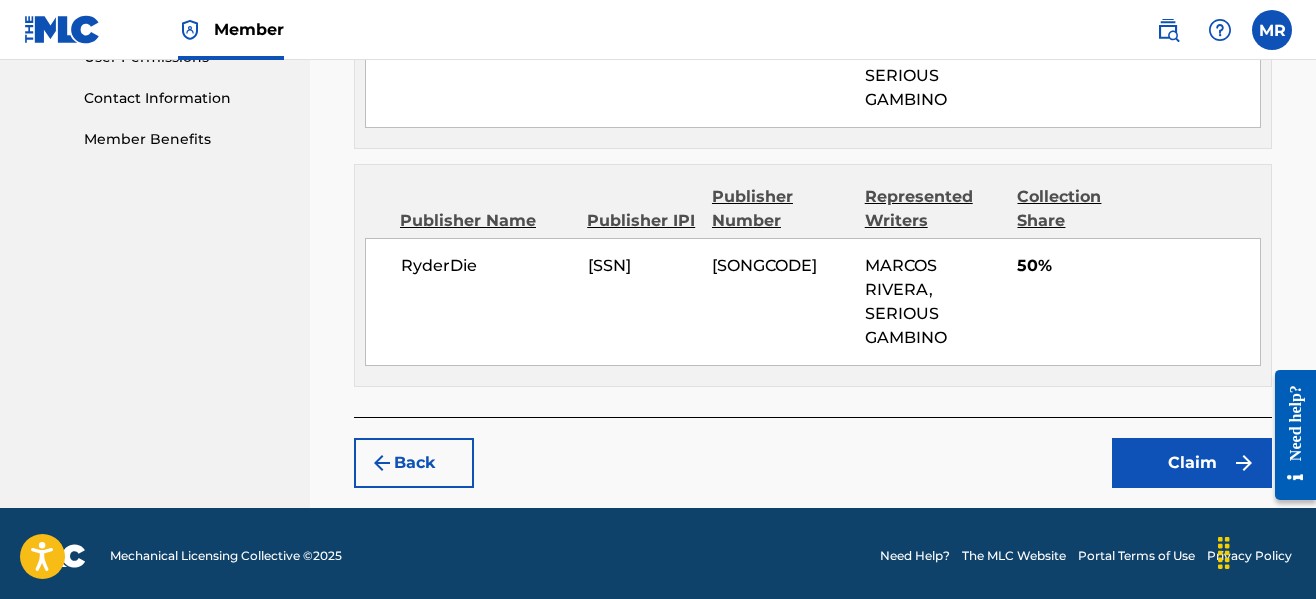 click on "Claim" at bounding box center [1192, 463] 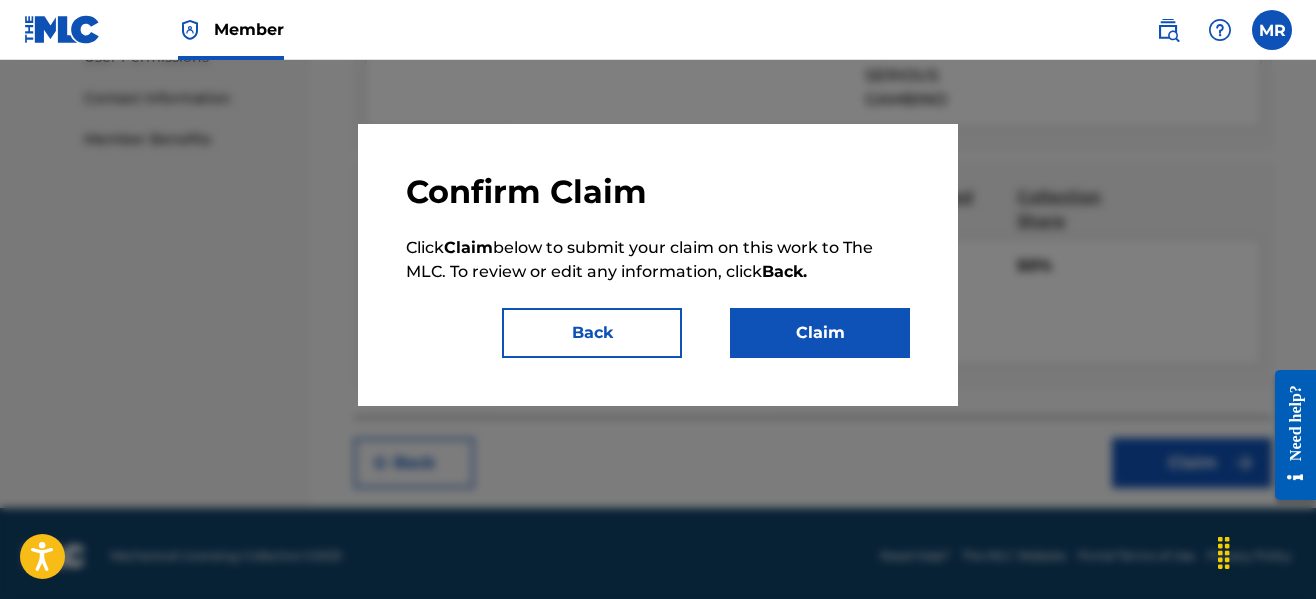 click on "Claim" at bounding box center (820, 333) 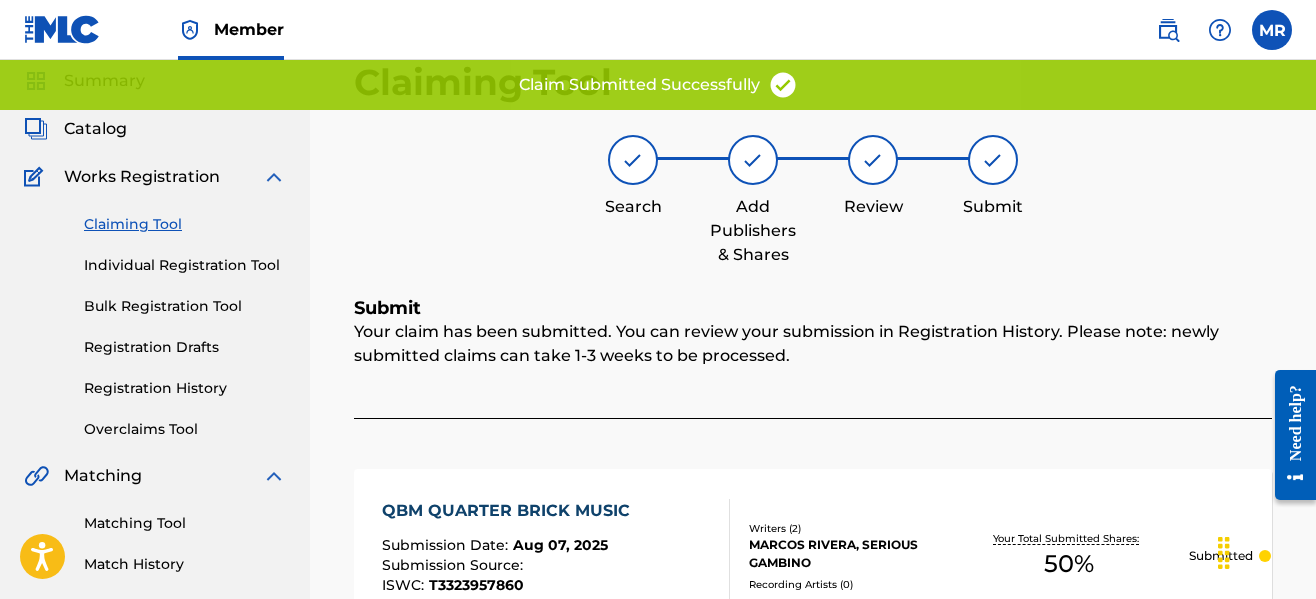 scroll, scrollTop: 0, scrollLeft: 0, axis: both 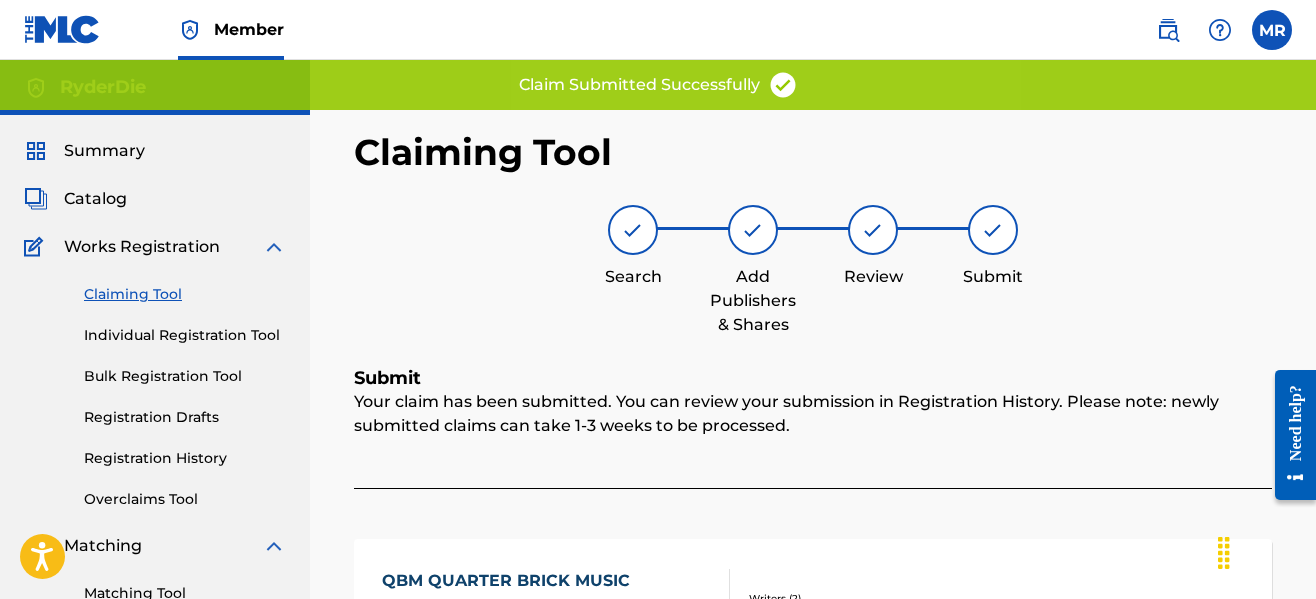 click on "Summary" at bounding box center [104, 151] 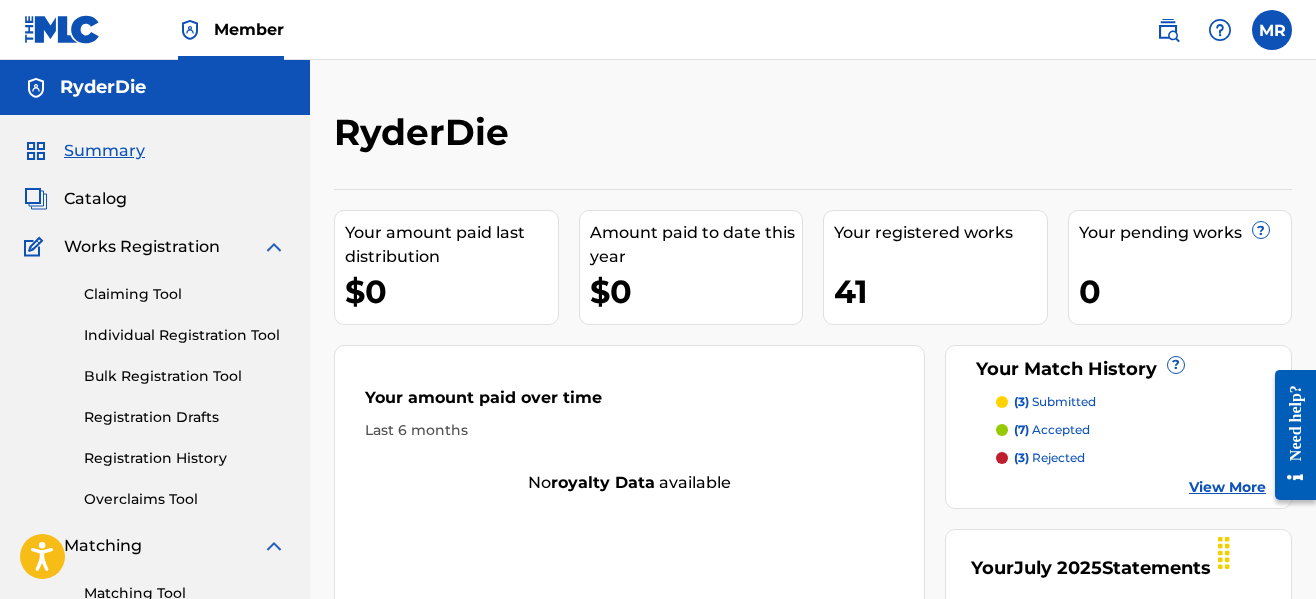 click on "RyderDie Your amount paid last distribution $0 Amount paid to date this year $0 Your registered works 41 Your pending works ? 0 Your Match History ? (3) submitted (7) accepted (3) rejected View More Your amount paid over time Last 6 months No royalty data available Your July 2025 Statements RyderDie $0.00 Deferred View More" at bounding box center (813, 602) 